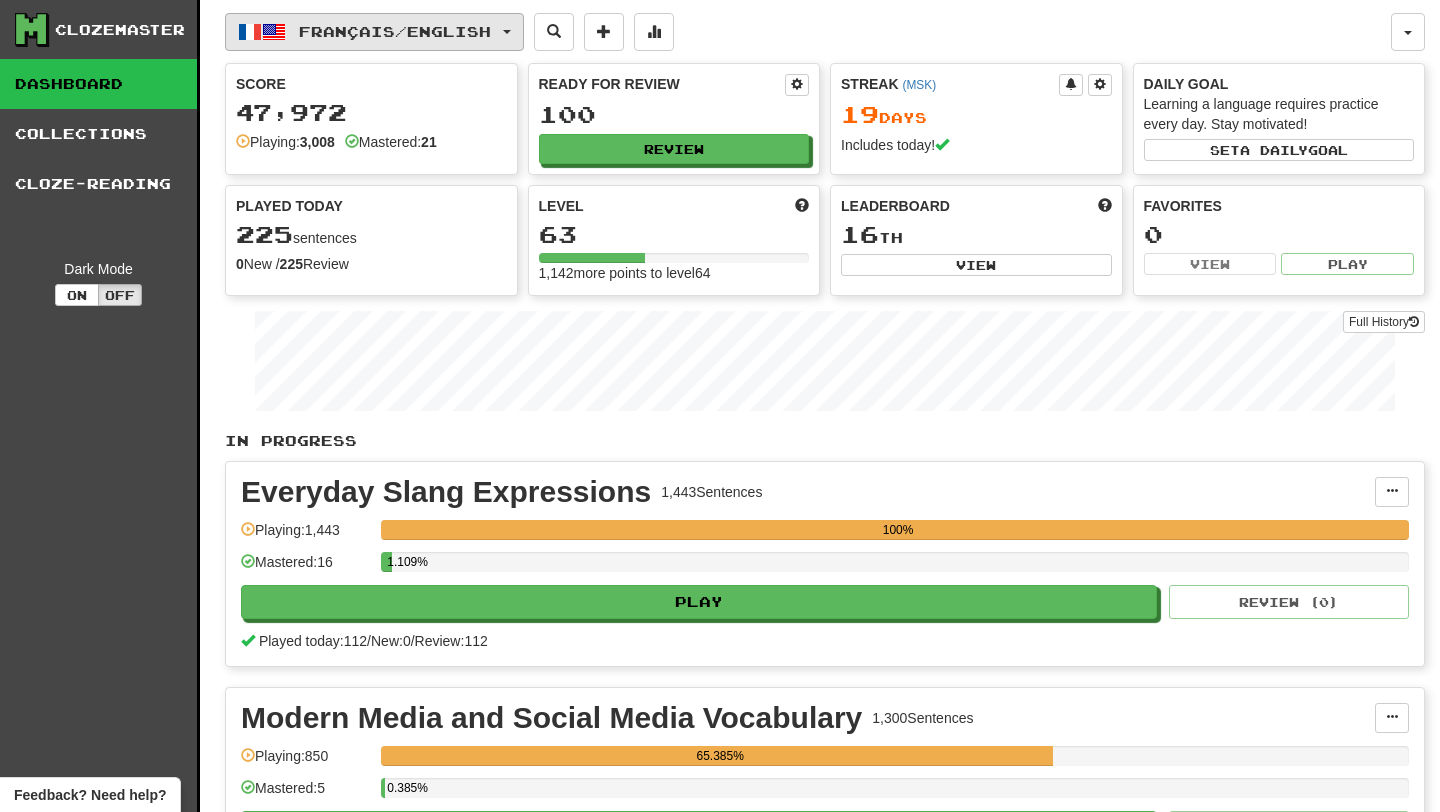 scroll, scrollTop: 0, scrollLeft: 0, axis: both 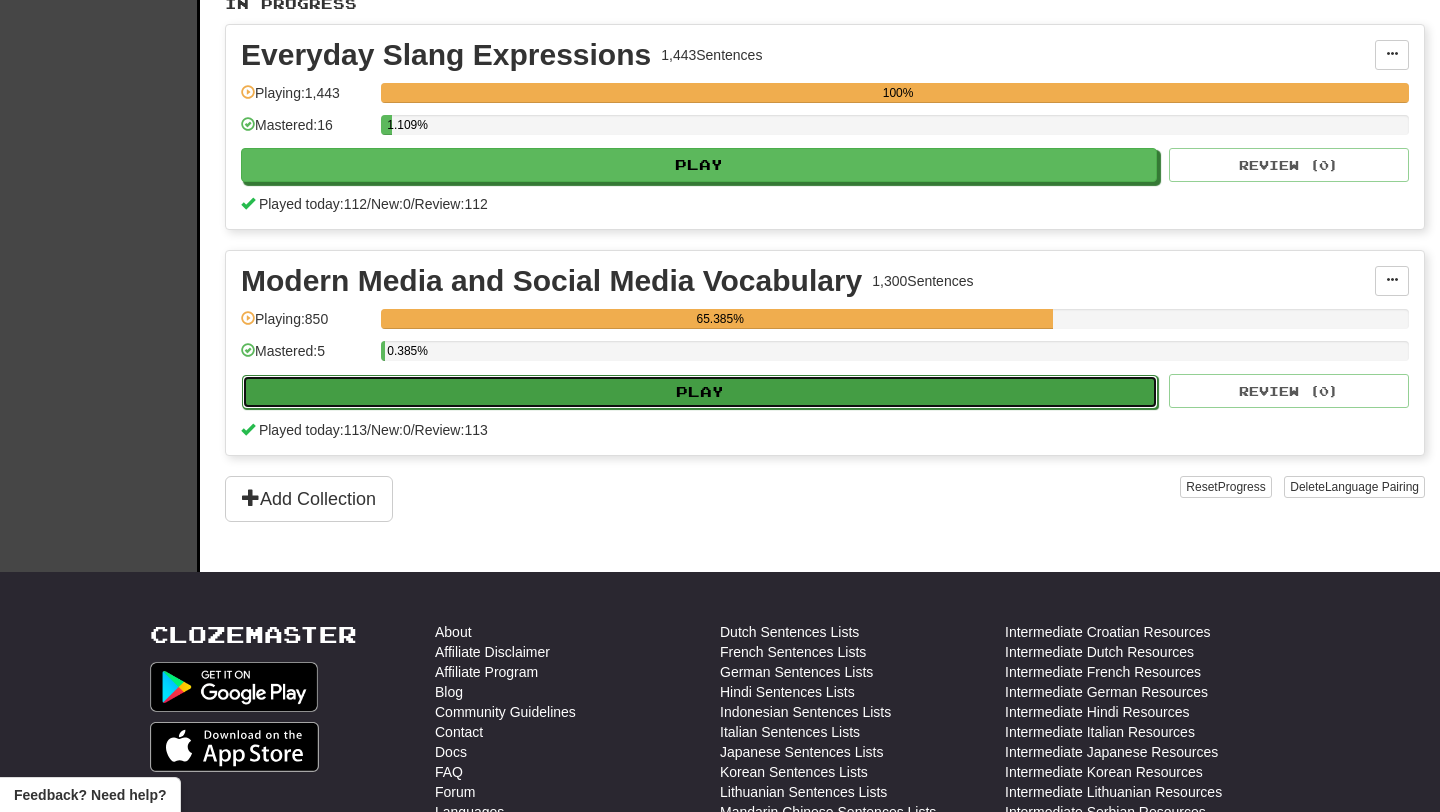 click on "Play" at bounding box center (700, 392) 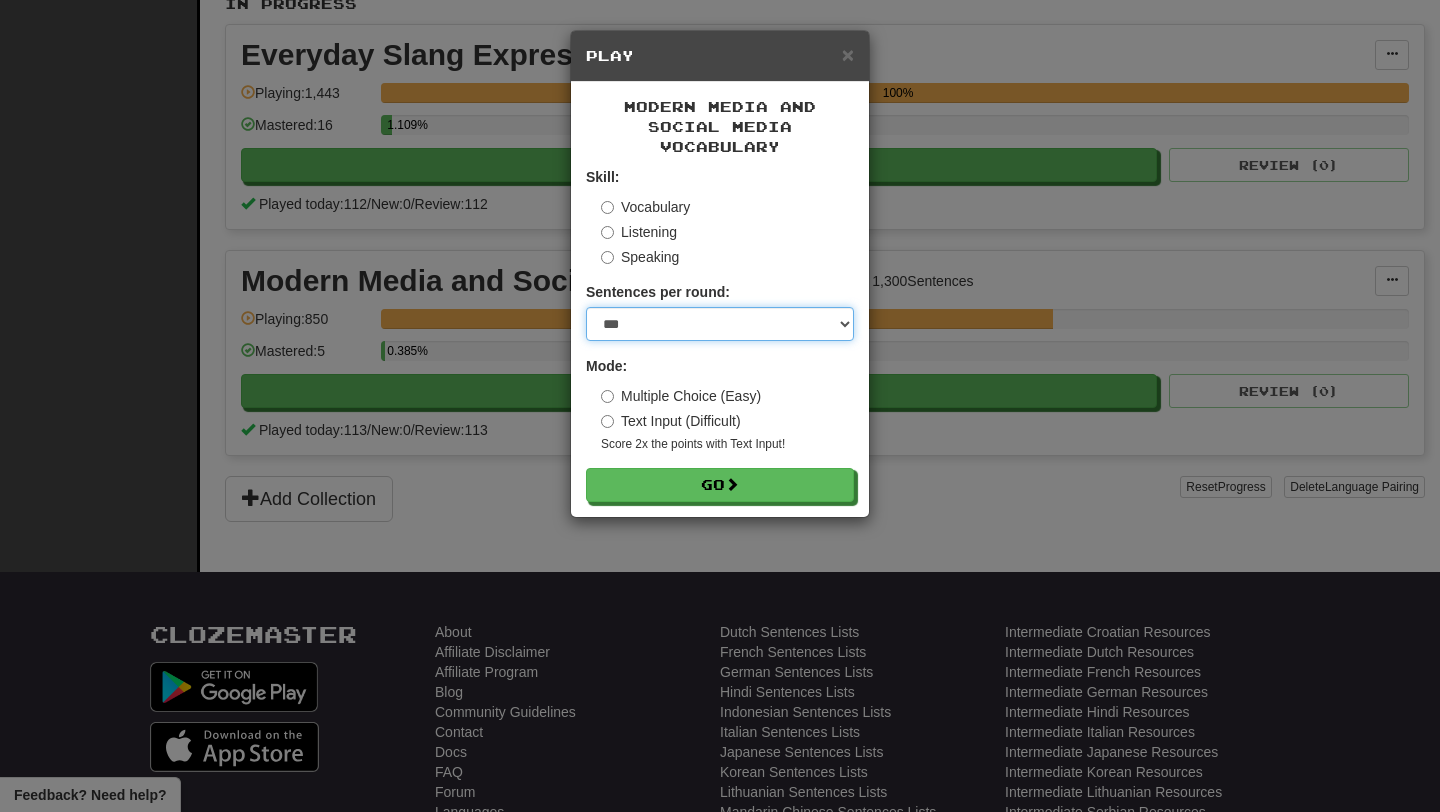 click on "* ** ** ** ** ** *** ********" at bounding box center [720, 324] 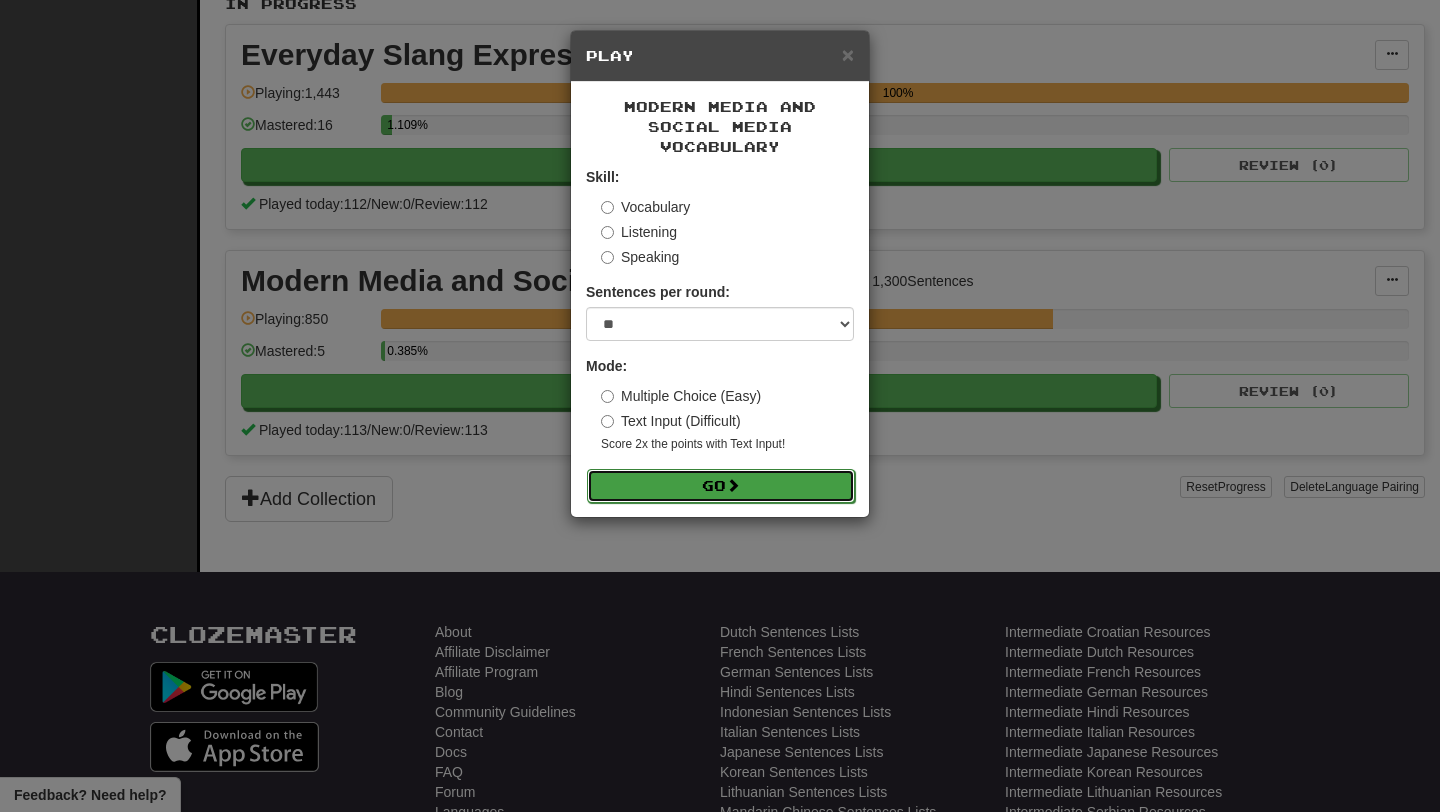 click on "Go" at bounding box center [721, 486] 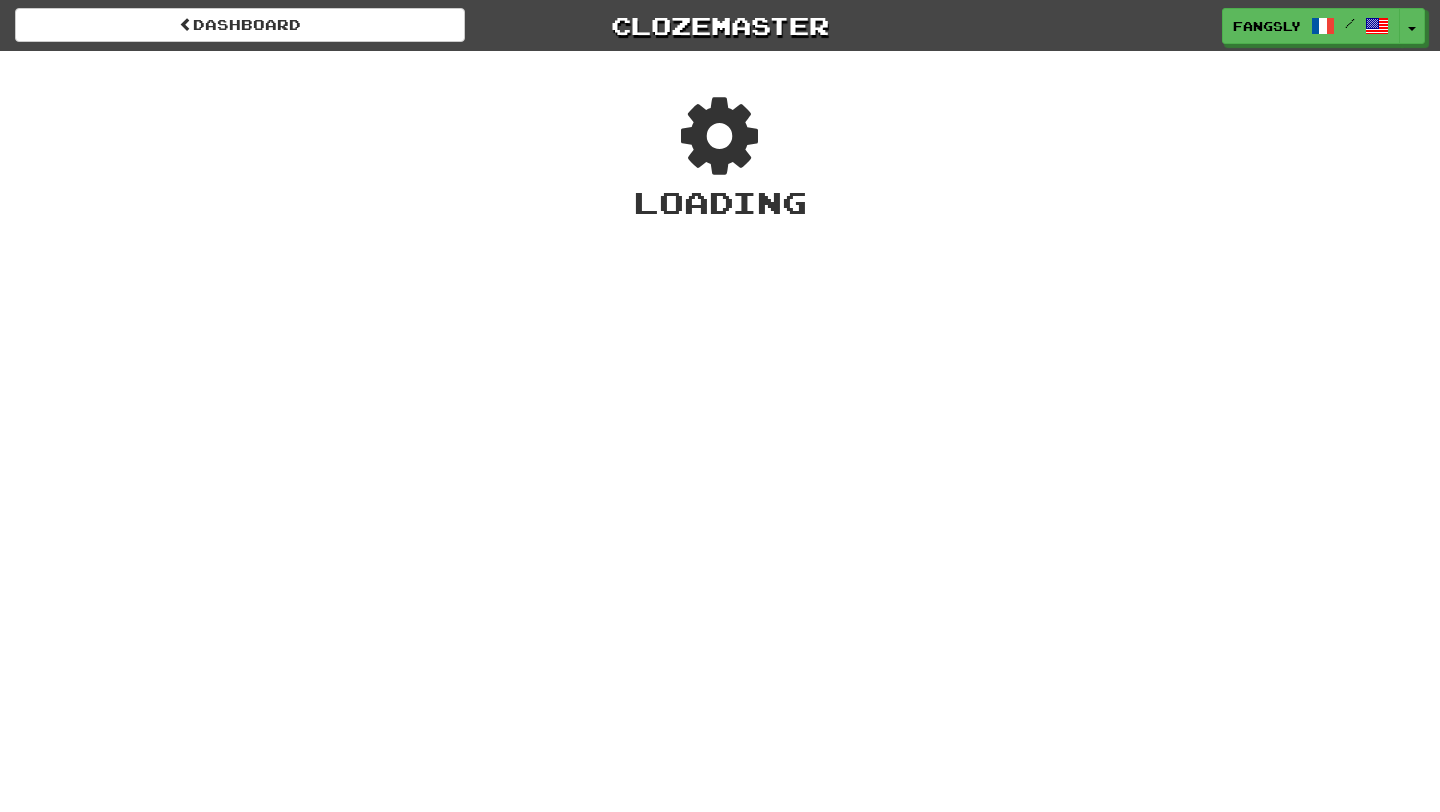 scroll, scrollTop: 0, scrollLeft: 0, axis: both 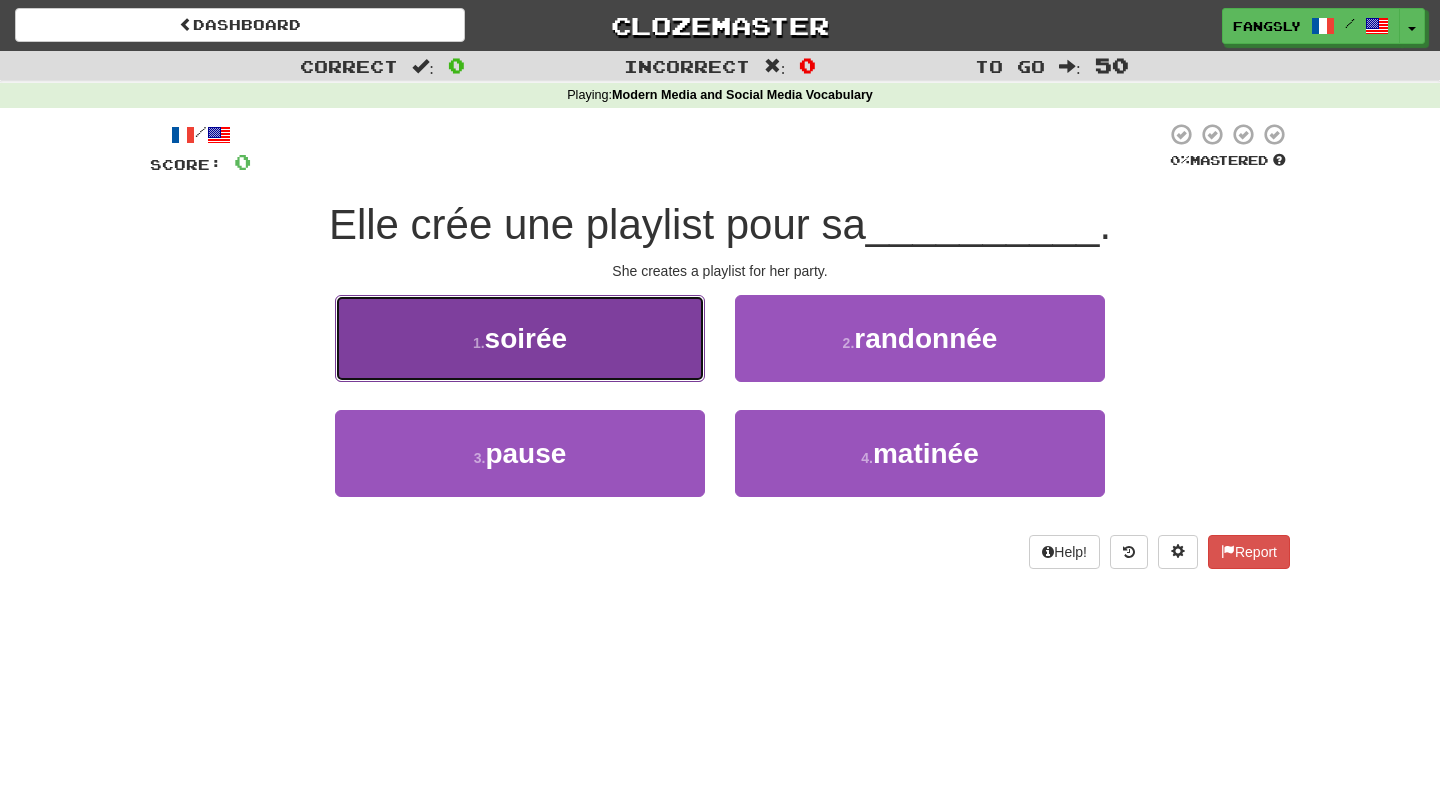 click on "1 .  soirée" at bounding box center (520, 338) 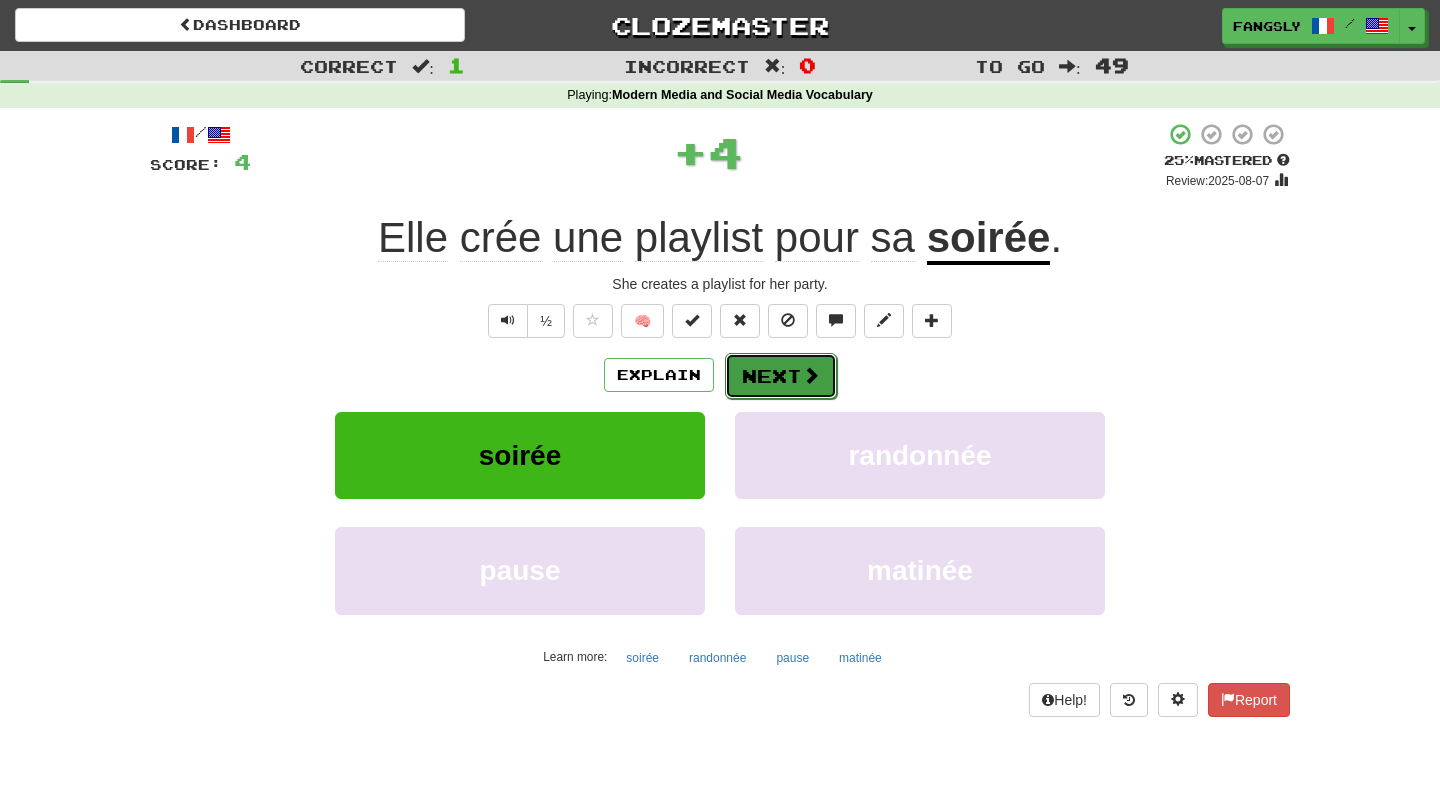 click at bounding box center (811, 375) 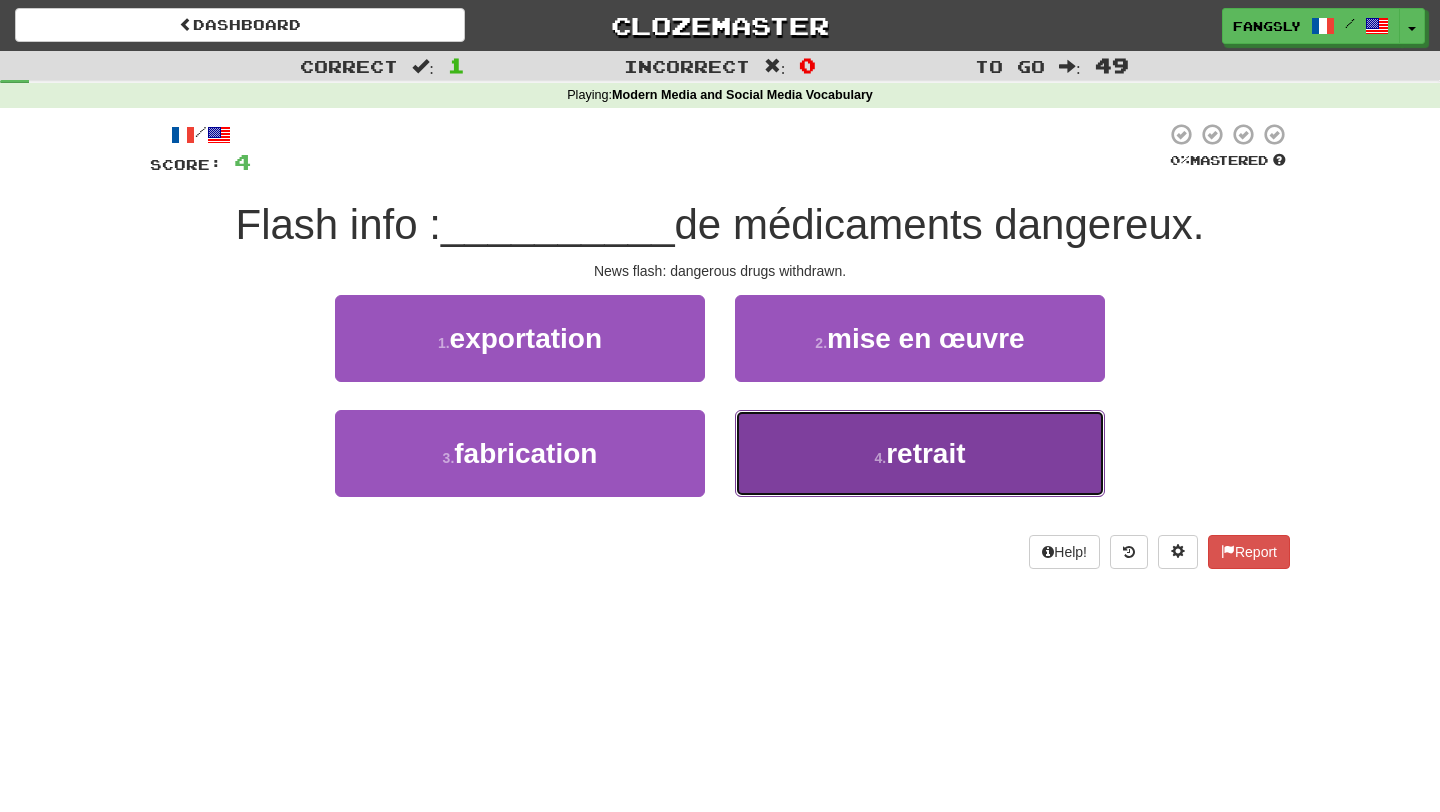 click on "4 .  retrait" at bounding box center [920, 453] 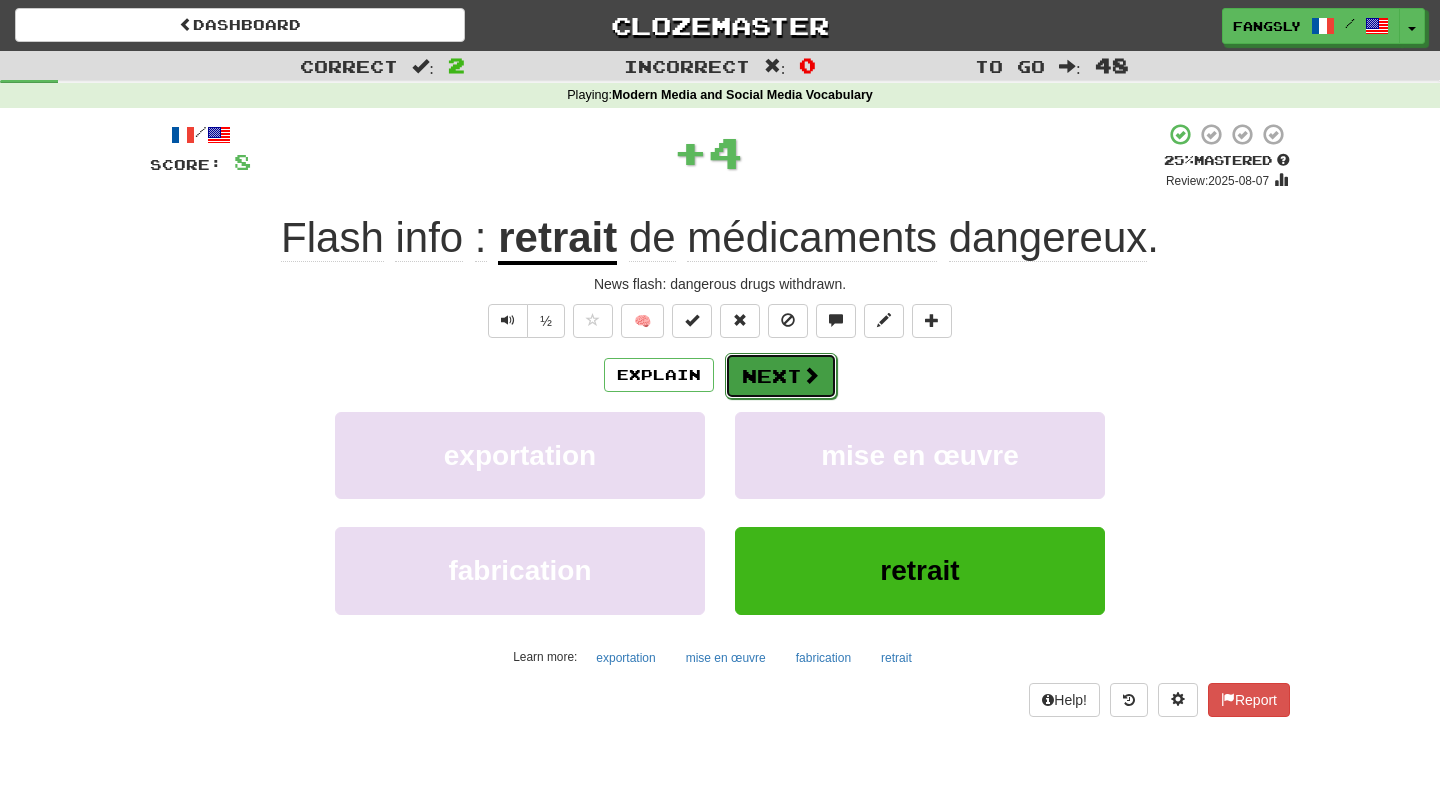 click on "Next" at bounding box center (781, 376) 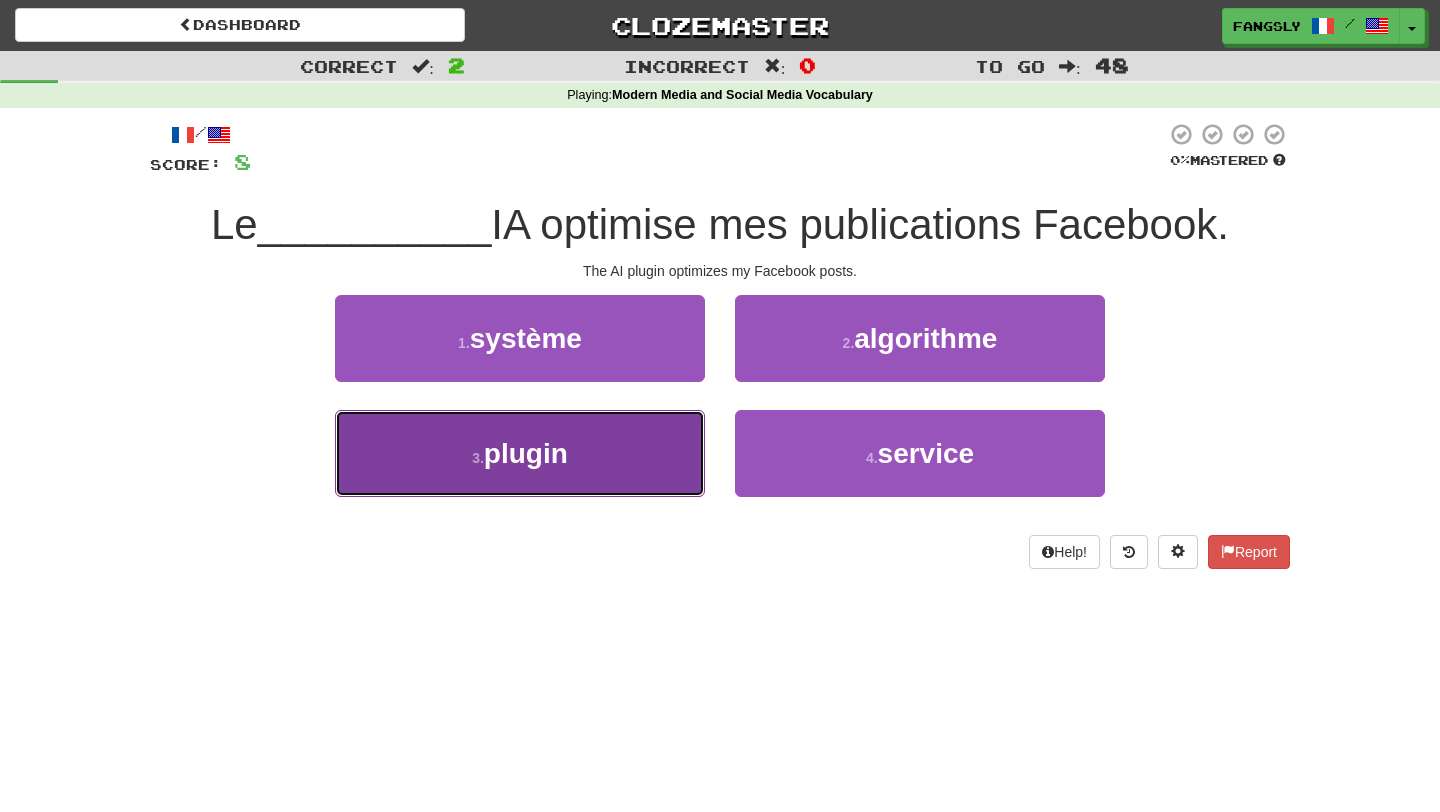 click on "3 .  plugin" at bounding box center (520, 453) 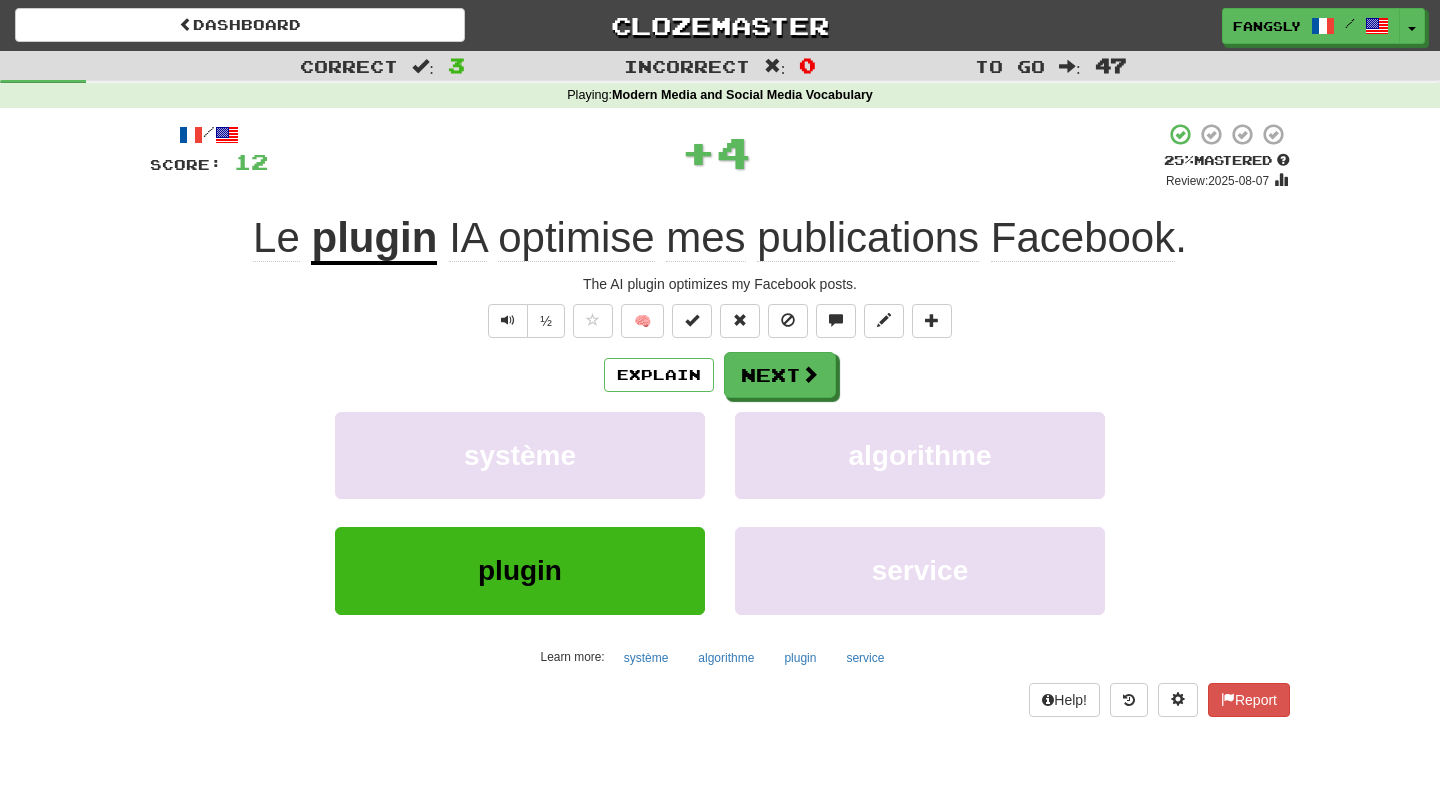 click on "The AI plugin optimizes my Facebook posts. ½ 🧠 Explain Next système algorithme plugin service Learn more: système algorithme plugin service Help! Report" at bounding box center (720, 419) 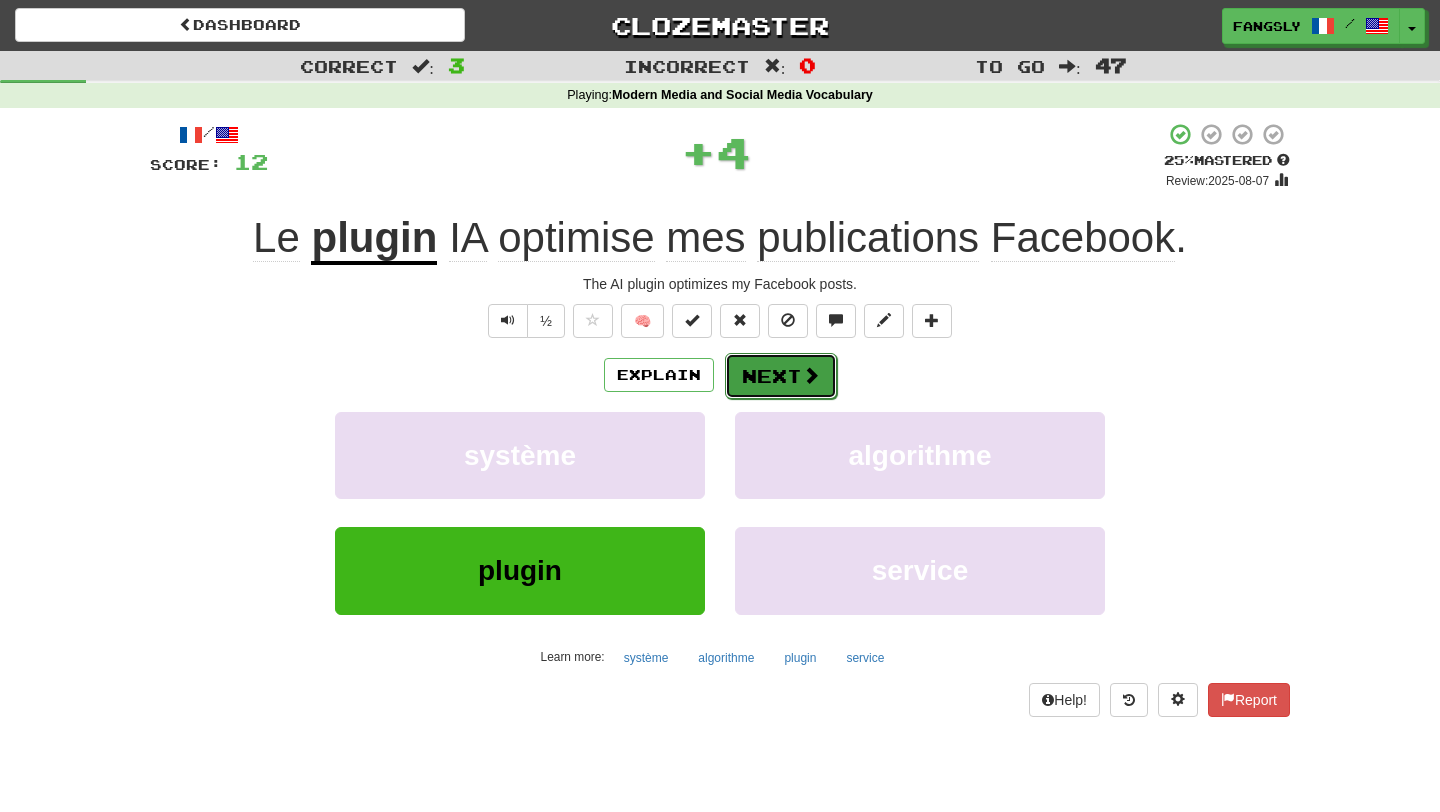 click on "Next" at bounding box center (781, 376) 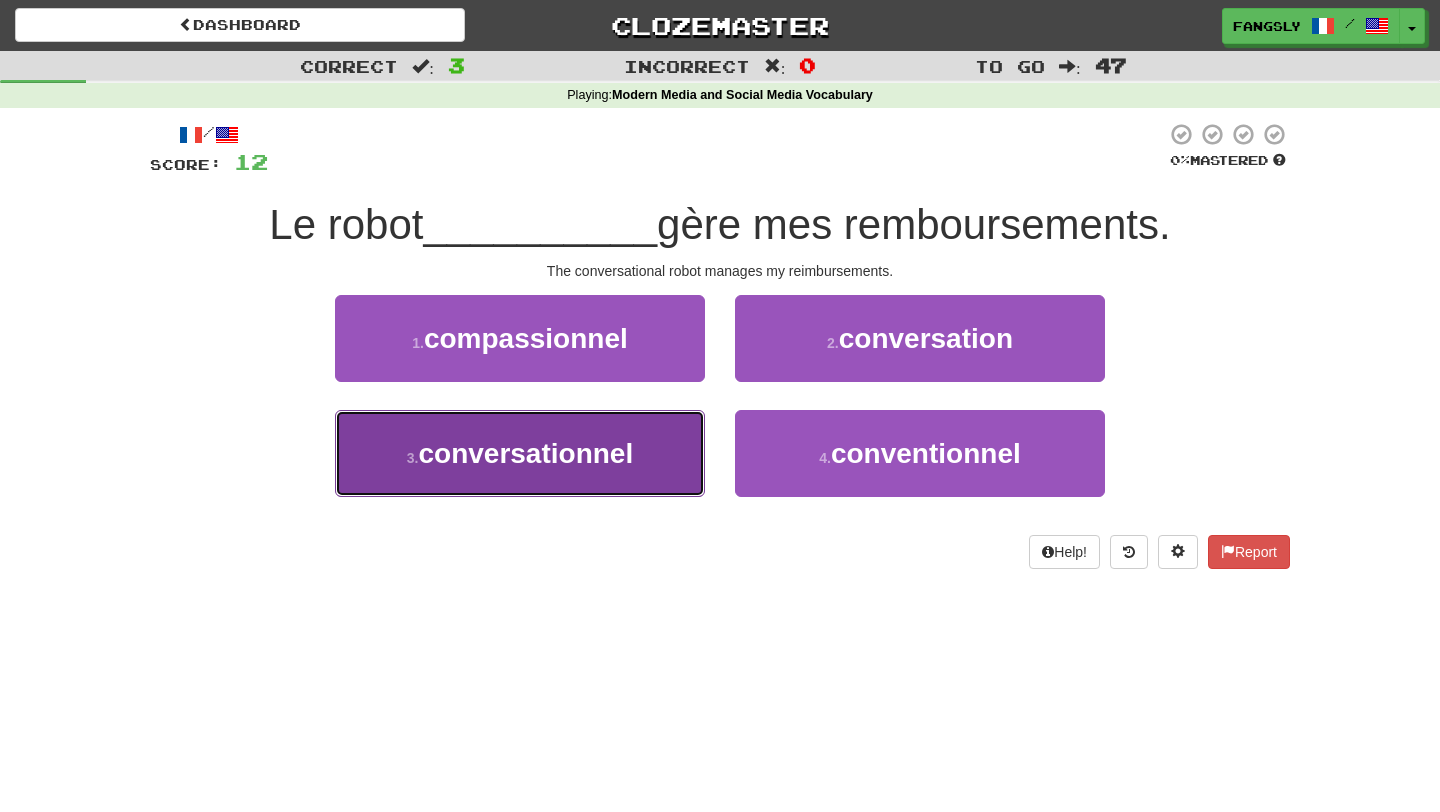 click on "3 .  conversationnel" at bounding box center [520, 453] 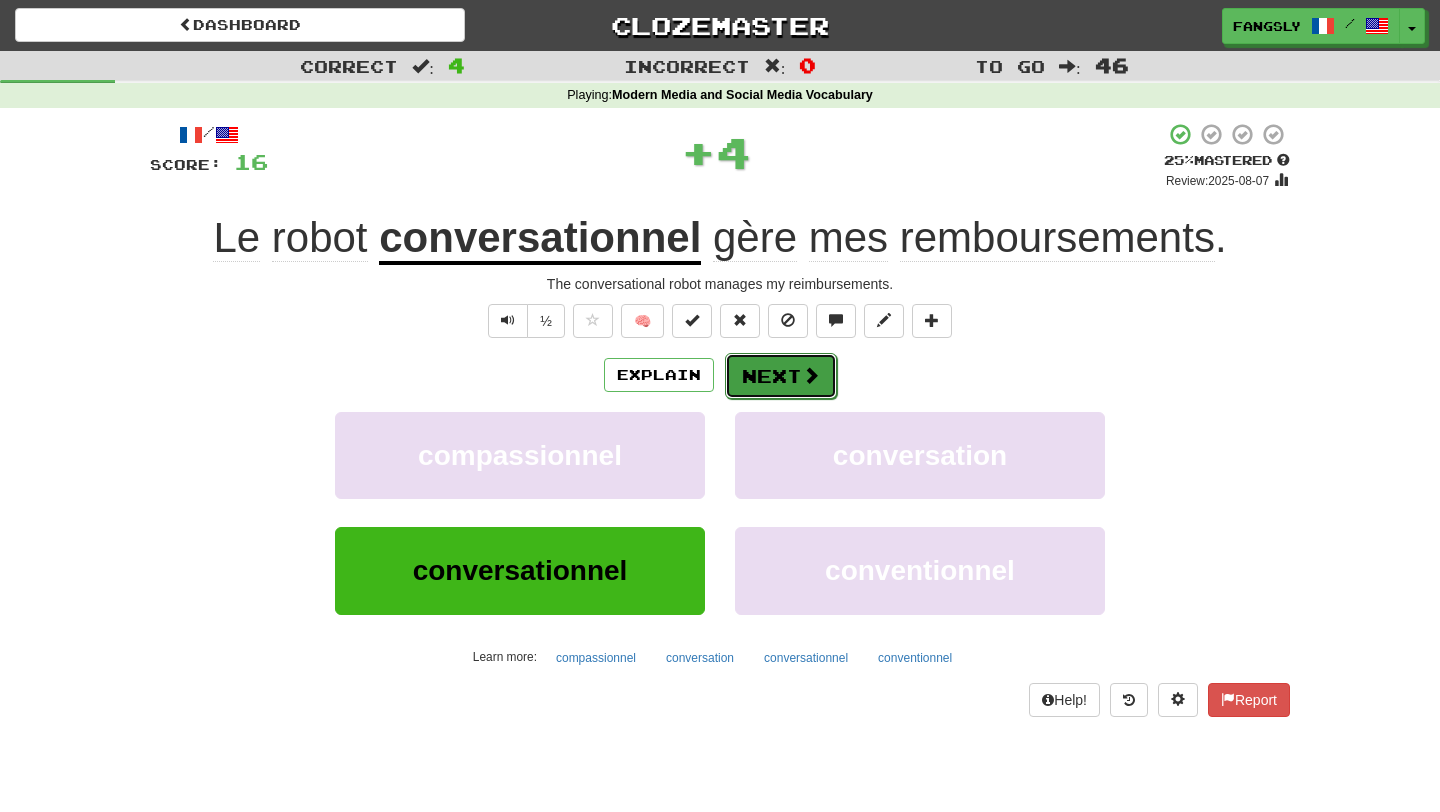 click on "Next" at bounding box center [781, 376] 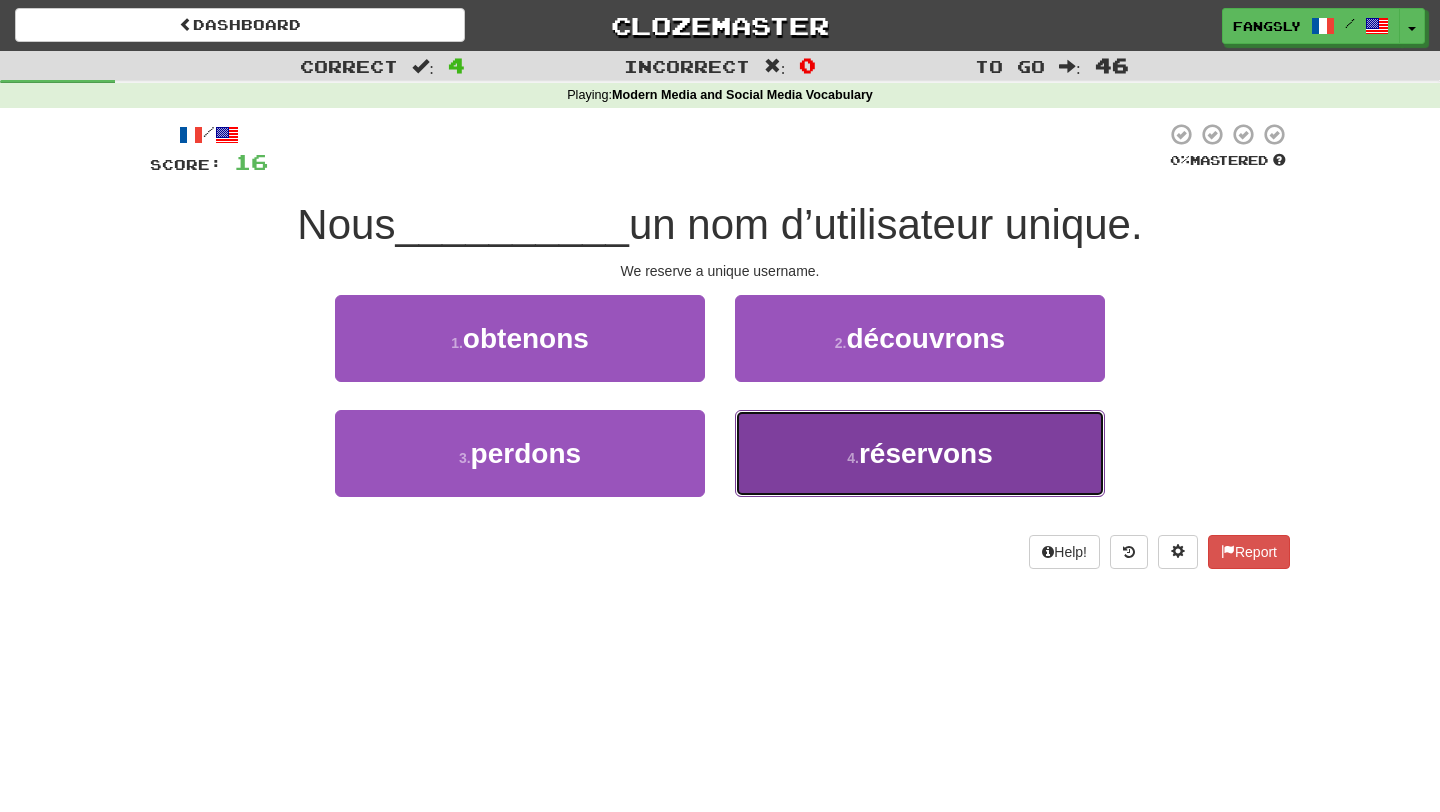click on "4 .  réservons" at bounding box center [920, 453] 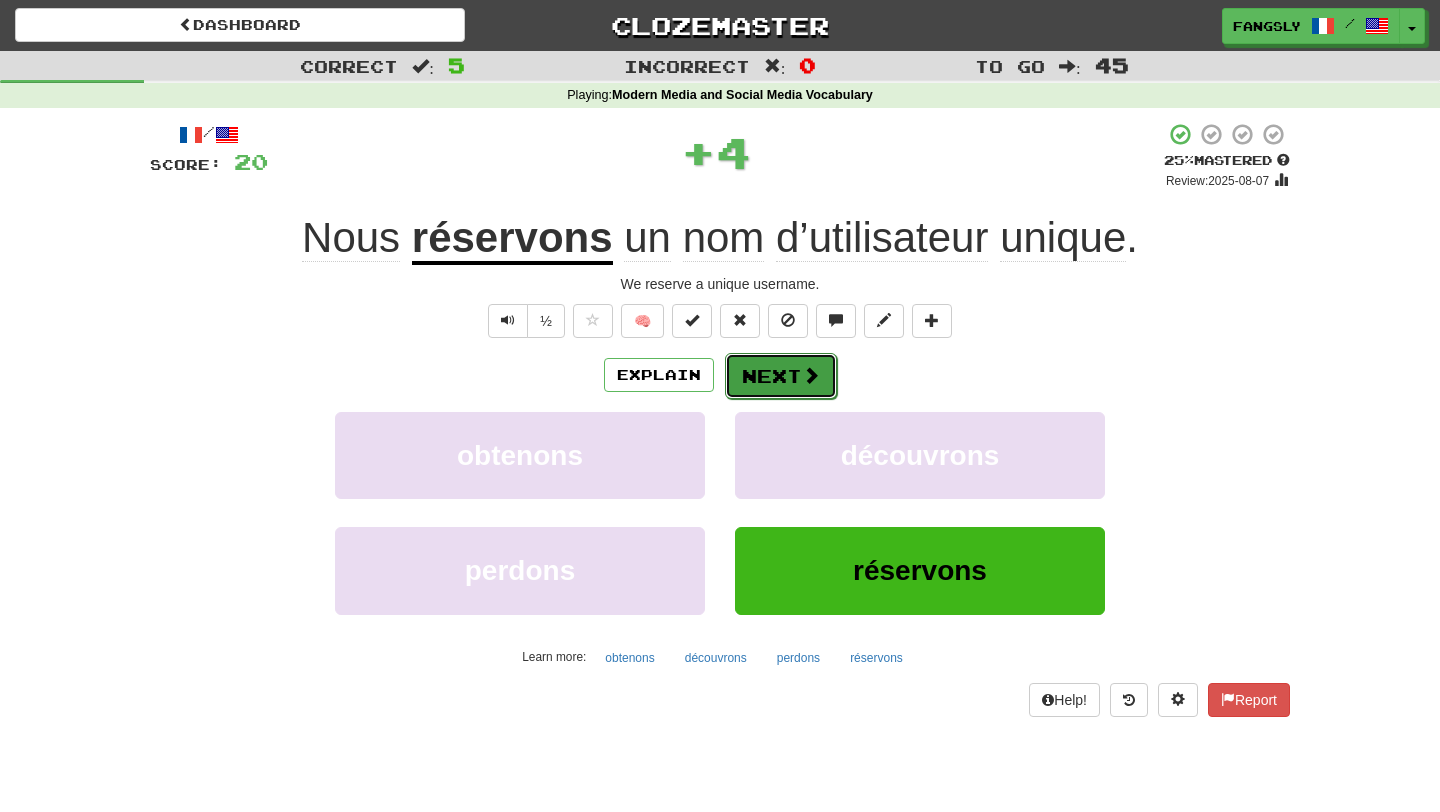 click on "Next" at bounding box center (781, 376) 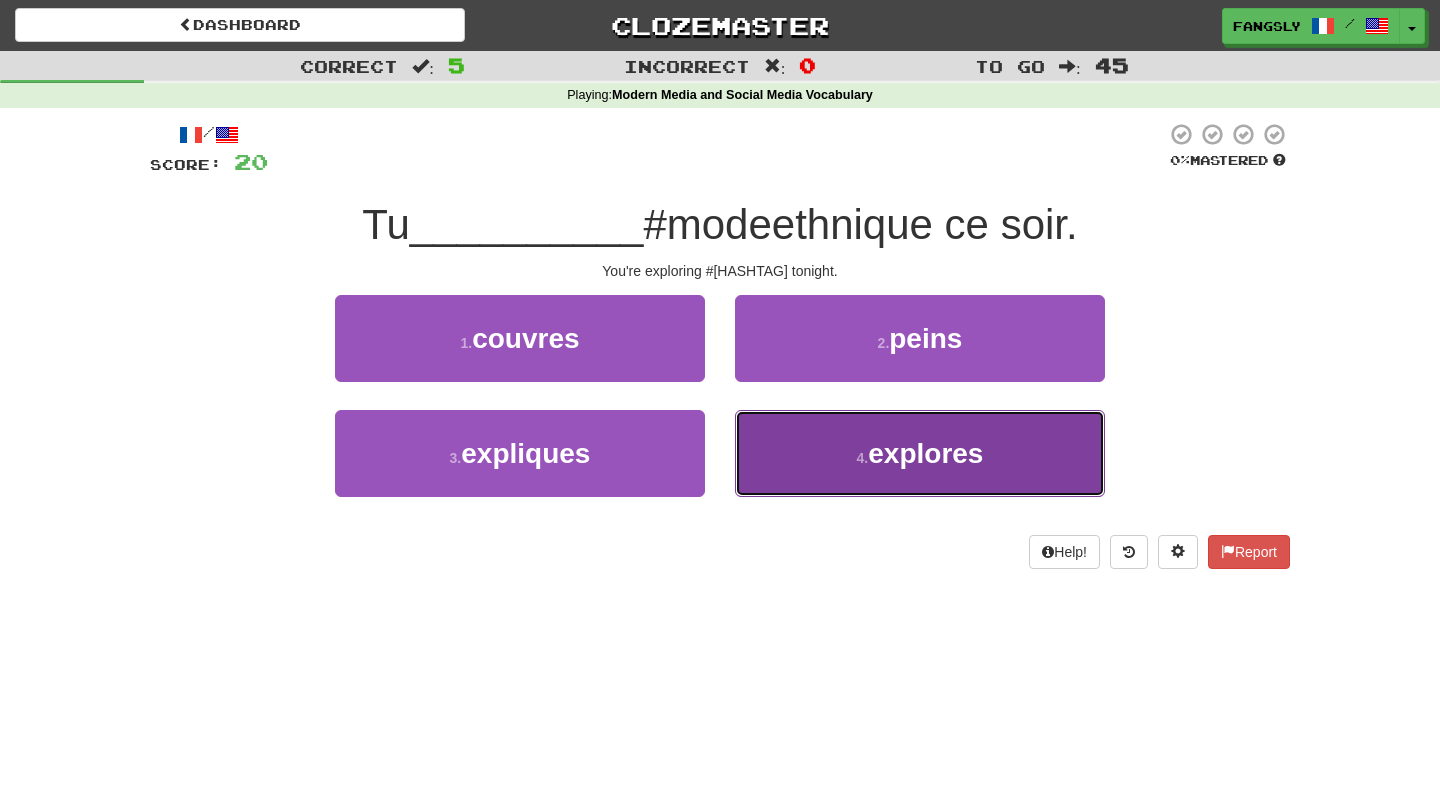 click on "4 .  explores" at bounding box center (920, 453) 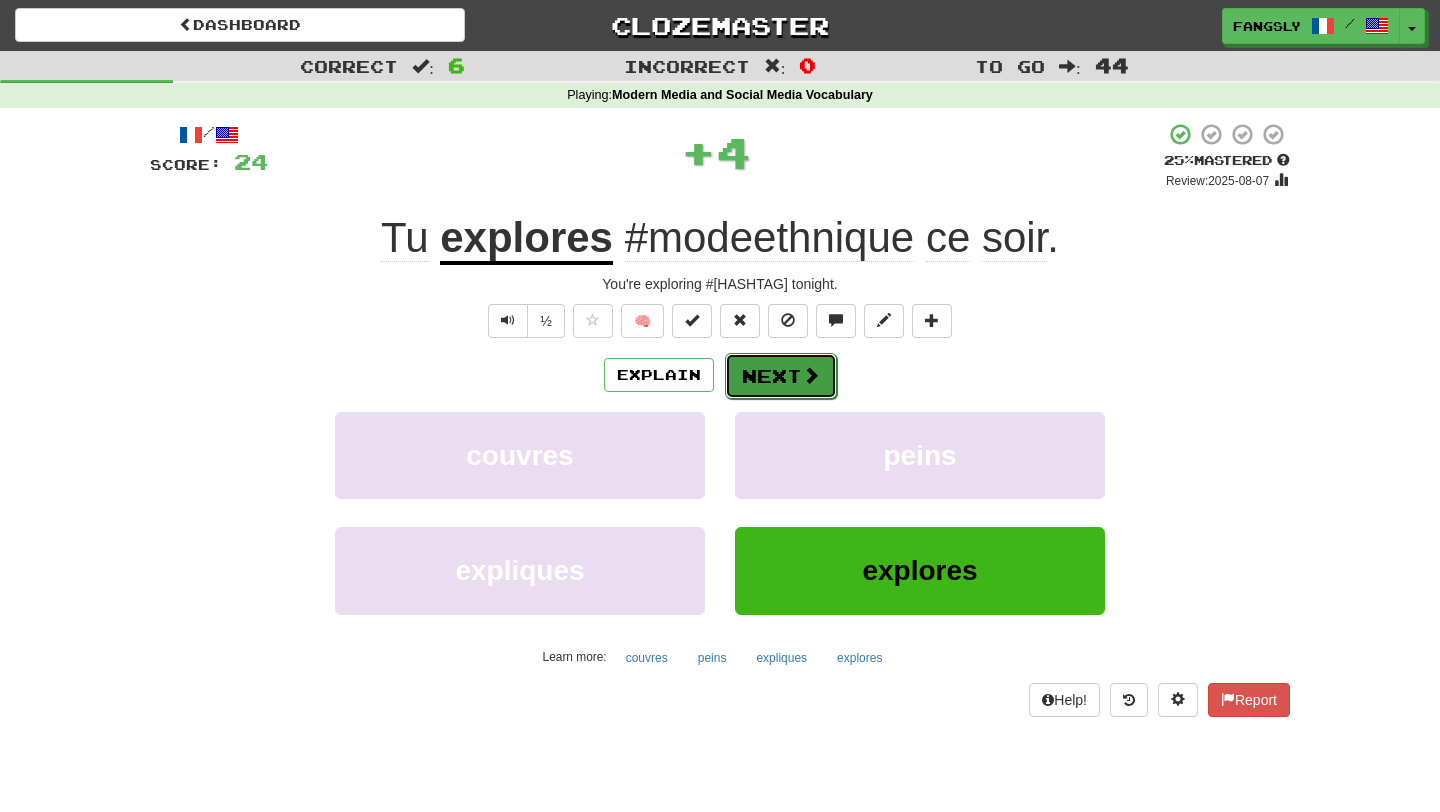 click on "Next" at bounding box center (781, 376) 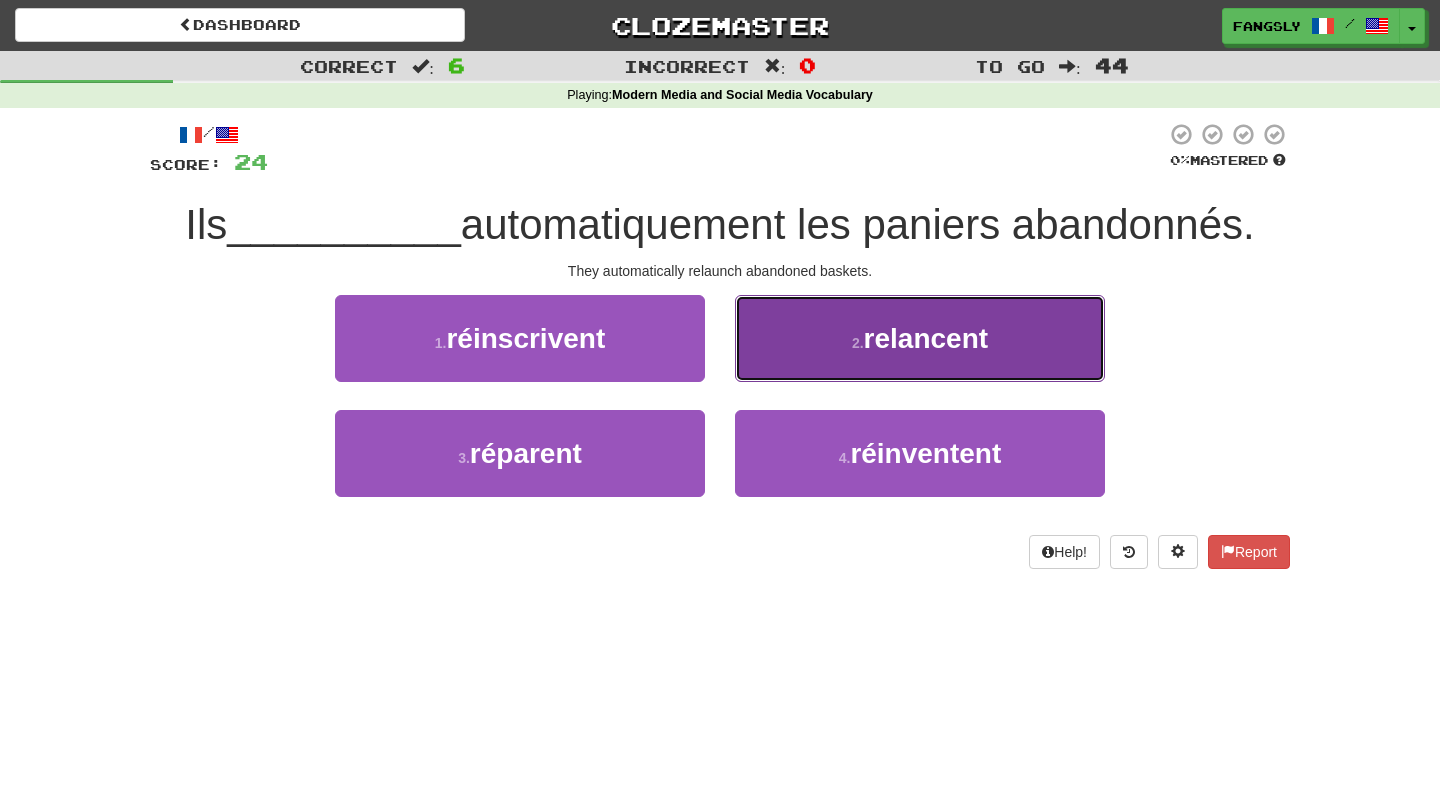 click on "2 .  relancent" at bounding box center [920, 338] 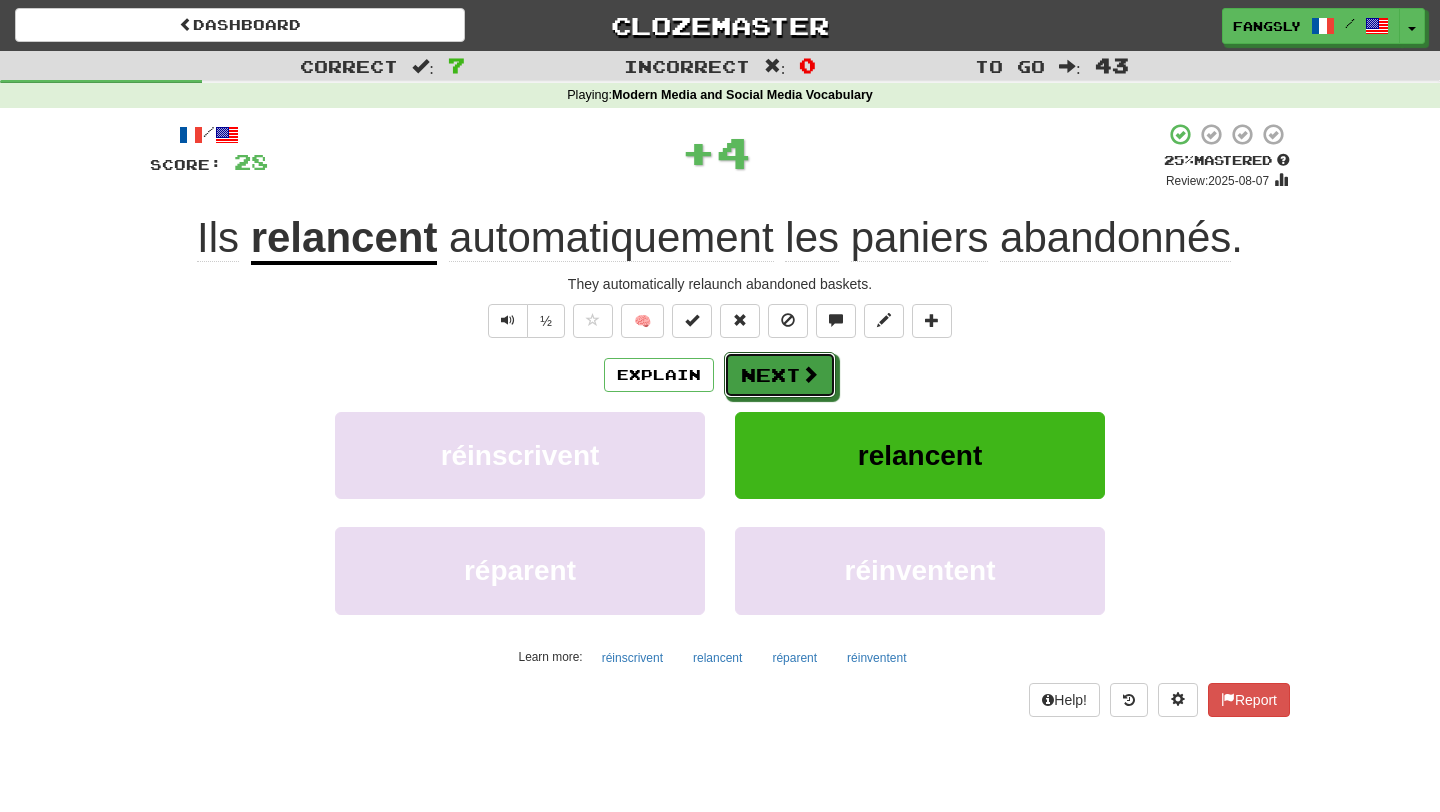 click on "Next" at bounding box center (780, 375) 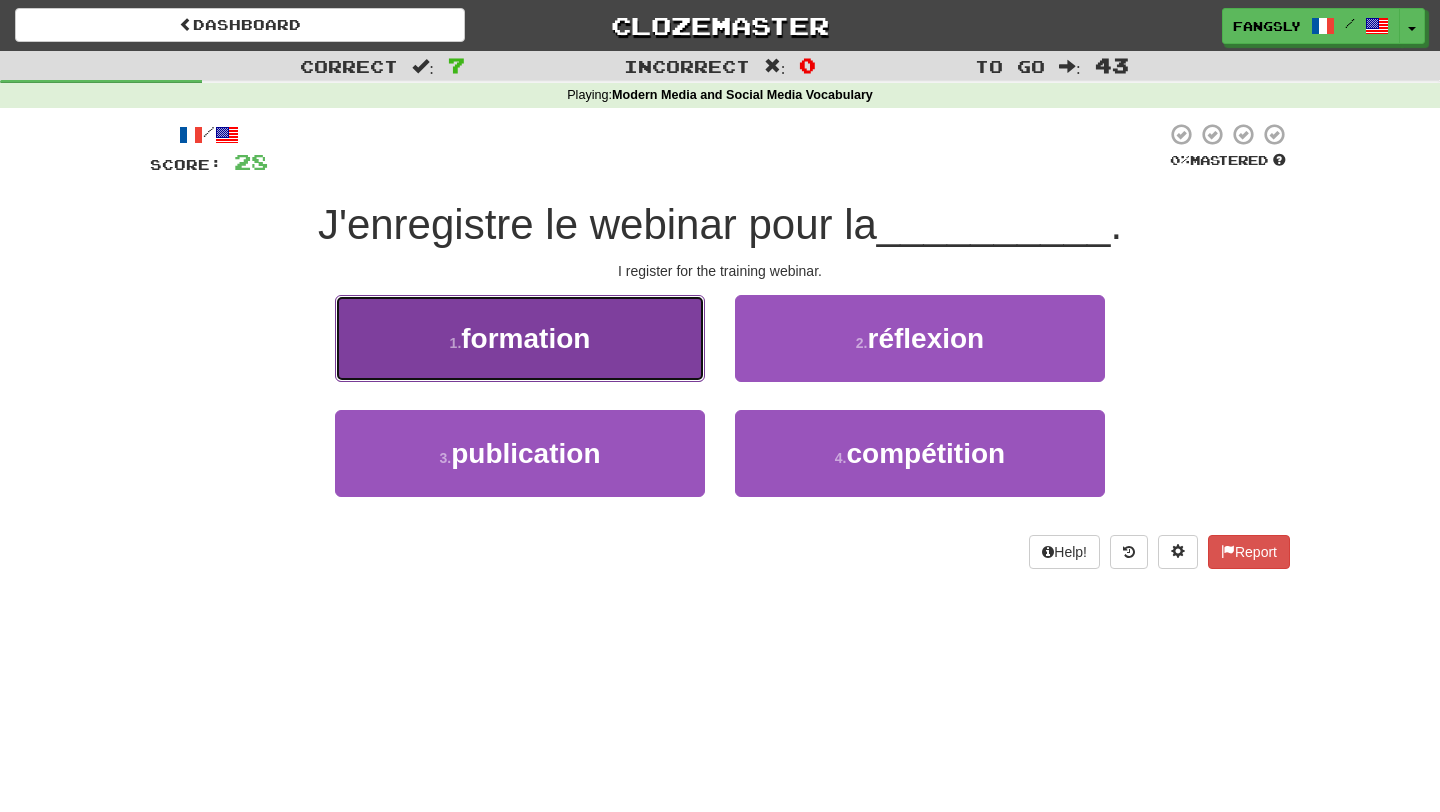 click on "1 .  formation" at bounding box center [520, 338] 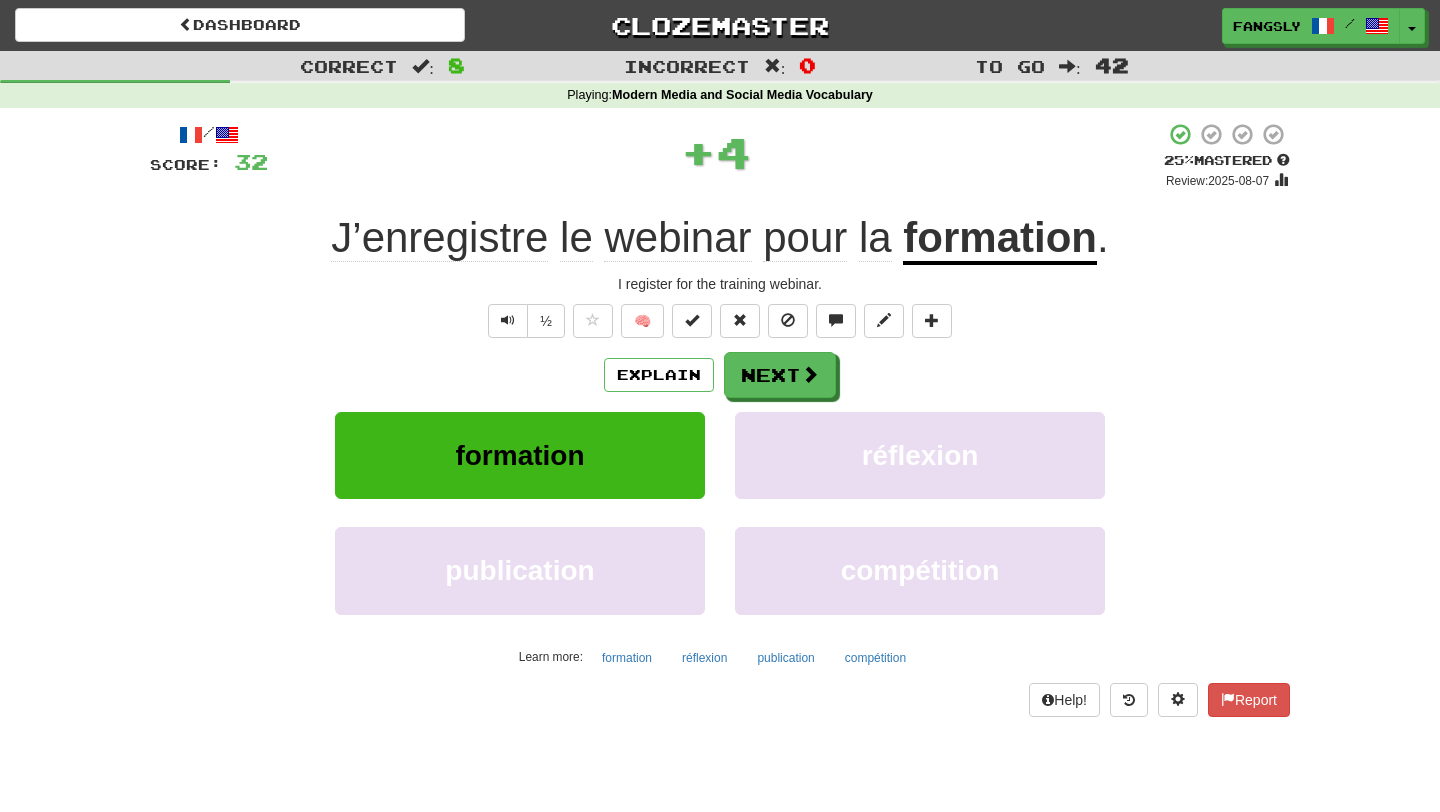 click on "Explain Next formation réflexion publication compétition Learn more: formation réflexion publication compétition" at bounding box center (720, 512) 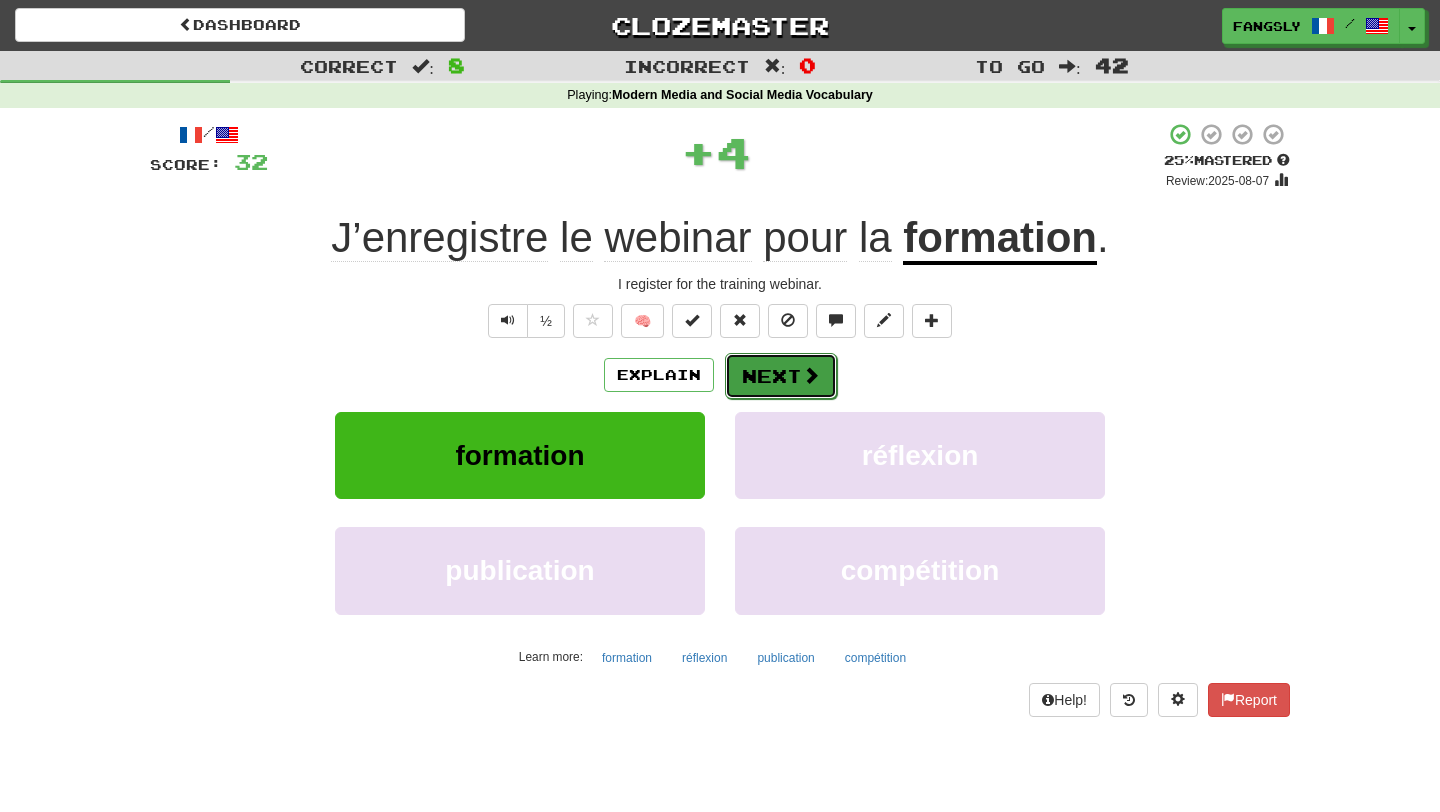 click on "Next" at bounding box center [781, 376] 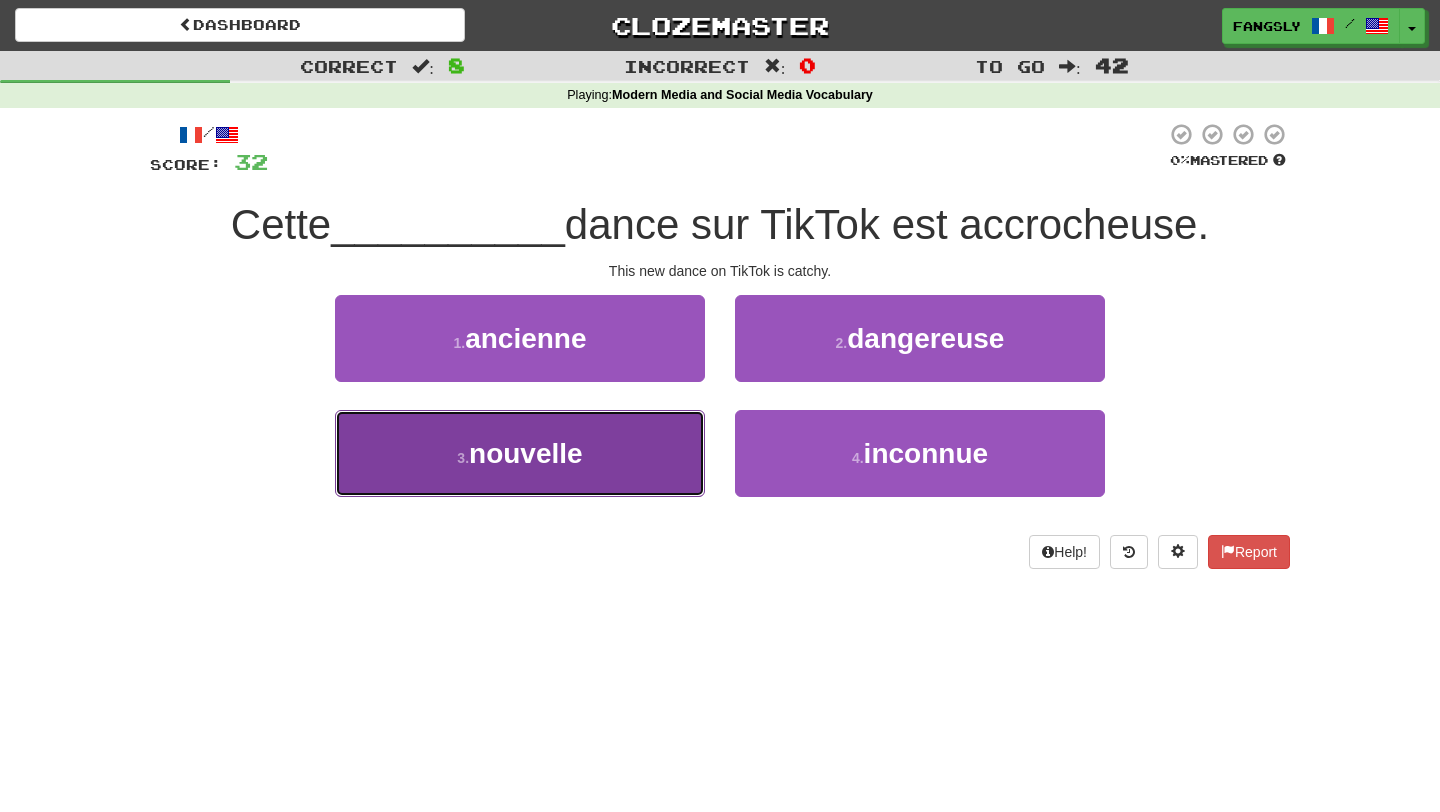 click on "3 .  nouvelle" at bounding box center (520, 453) 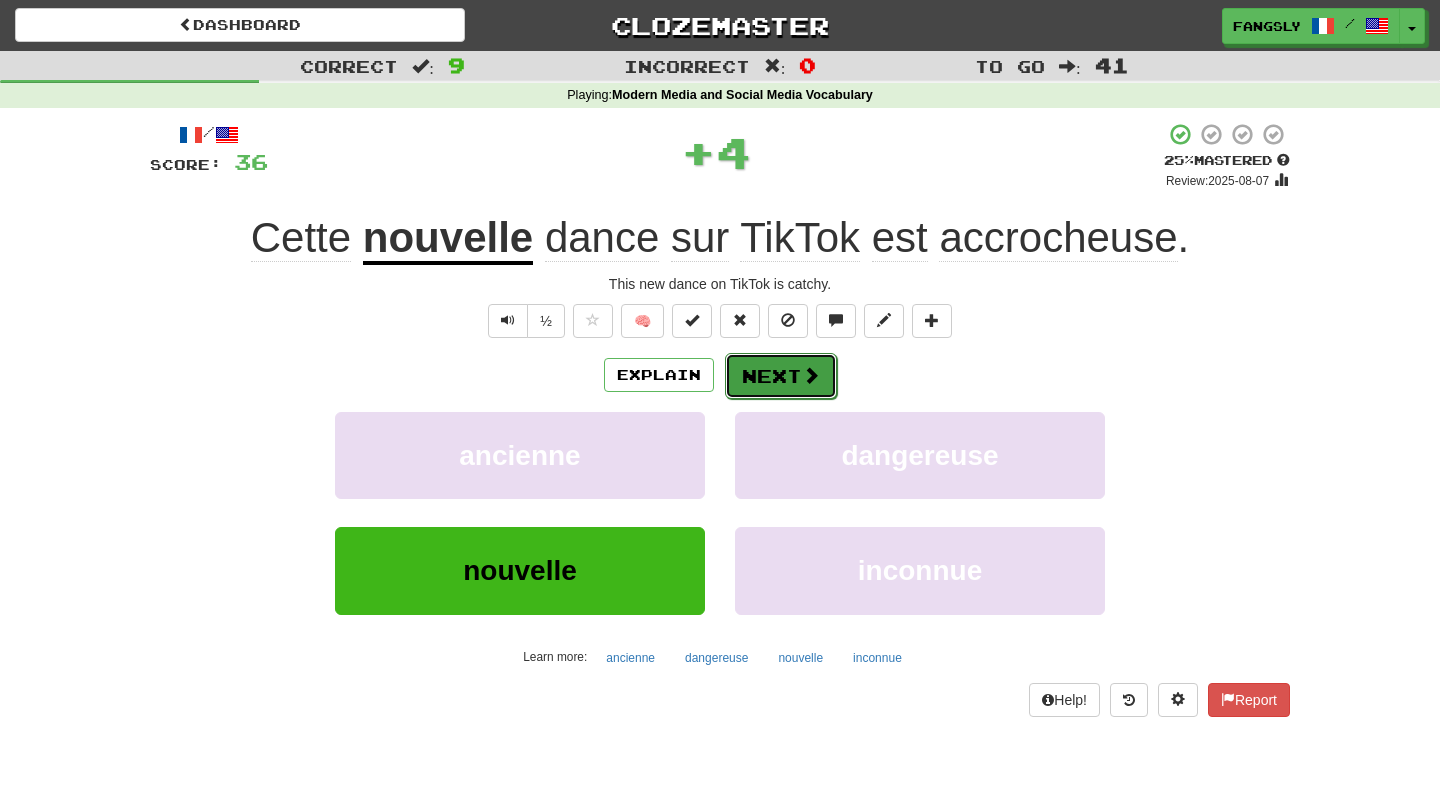 click on "Next" at bounding box center (781, 376) 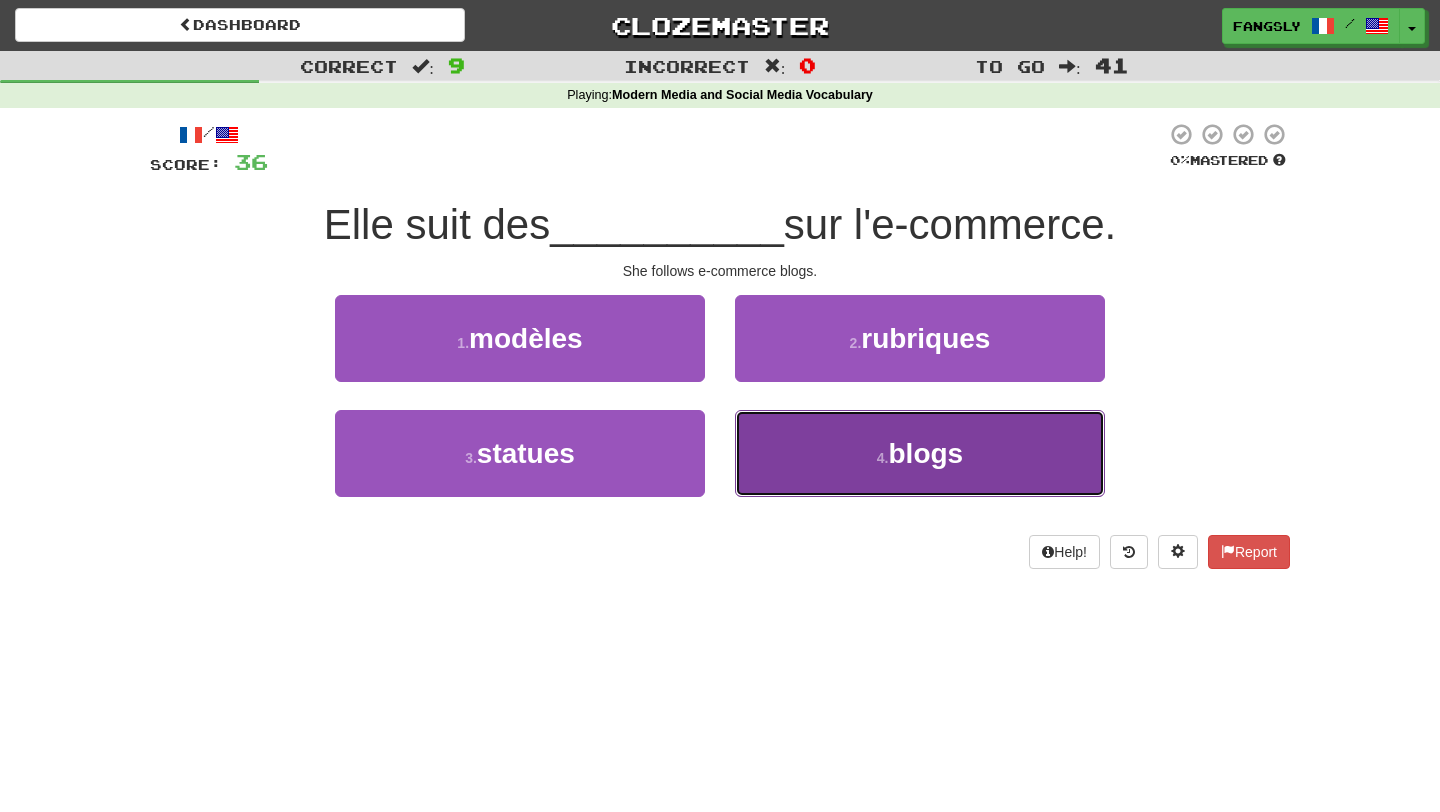 click on "4 .  blogs" at bounding box center (920, 453) 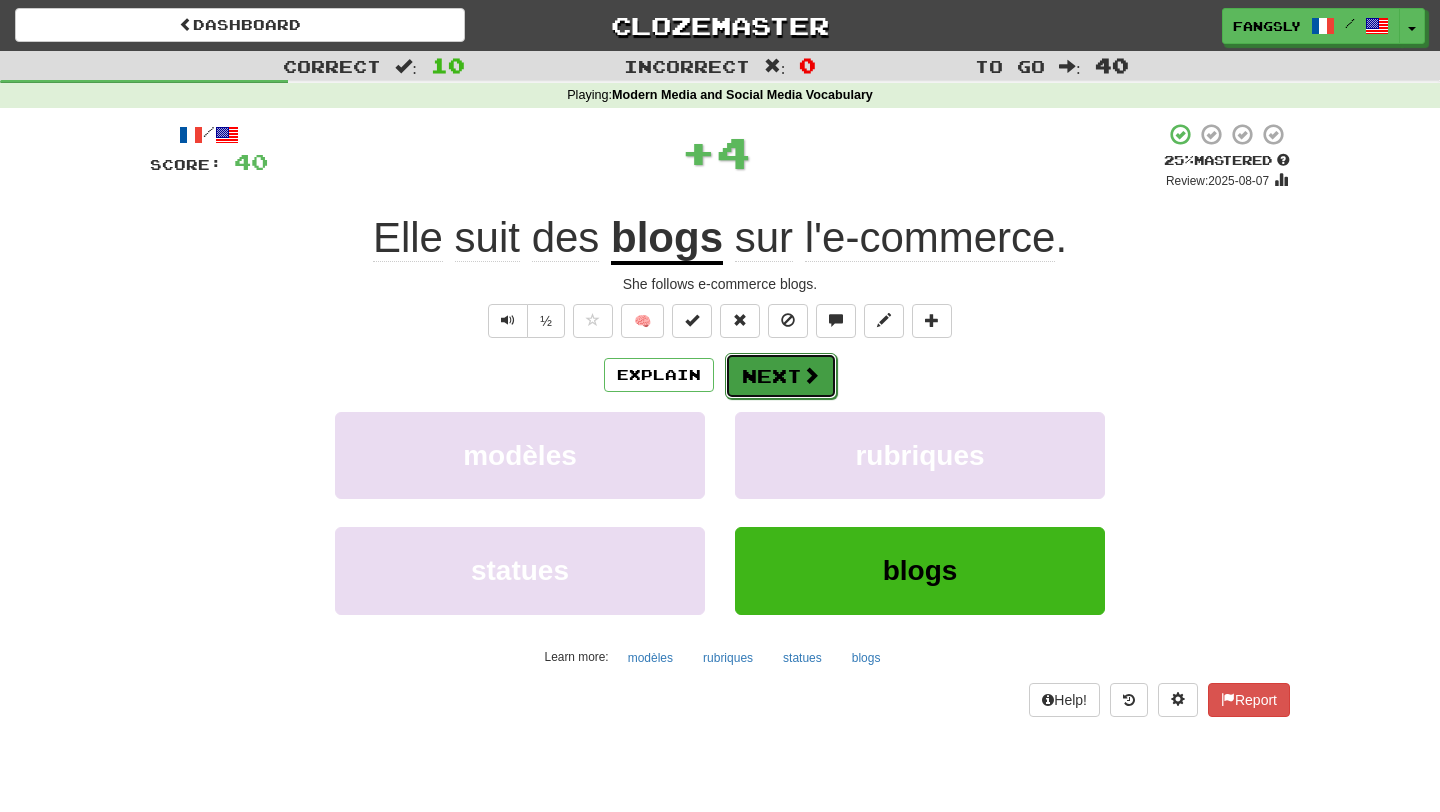 click on "Next" at bounding box center [781, 376] 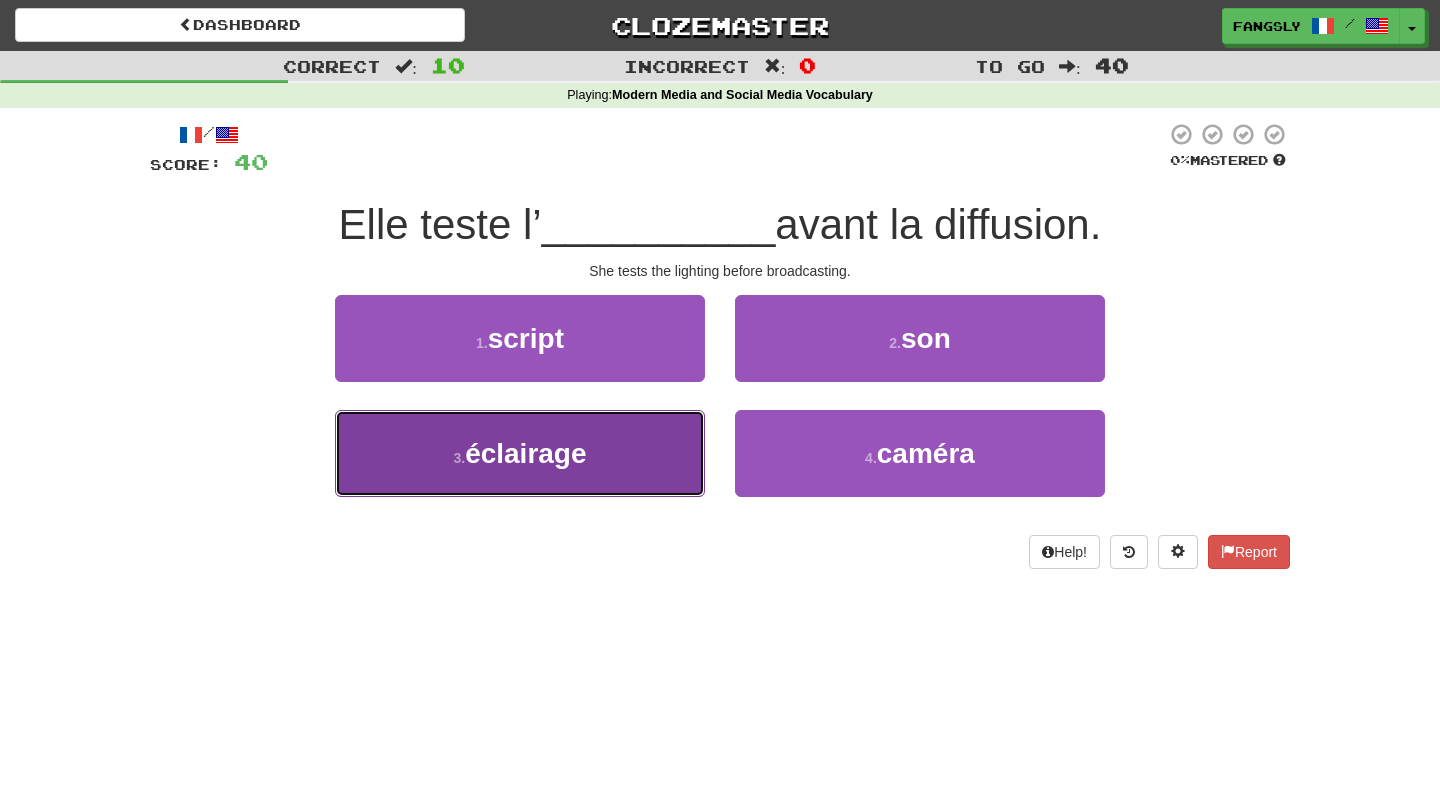 click on "3 .  éclairage" at bounding box center (520, 453) 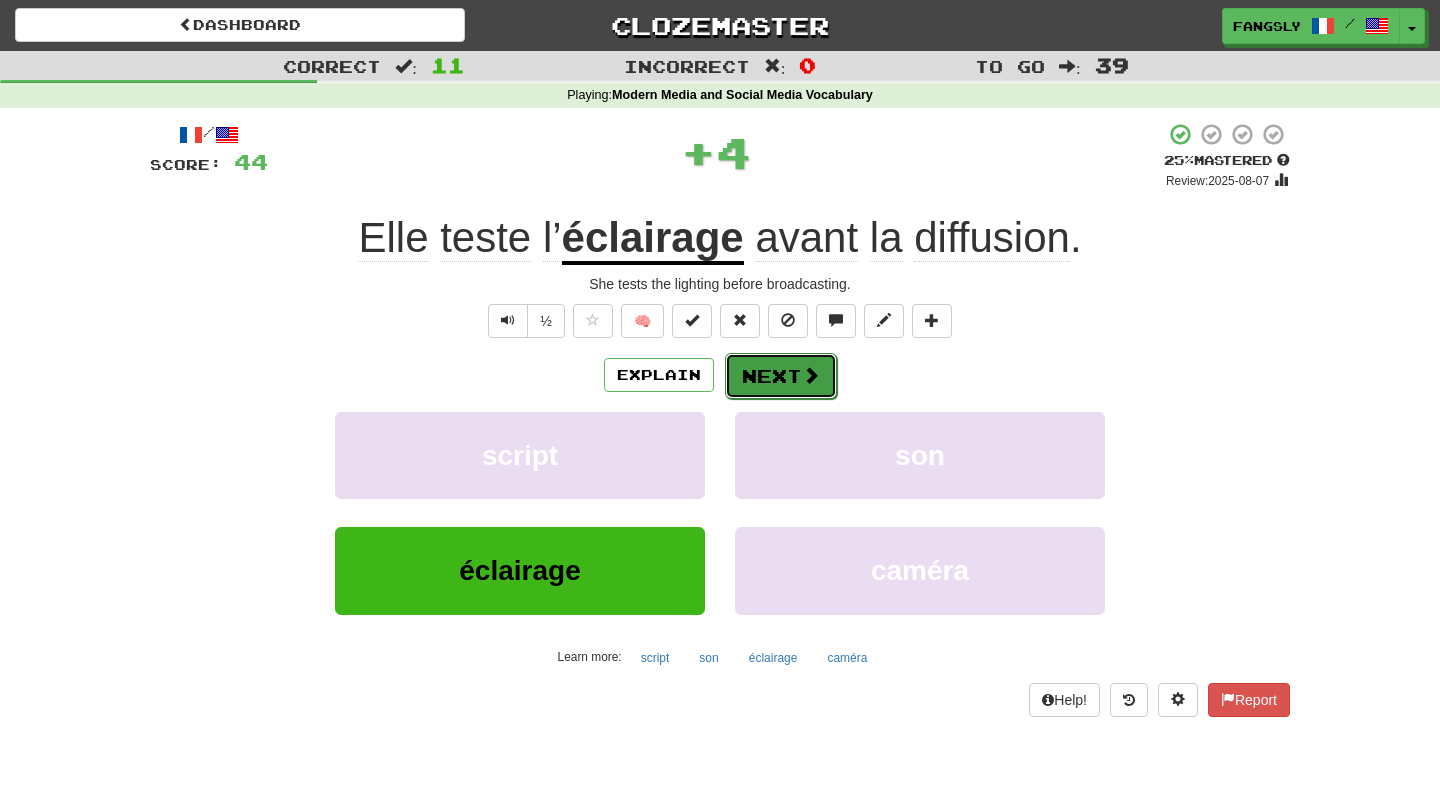 click on "Next" at bounding box center [781, 376] 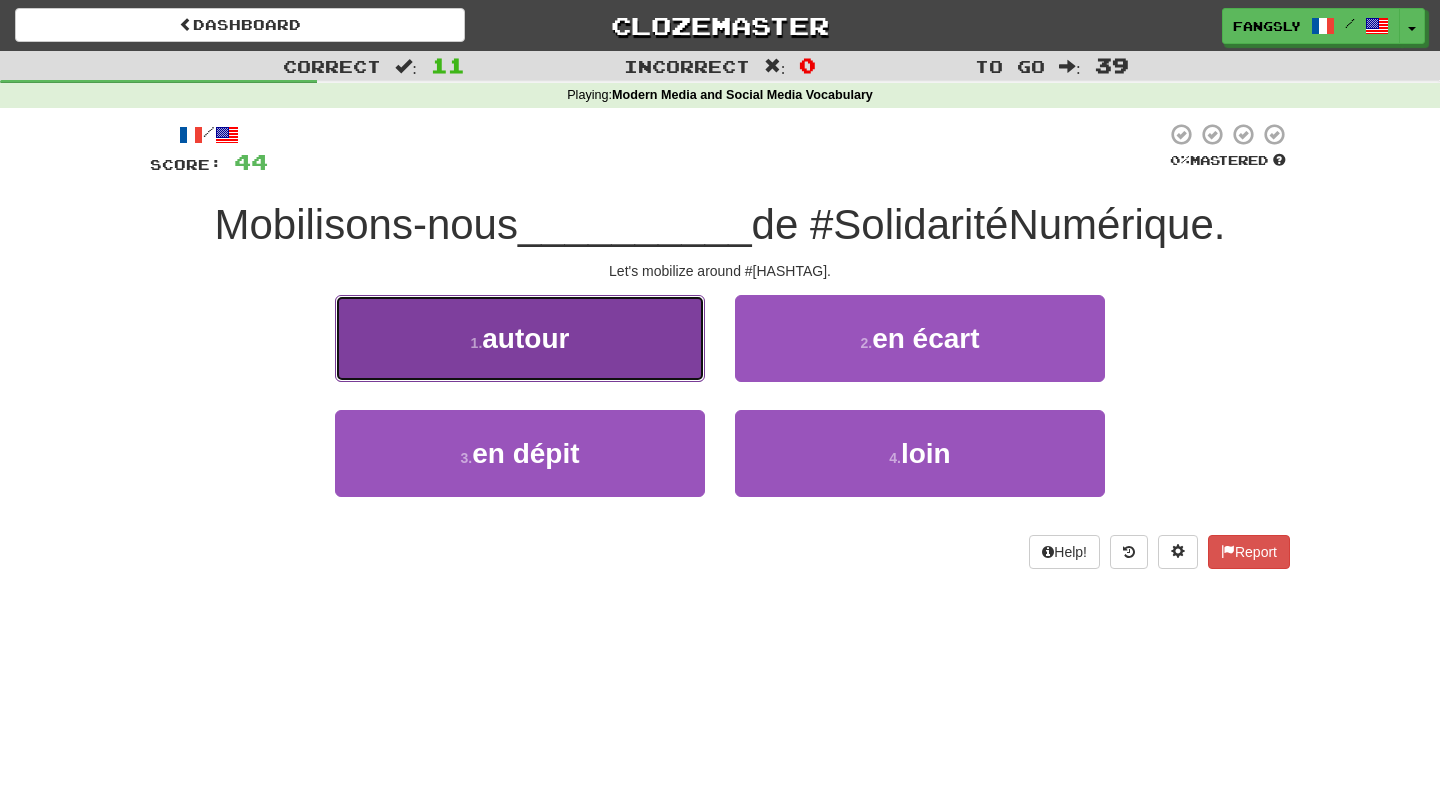 click on "1 .  autour" at bounding box center [520, 338] 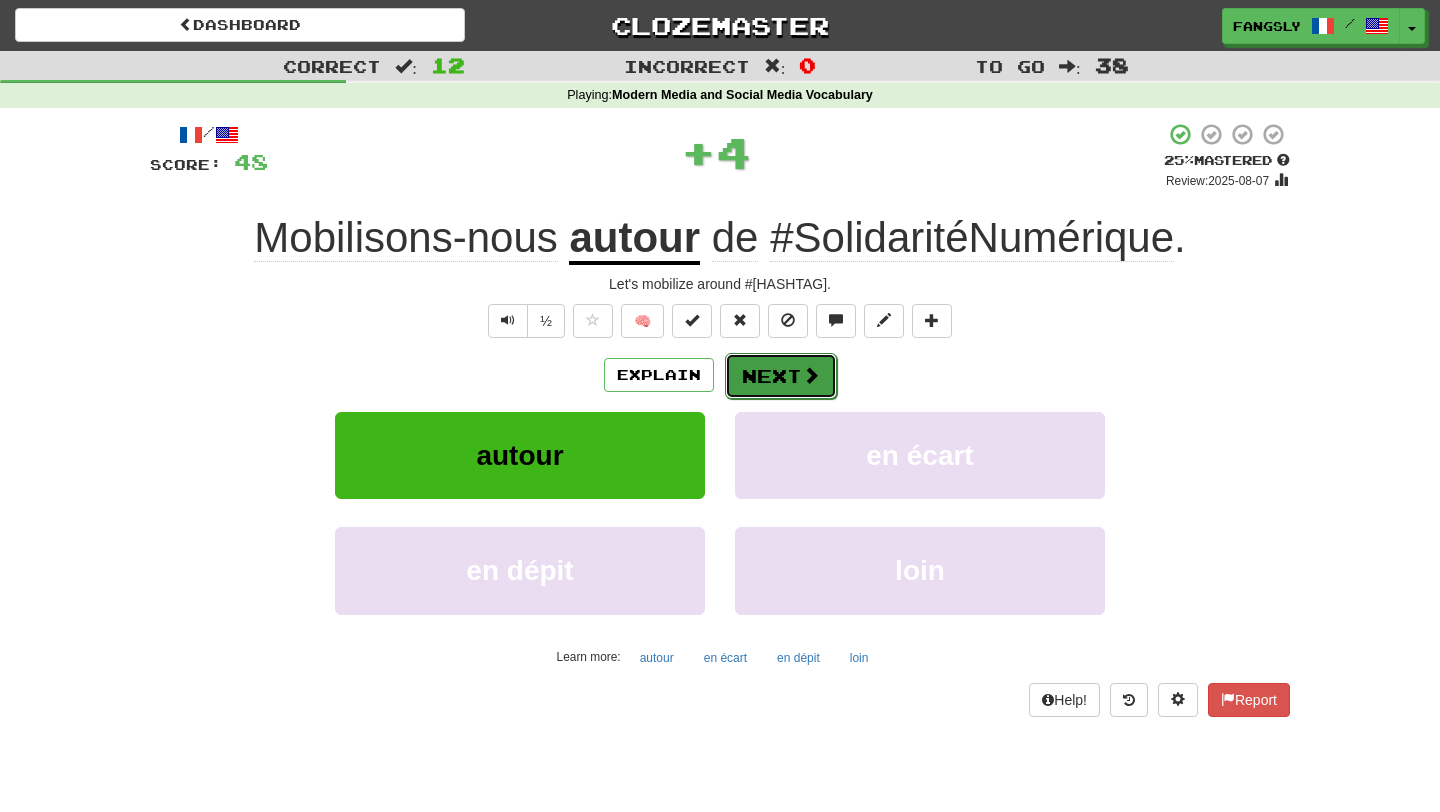 click on "Next" at bounding box center [781, 376] 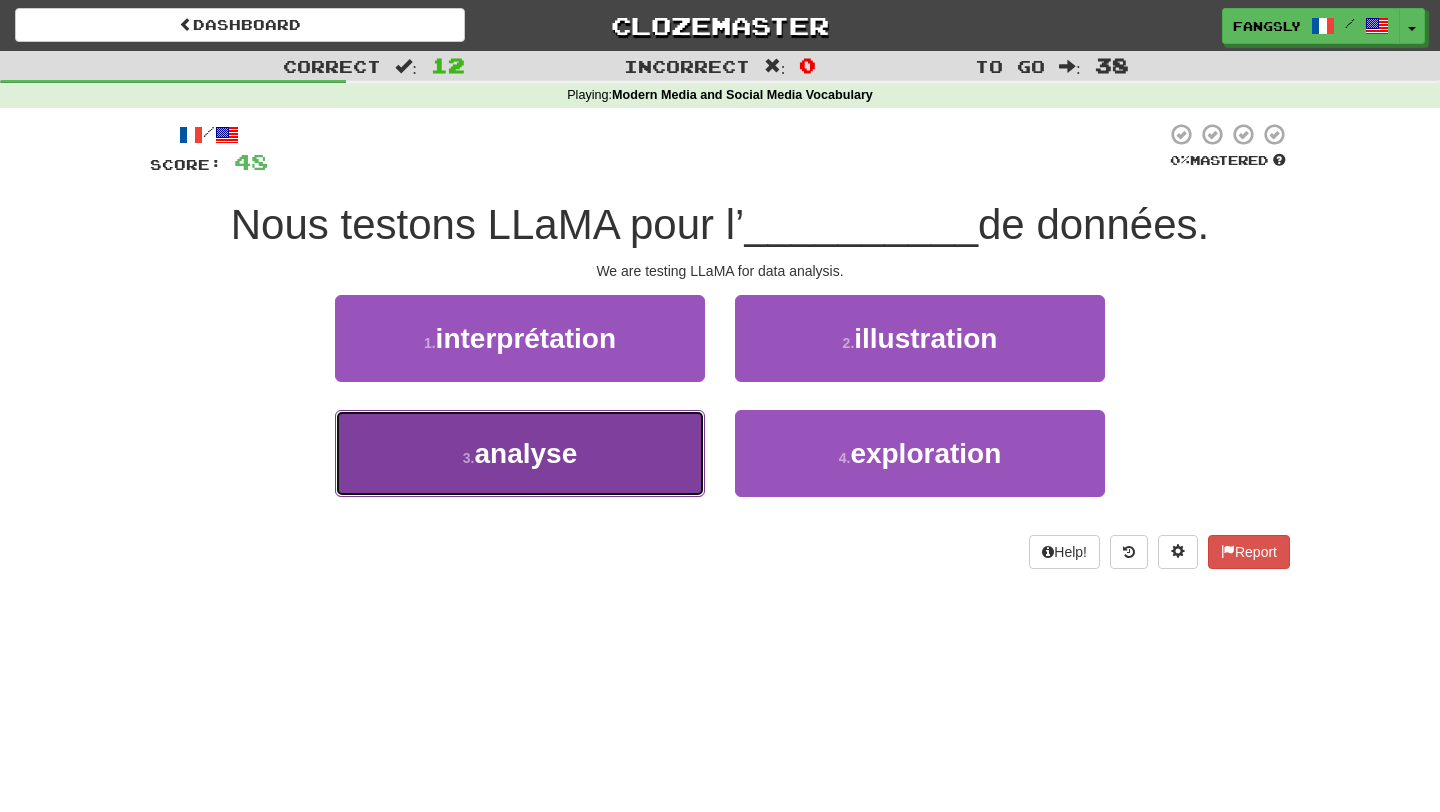 click on "3 .  analyse" at bounding box center (520, 453) 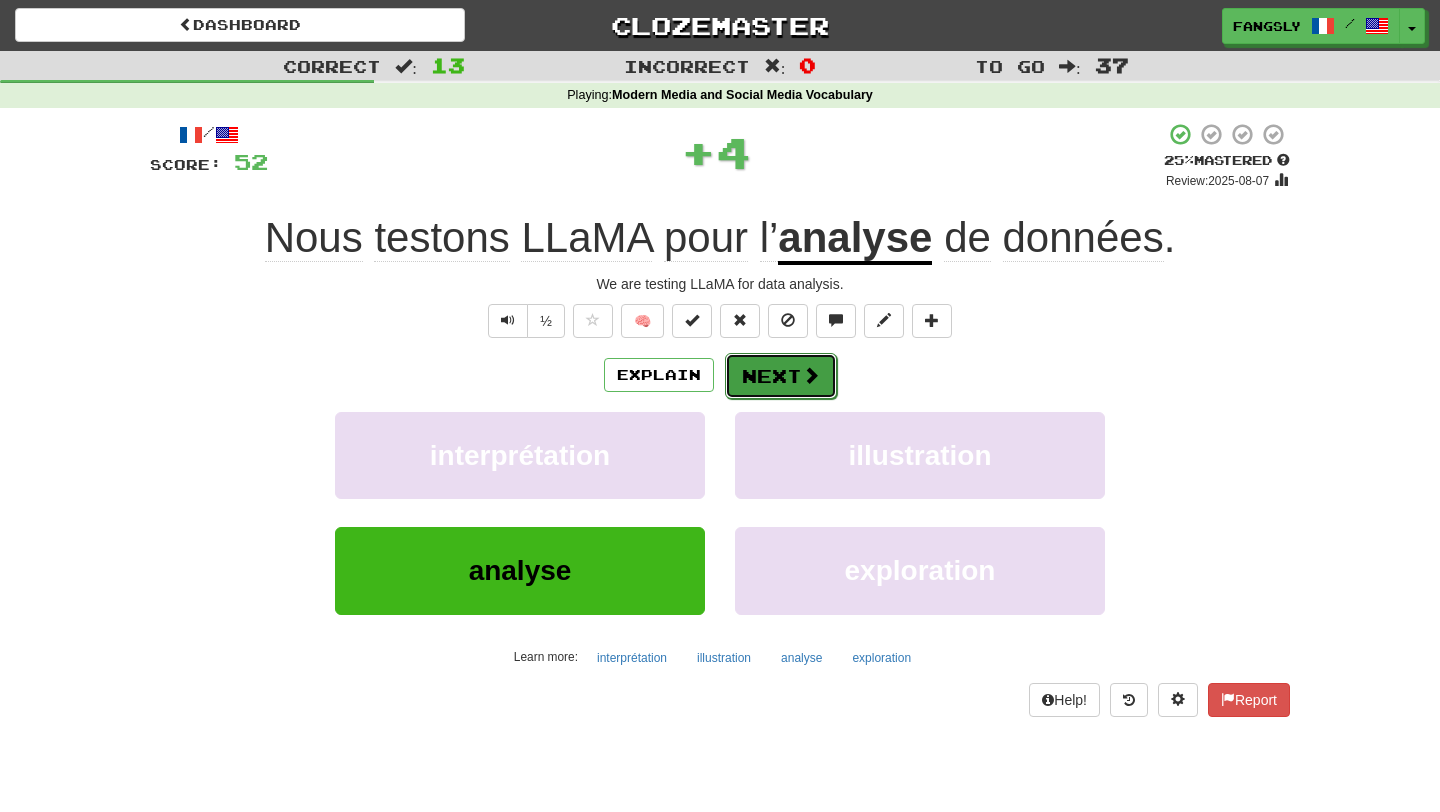 click at bounding box center (811, 375) 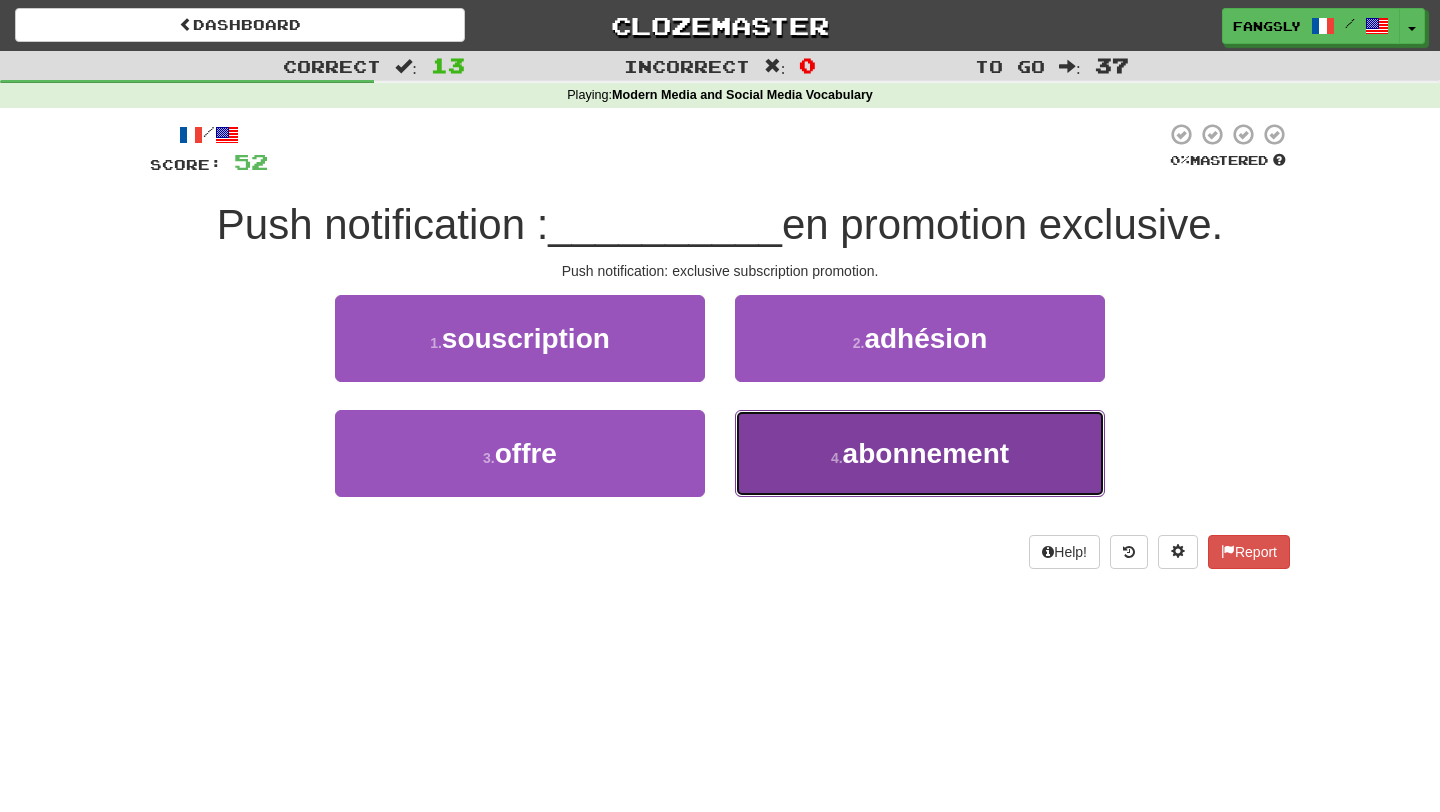 click on "4 .  abonnement" at bounding box center [920, 453] 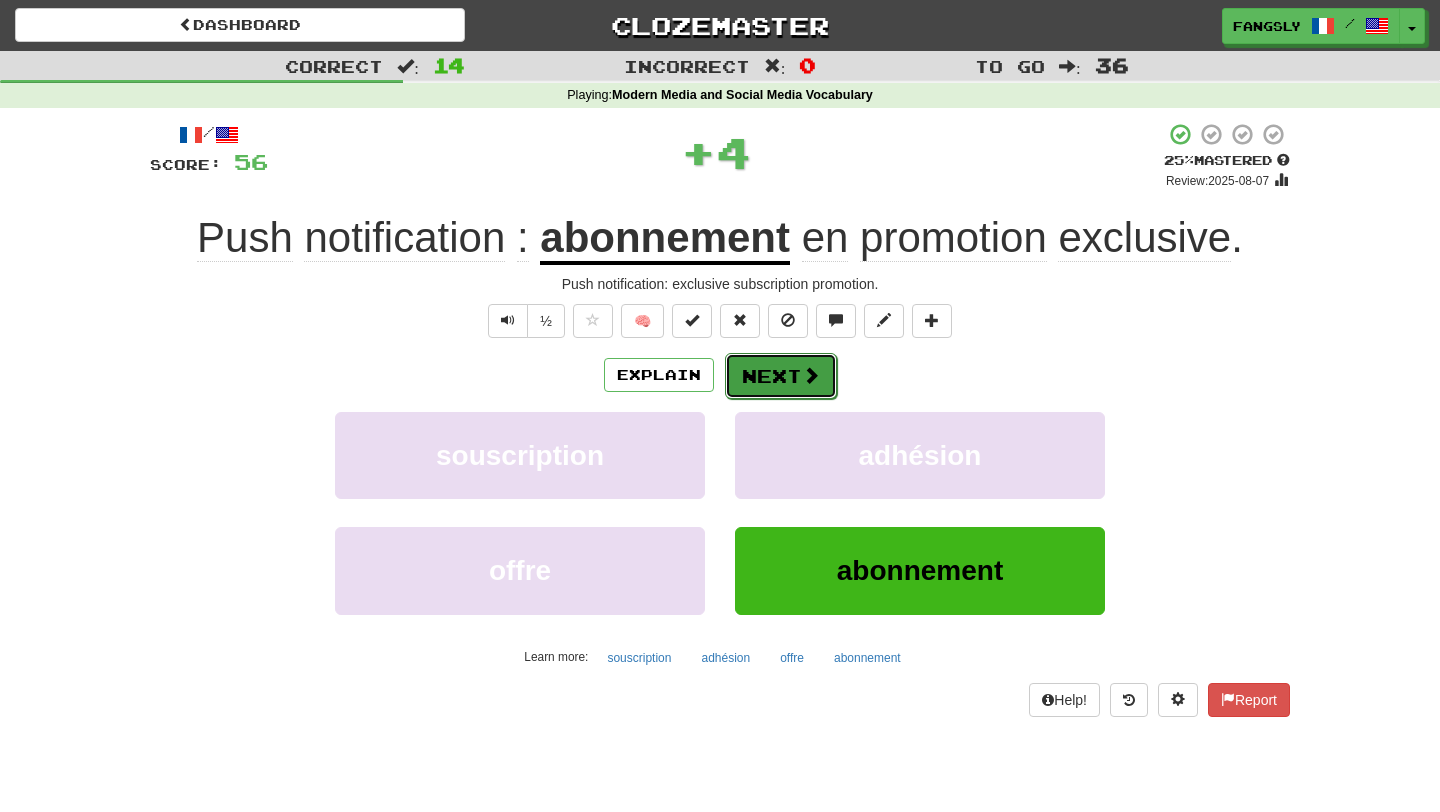 click at bounding box center (811, 375) 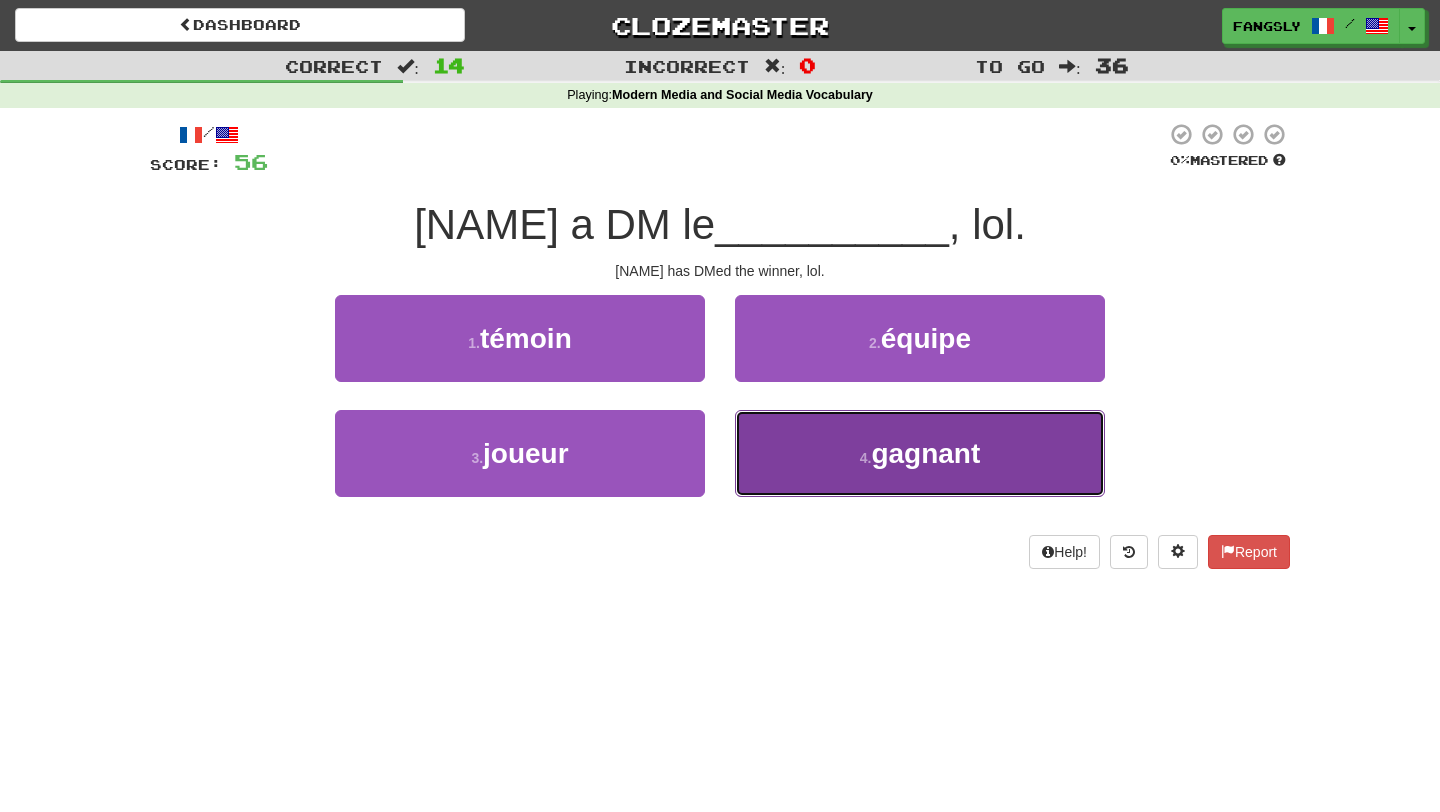 click on "4 .  gagnant" at bounding box center [920, 453] 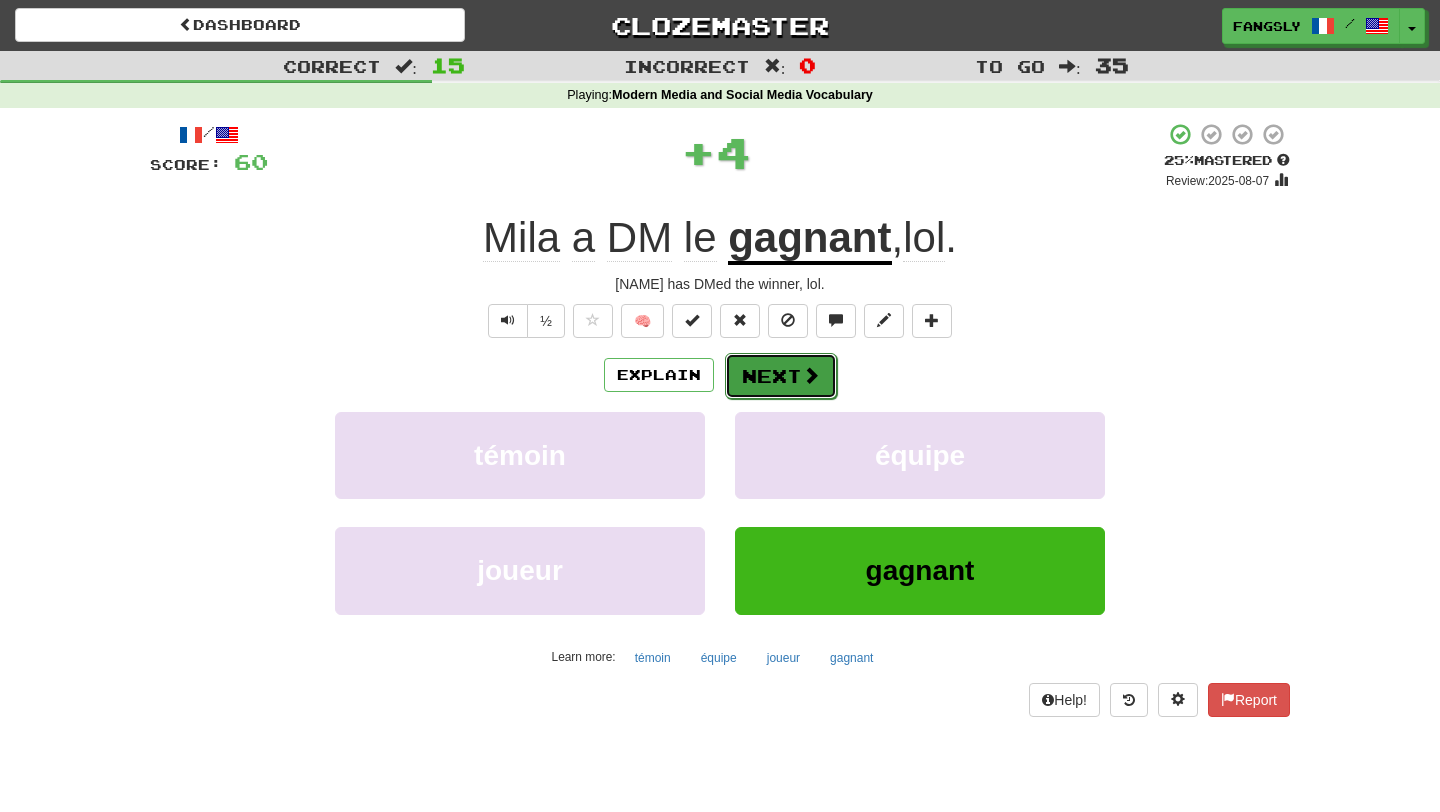 click on "Next" at bounding box center (781, 376) 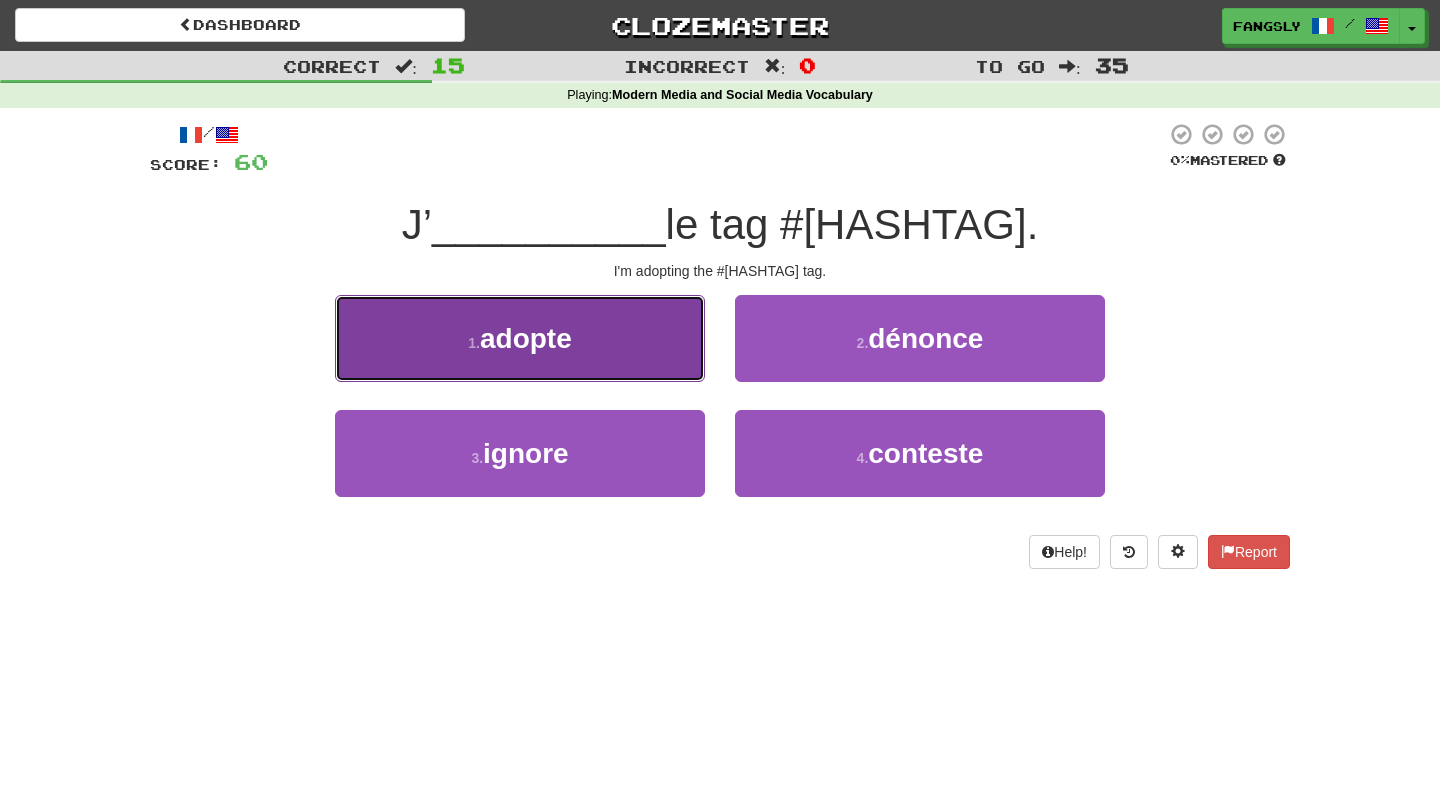 click on "1 .  adopte" at bounding box center [520, 338] 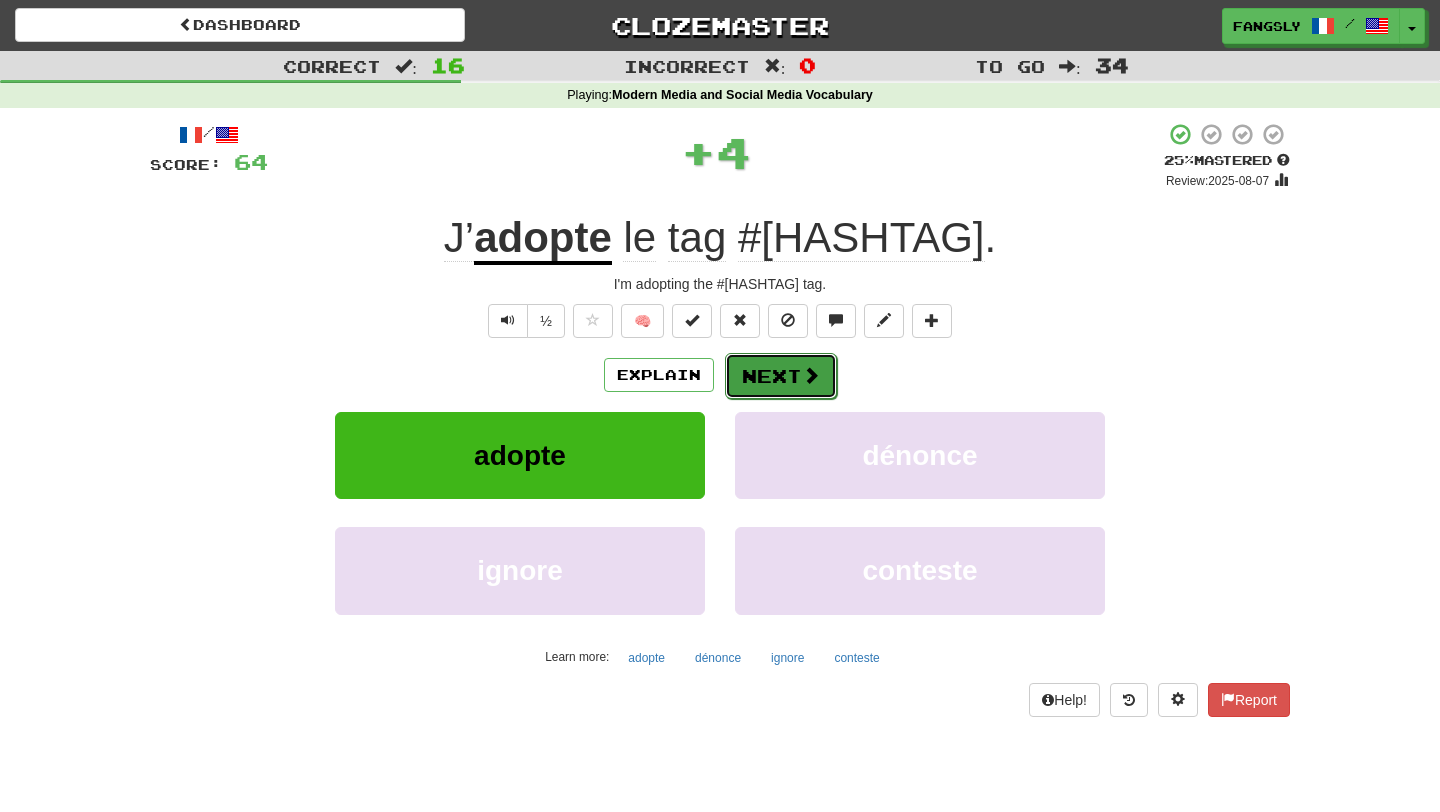click on "Next" at bounding box center (781, 376) 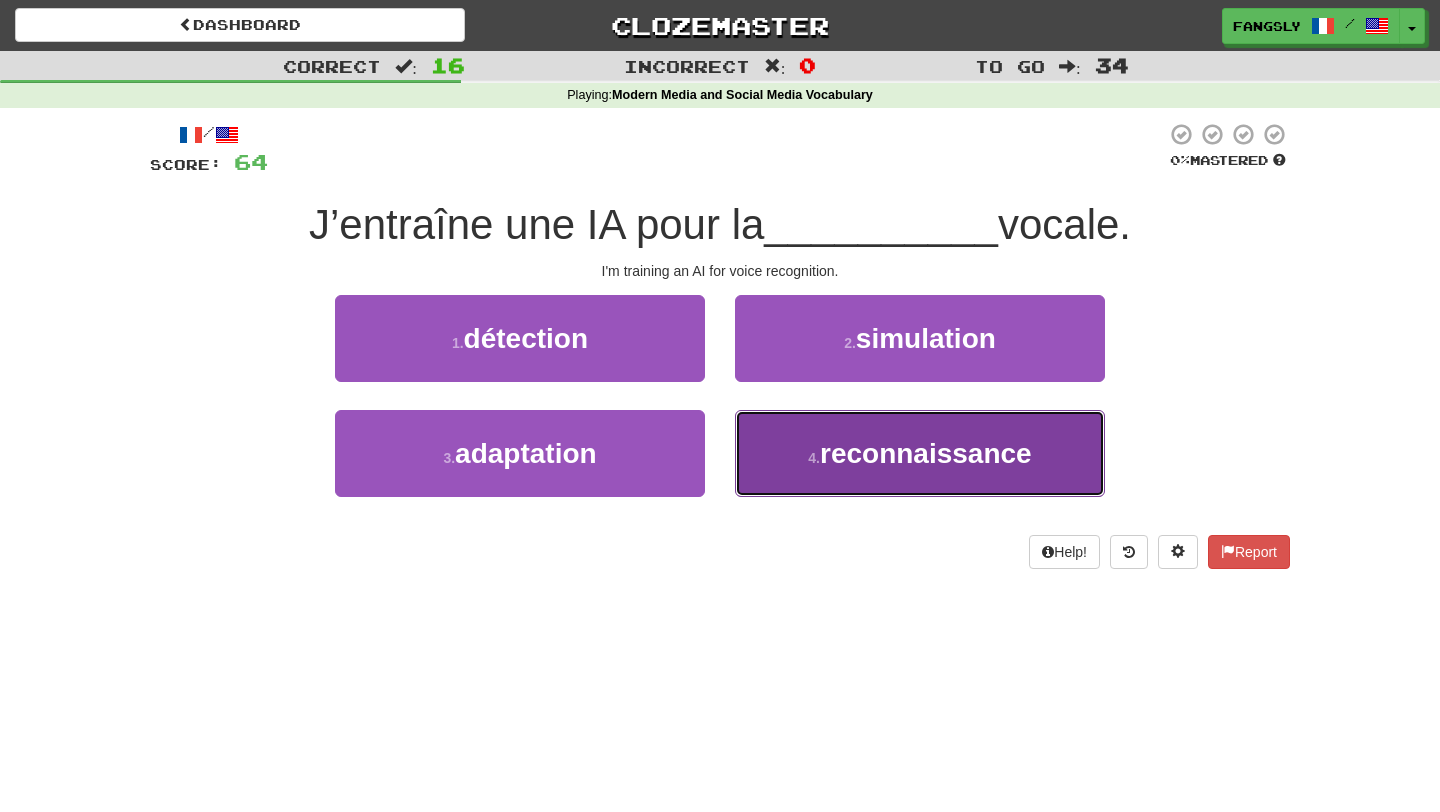 click on "4 .  reconnaissance" at bounding box center (920, 453) 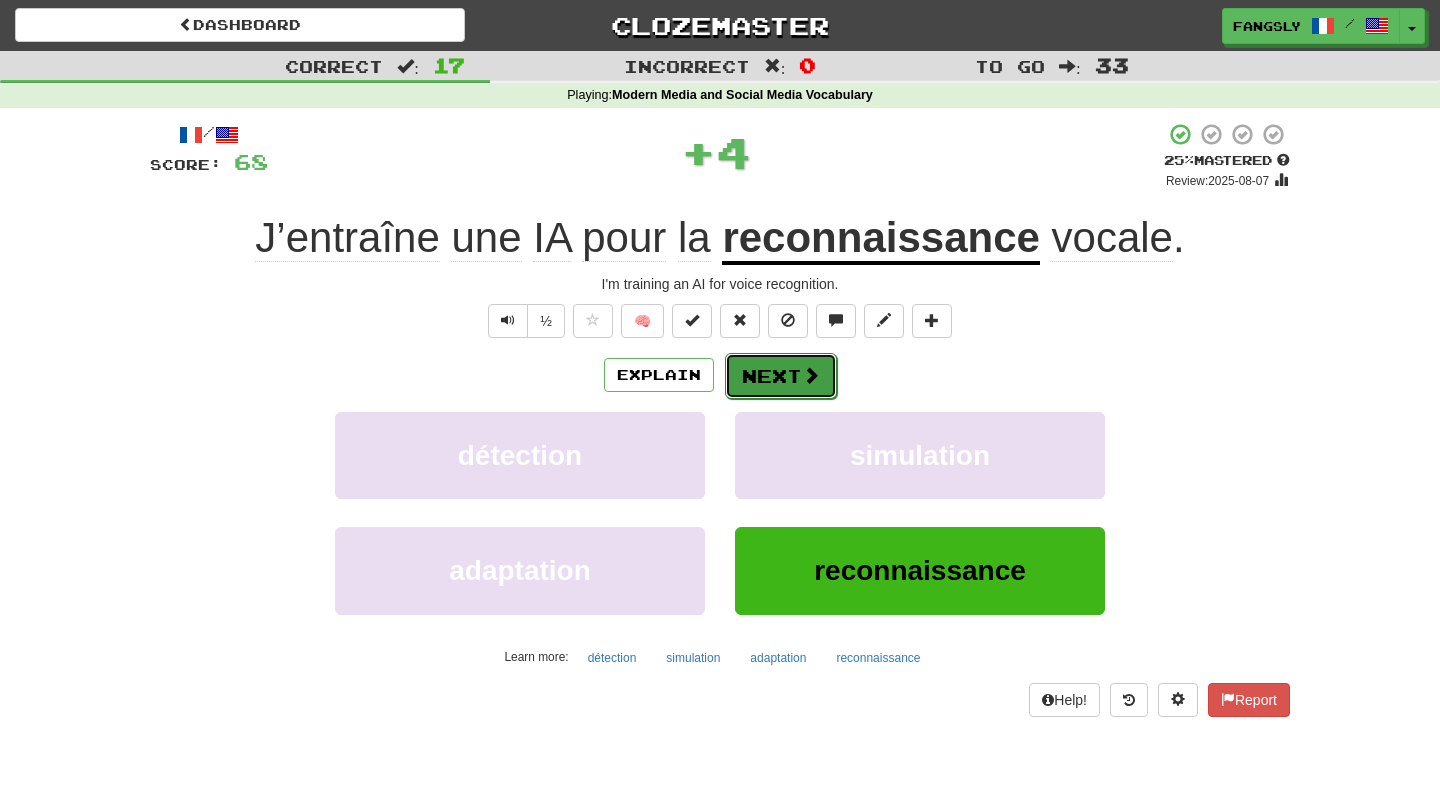 click on "Next" at bounding box center [781, 376] 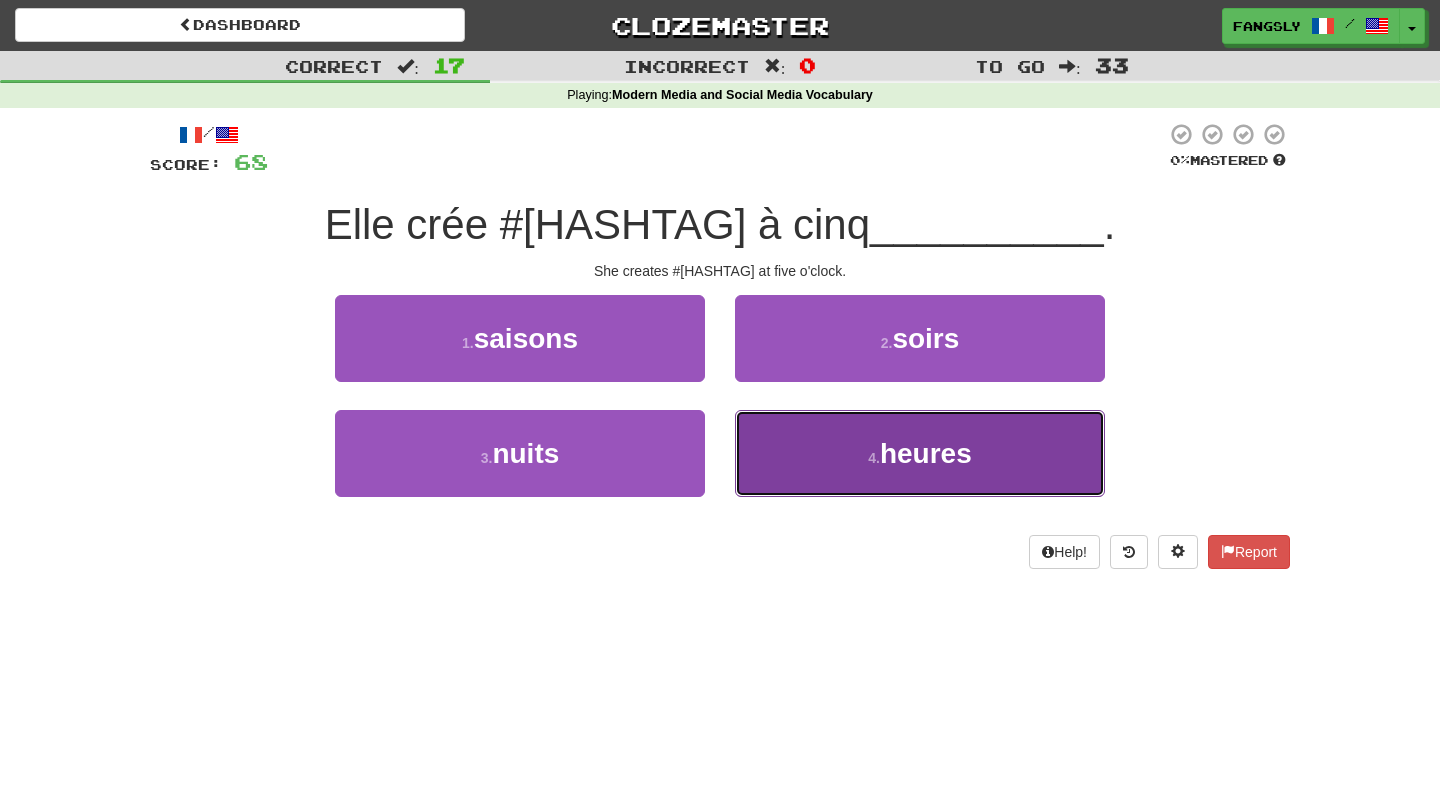 click on "4 .  heures" at bounding box center [920, 453] 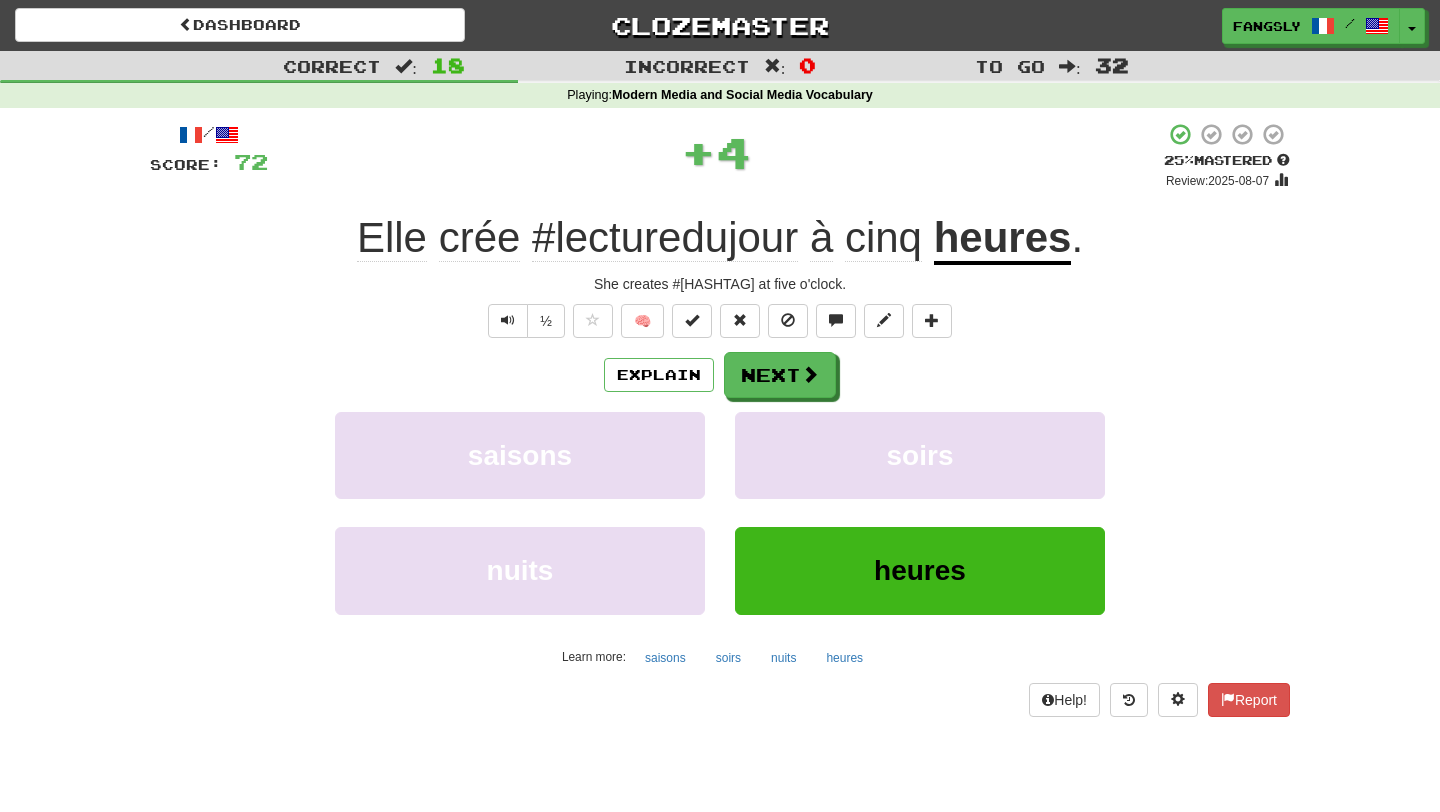 click on "Explain Next saisons soirs nuits heures Learn more: saisons soirs nuits heures" at bounding box center (720, 512) 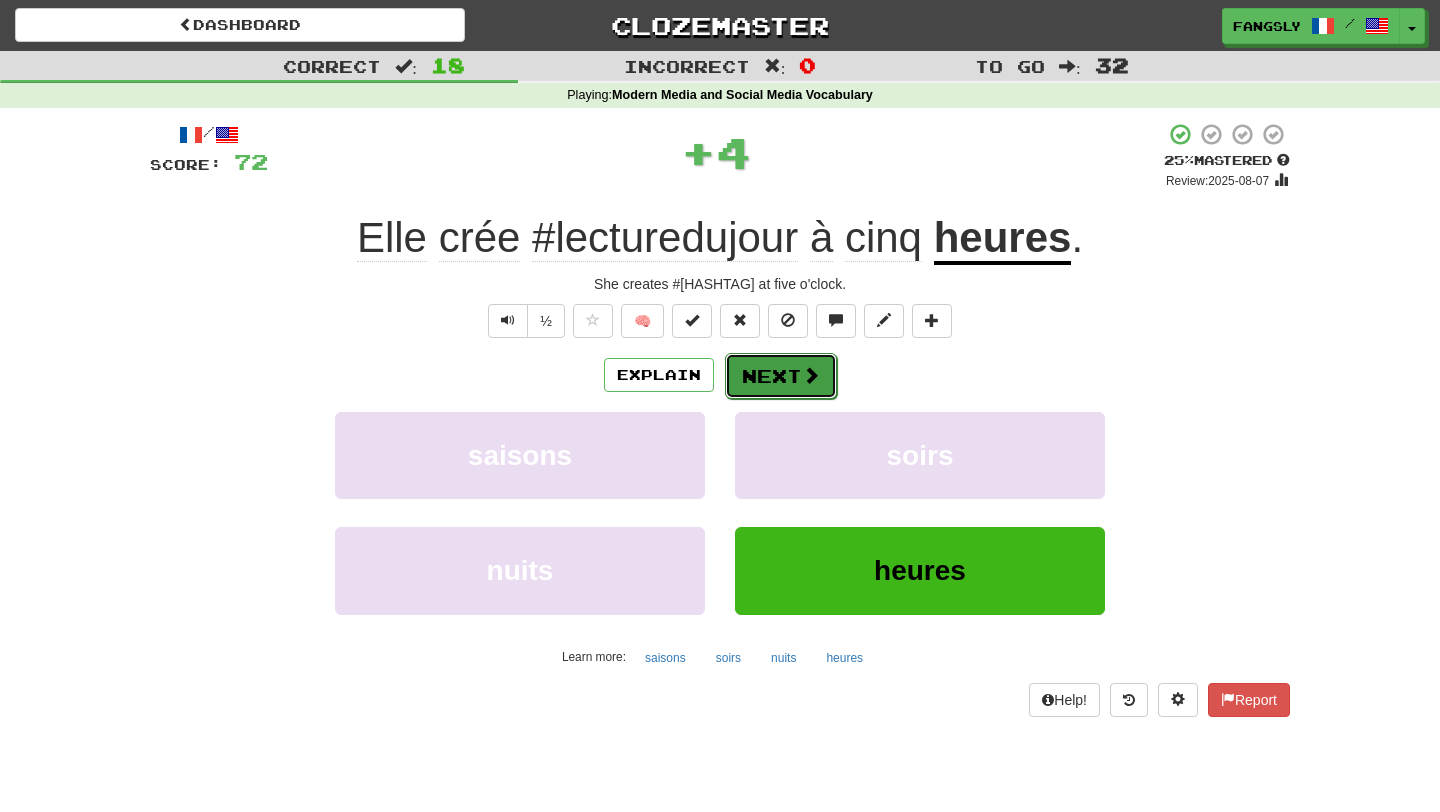 click at bounding box center (811, 375) 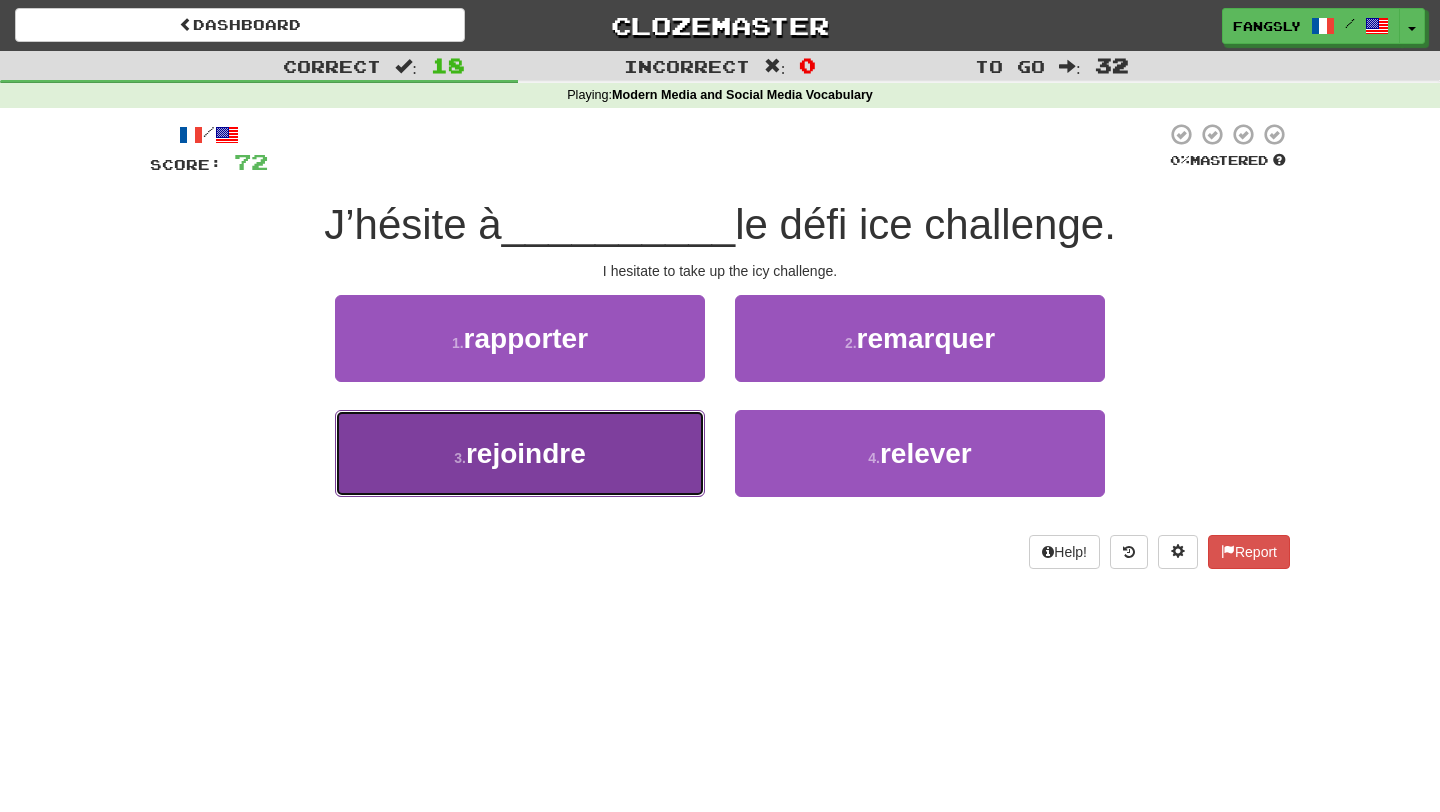 click on "3 .  rejoindre" at bounding box center [520, 453] 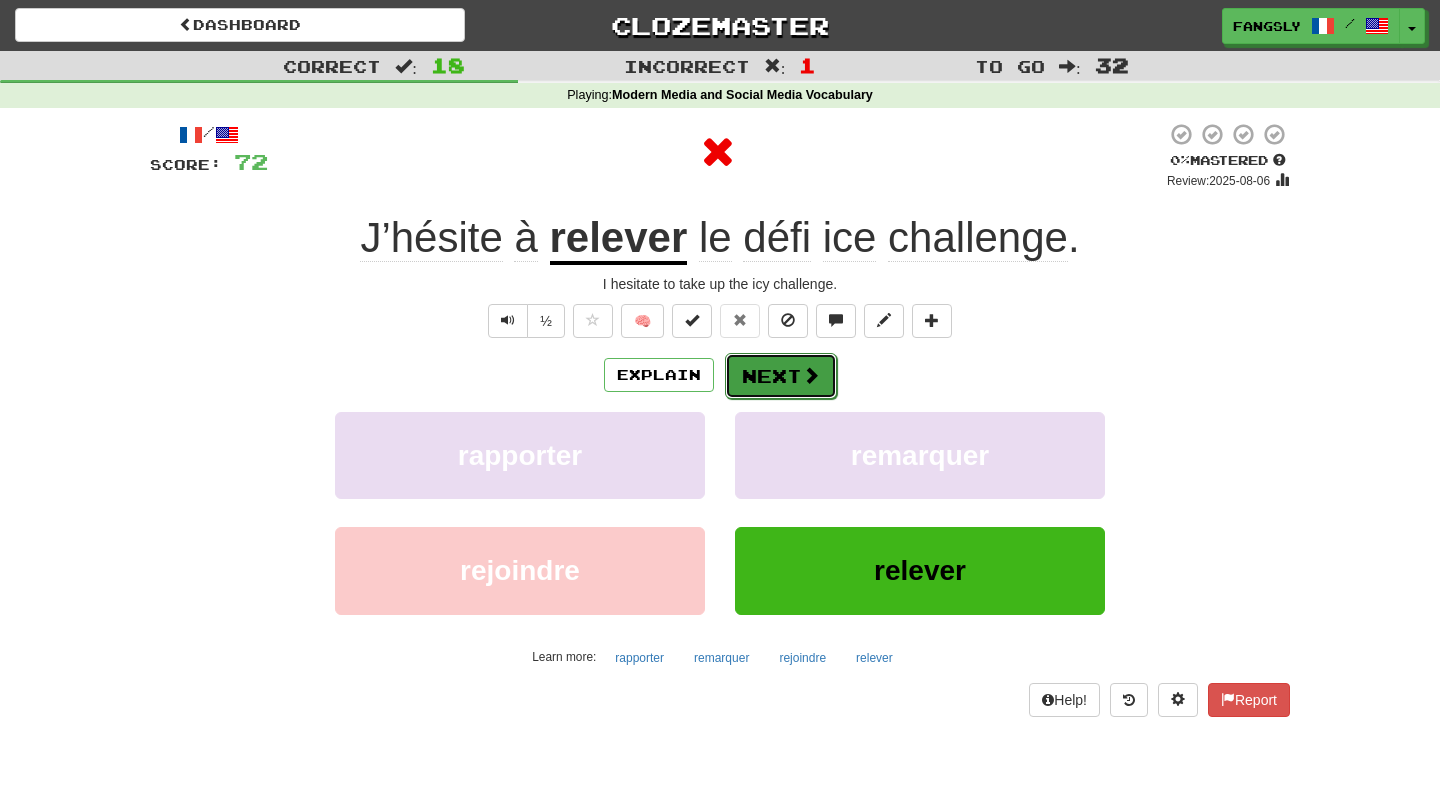 click on "Next" at bounding box center (781, 376) 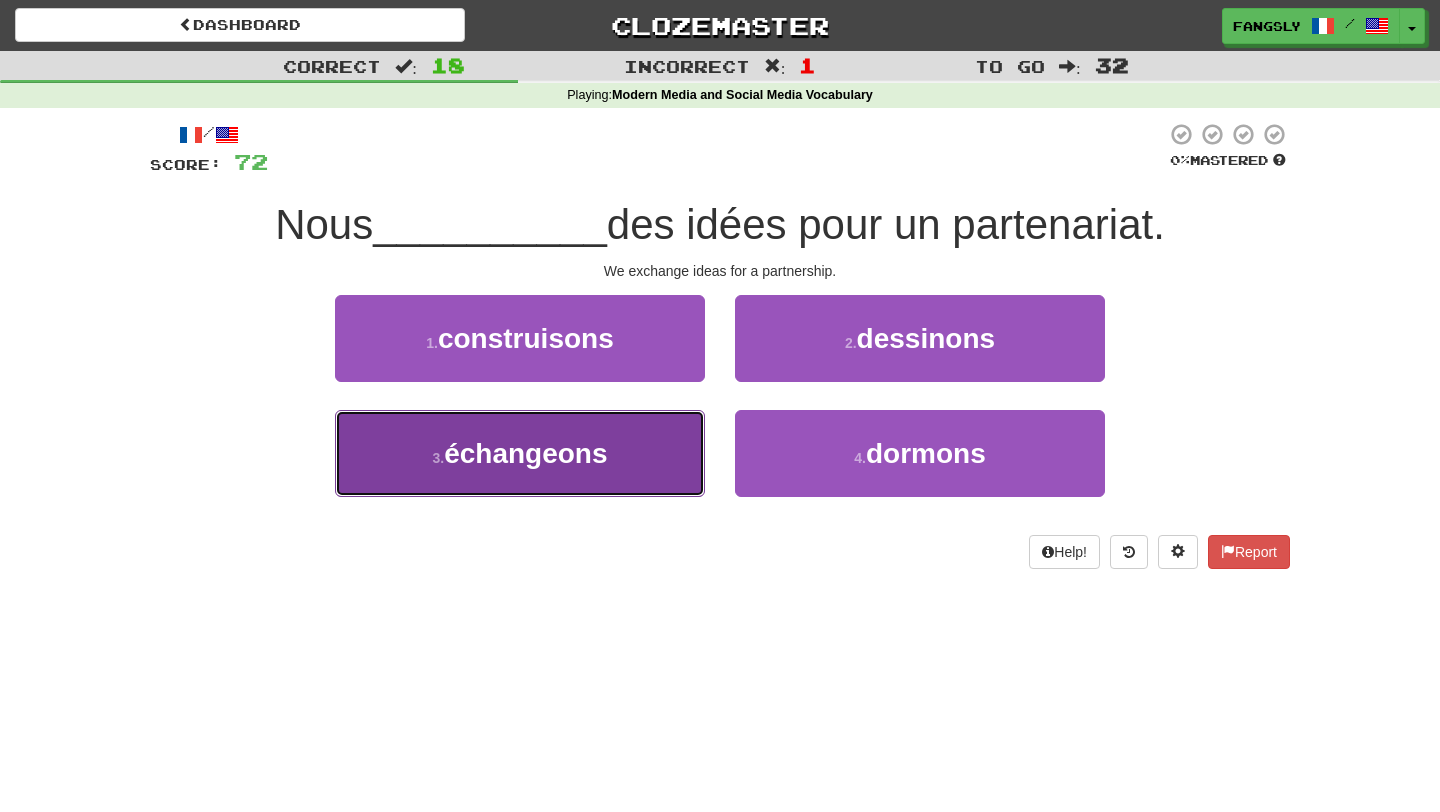 click on "3 .  échangeons" at bounding box center (520, 453) 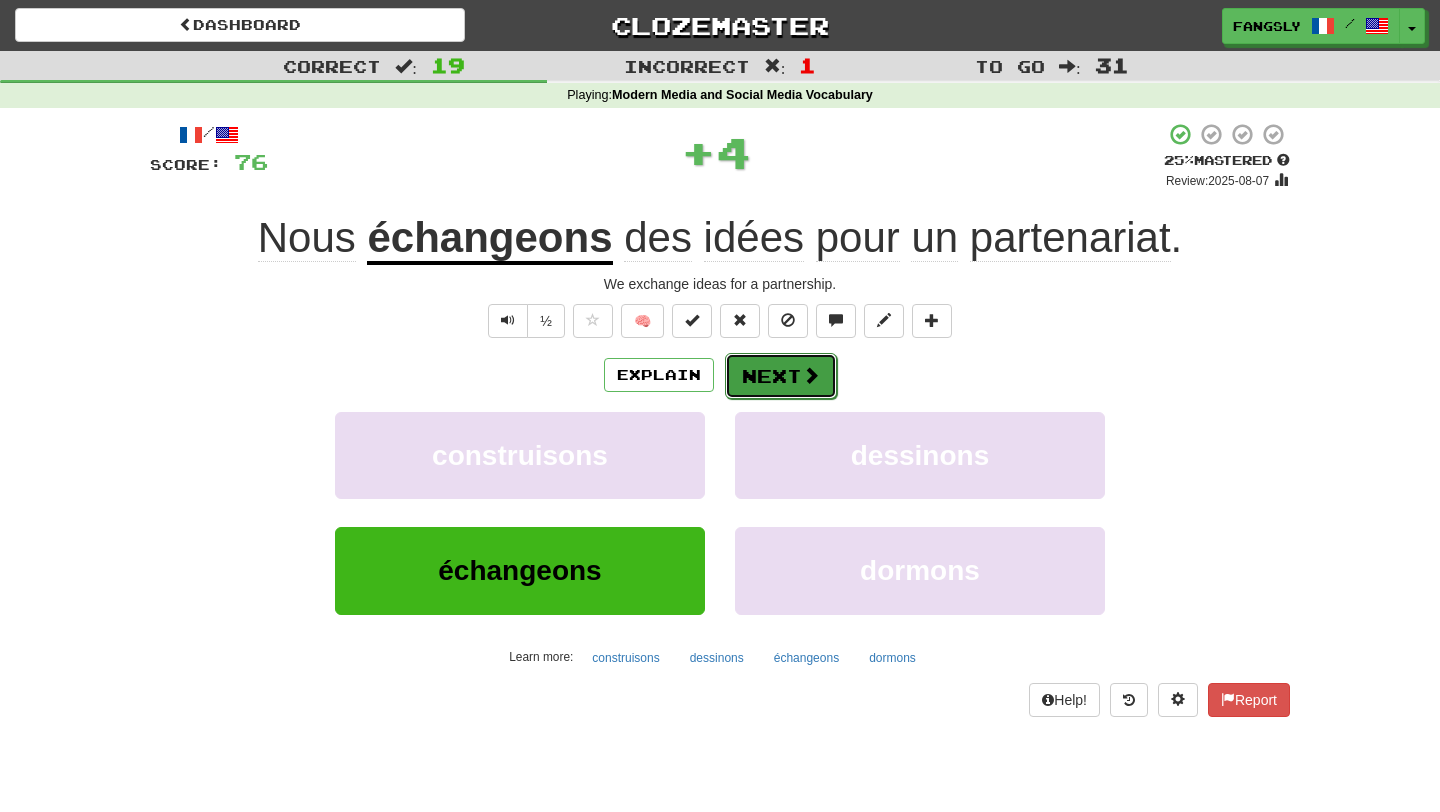 click on "Next" at bounding box center [781, 376] 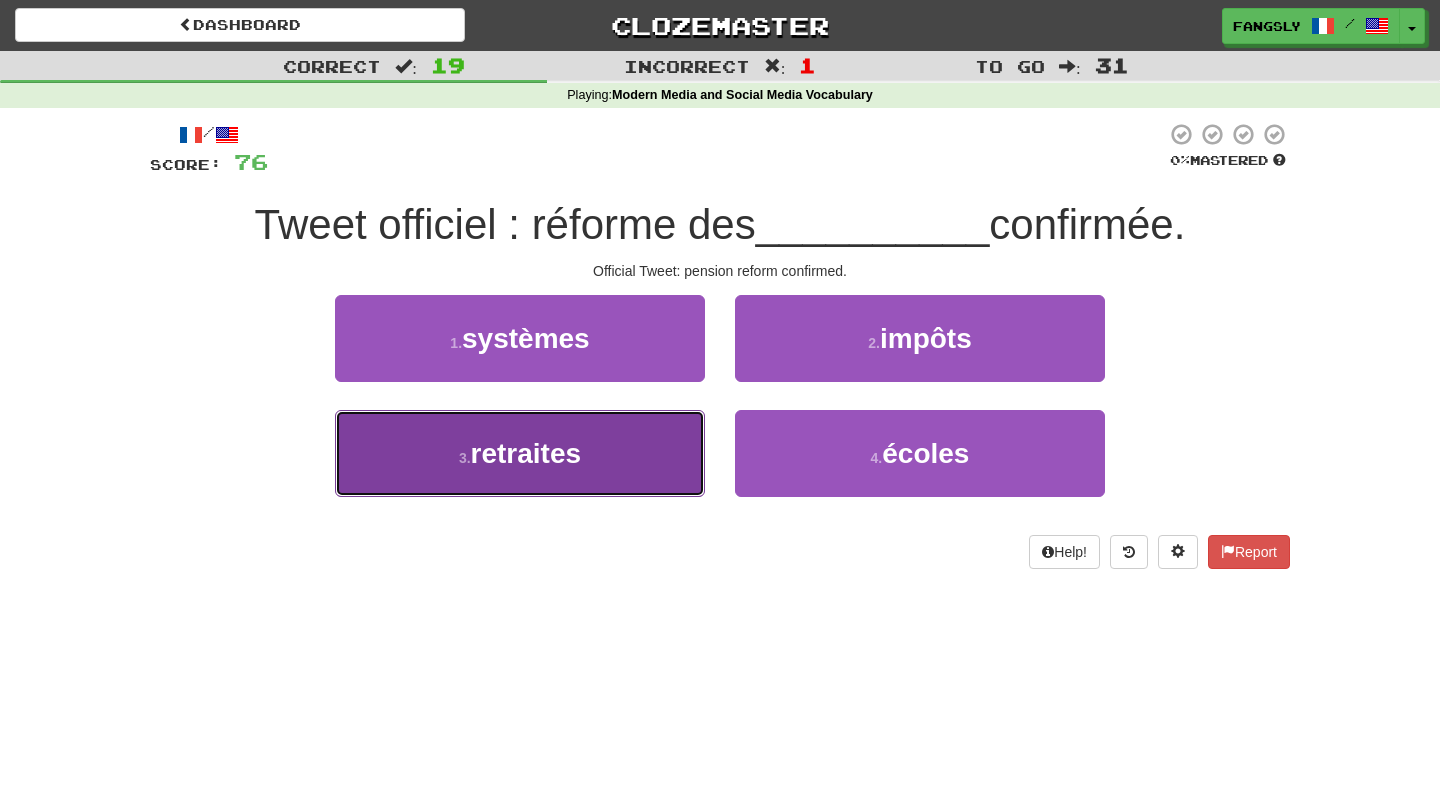 click on "3 .  retraites" at bounding box center [520, 453] 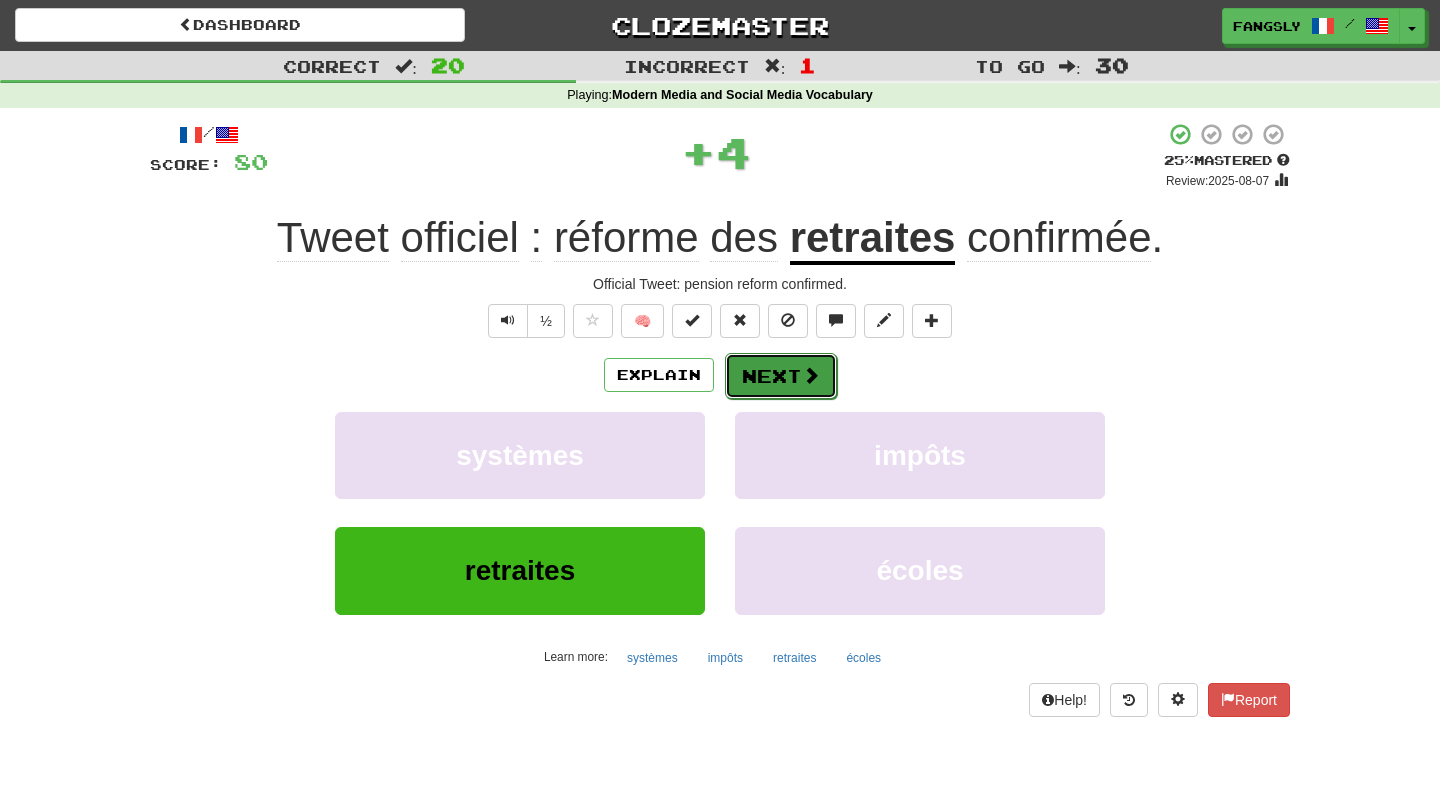 click at bounding box center [811, 375] 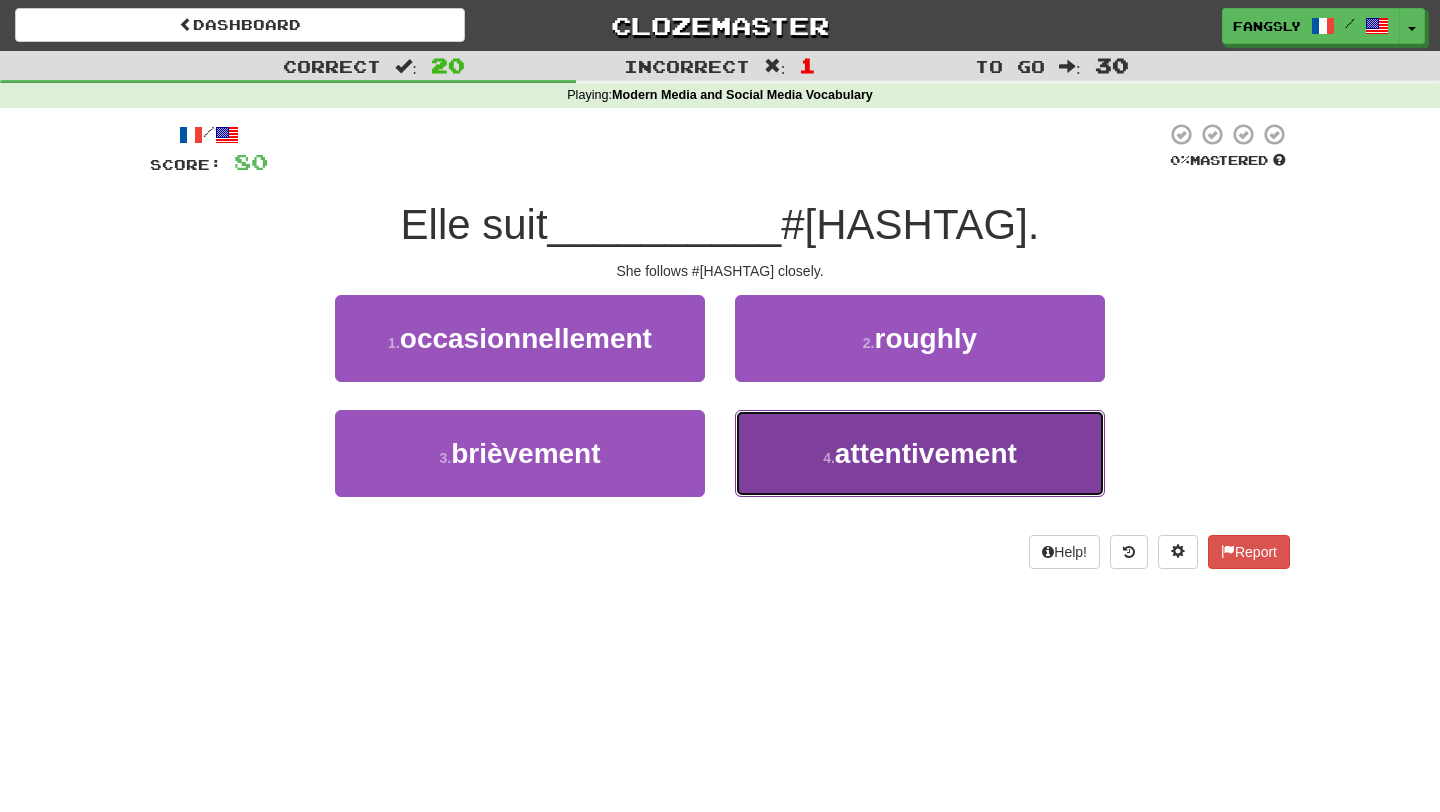 click on "attentivement" at bounding box center (926, 453) 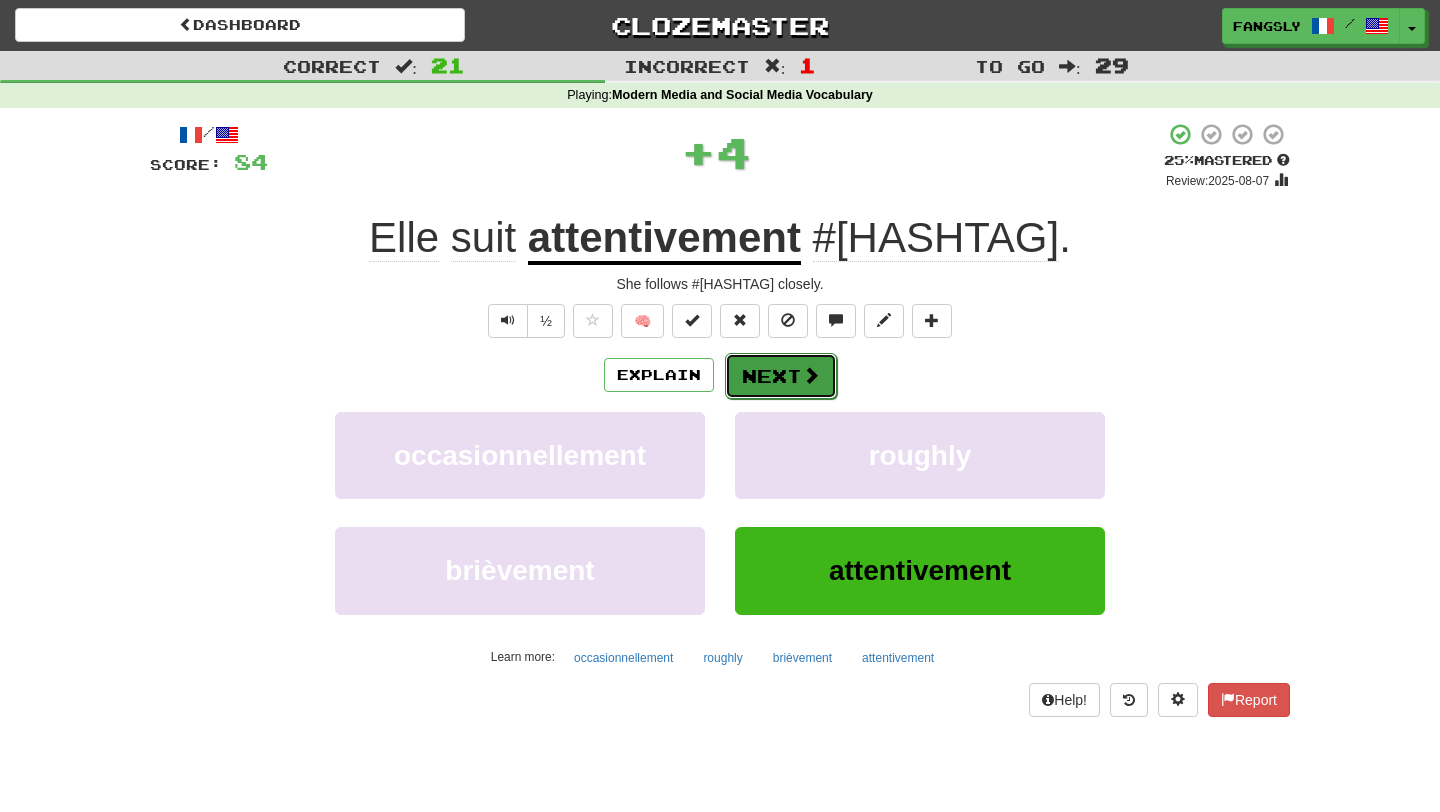 click at bounding box center [811, 375] 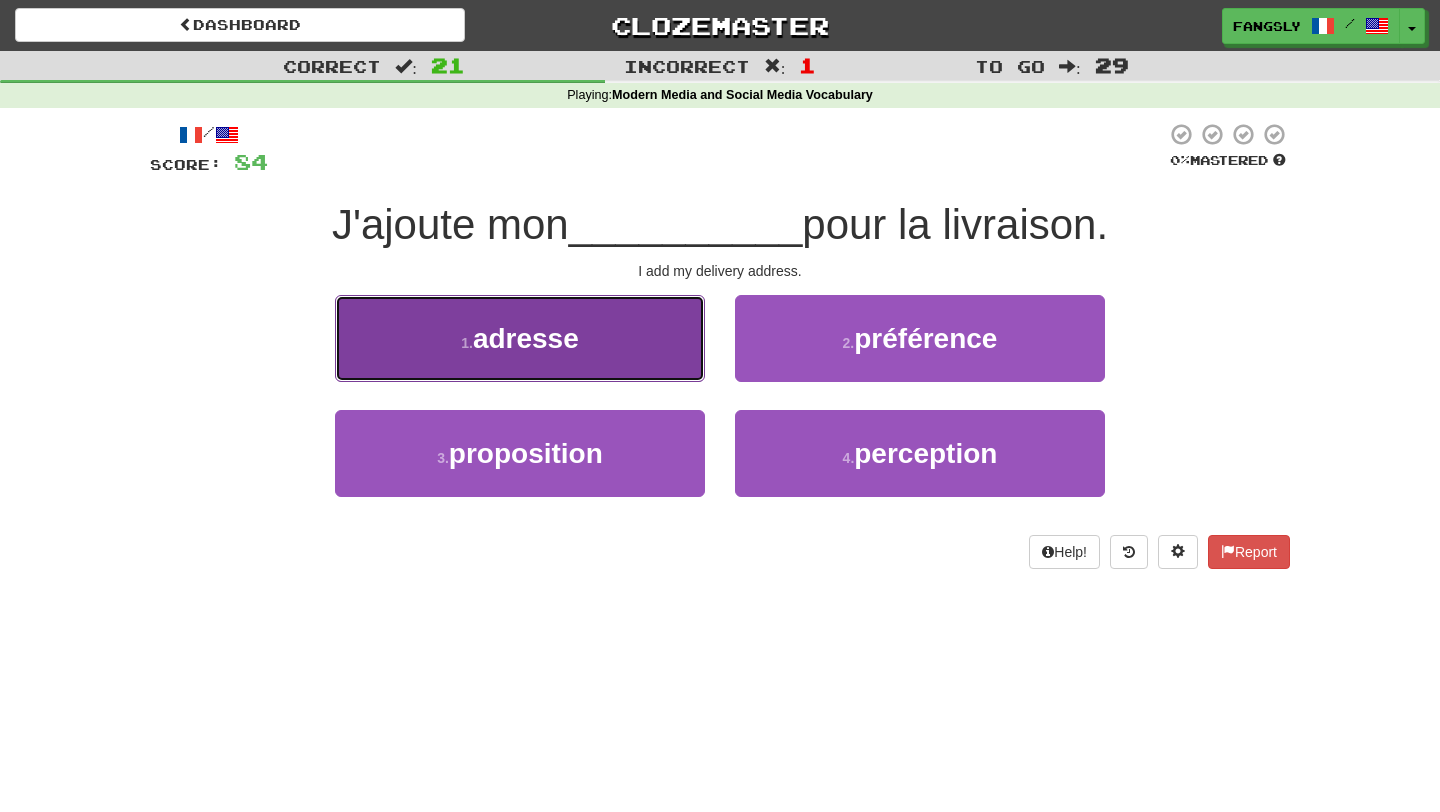 click on "1 .  adresse" at bounding box center [520, 338] 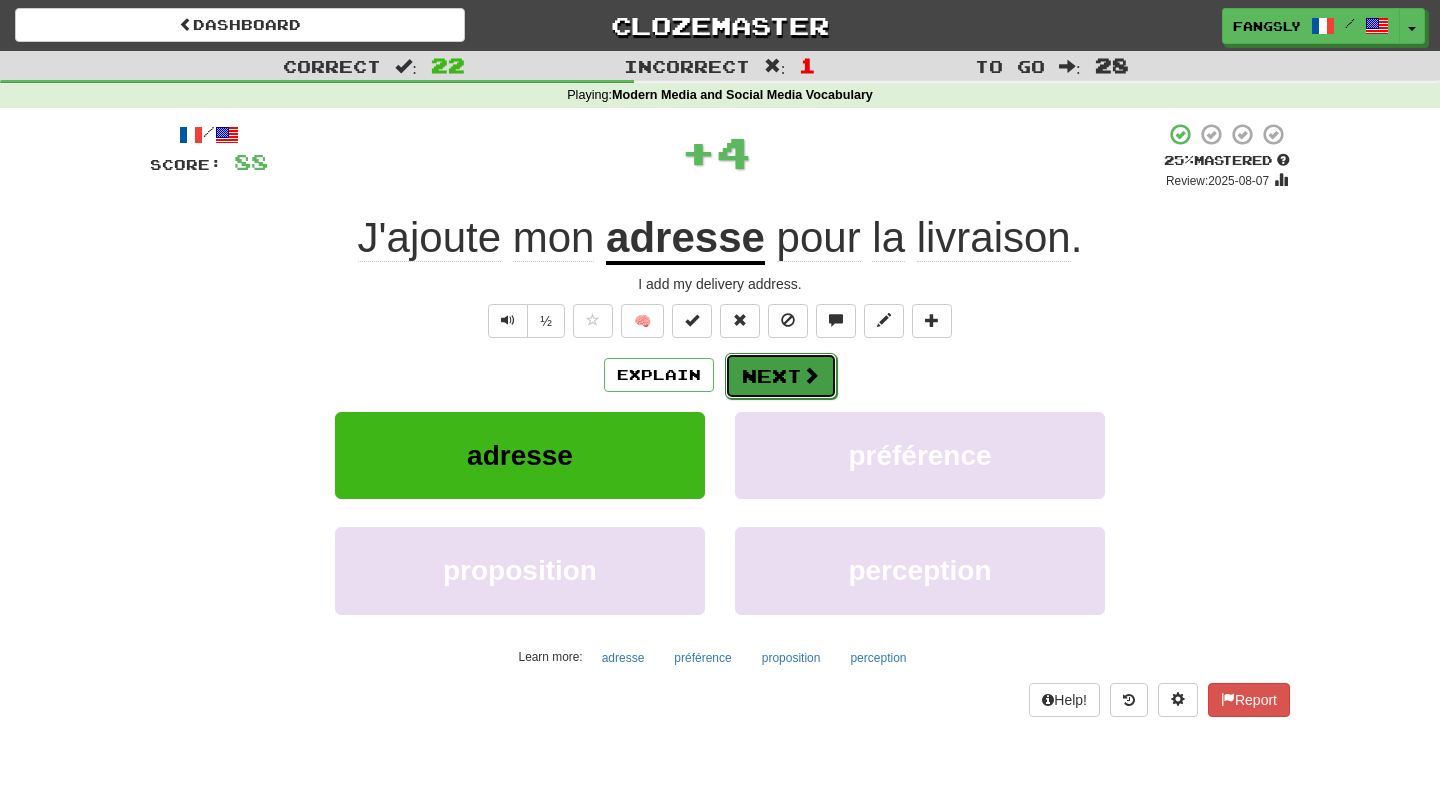 click on "Next" at bounding box center (781, 376) 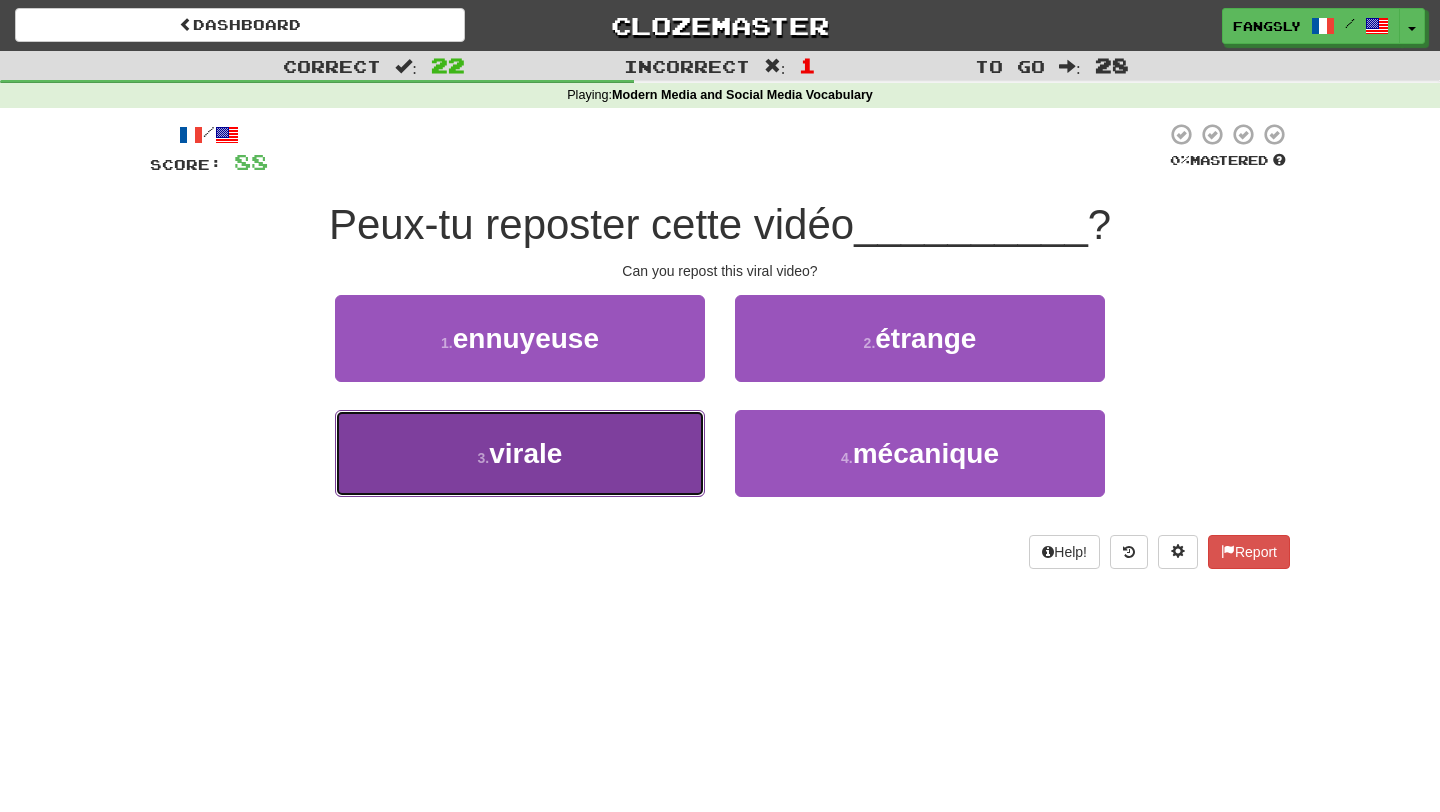click on "3 .  virale" at bounding box center (520, 453) 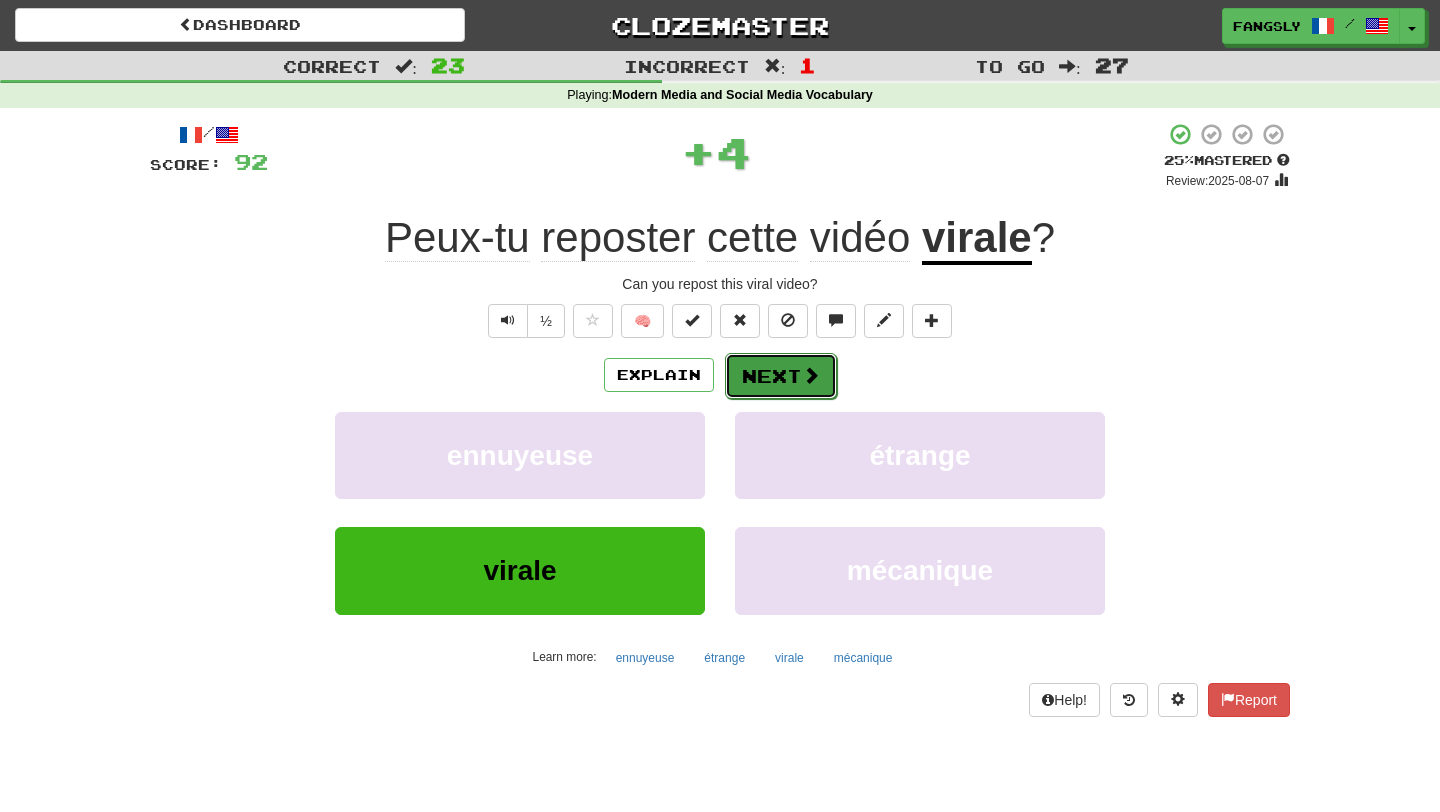 click on "Next" at bounding box center (781, 376) 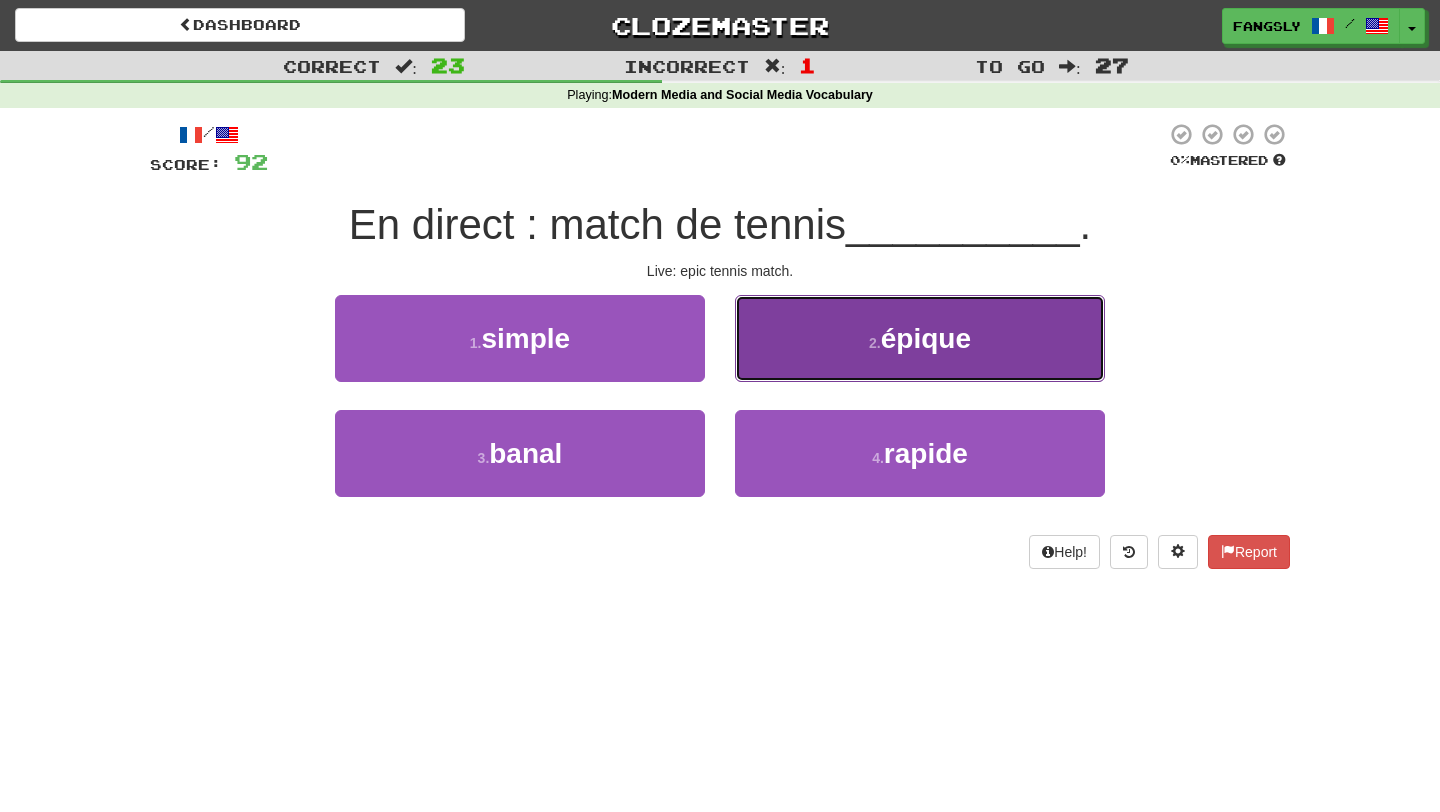 click on "2 .  épique" at bounding box center (920, 338) 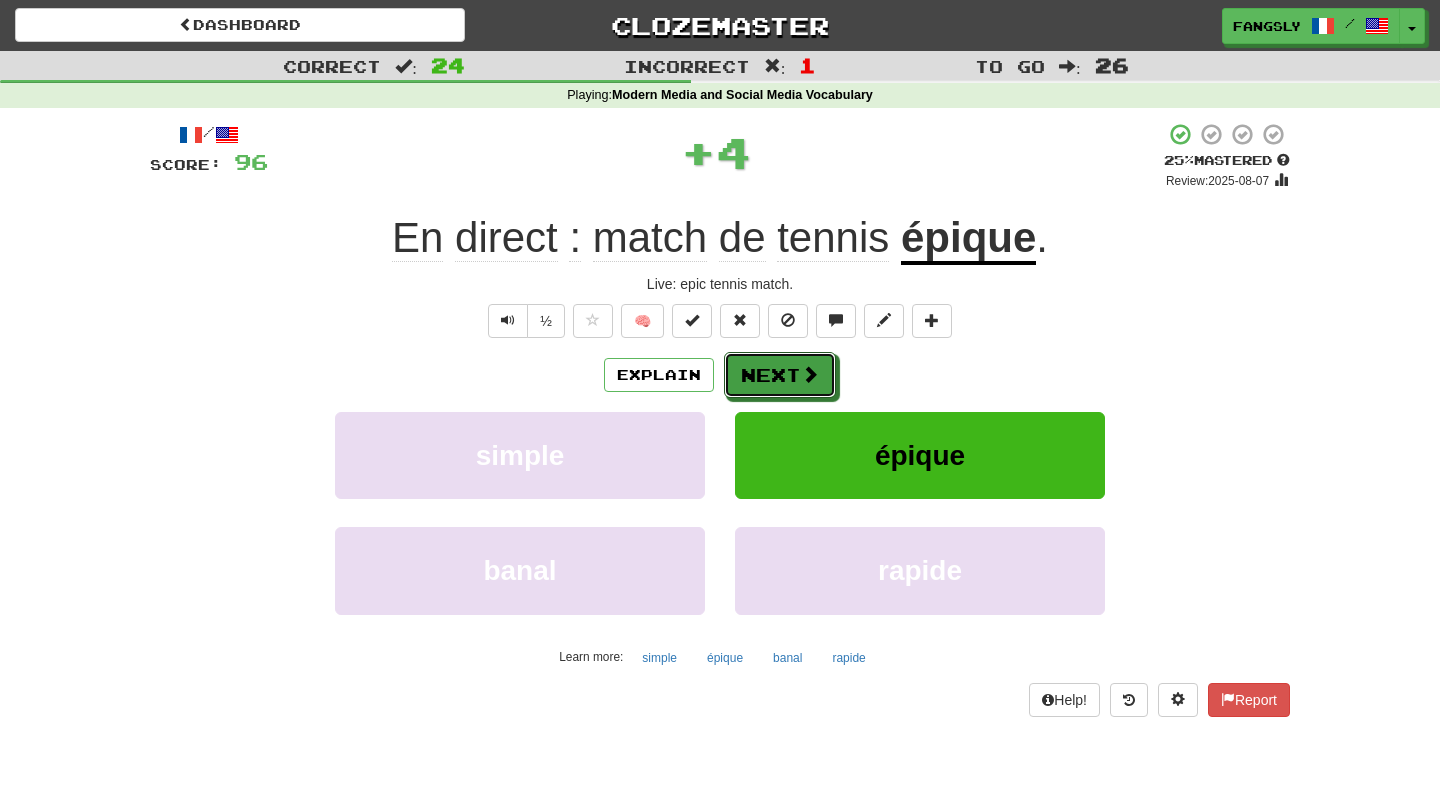 click on "Next" at bounding box center (780, 375) 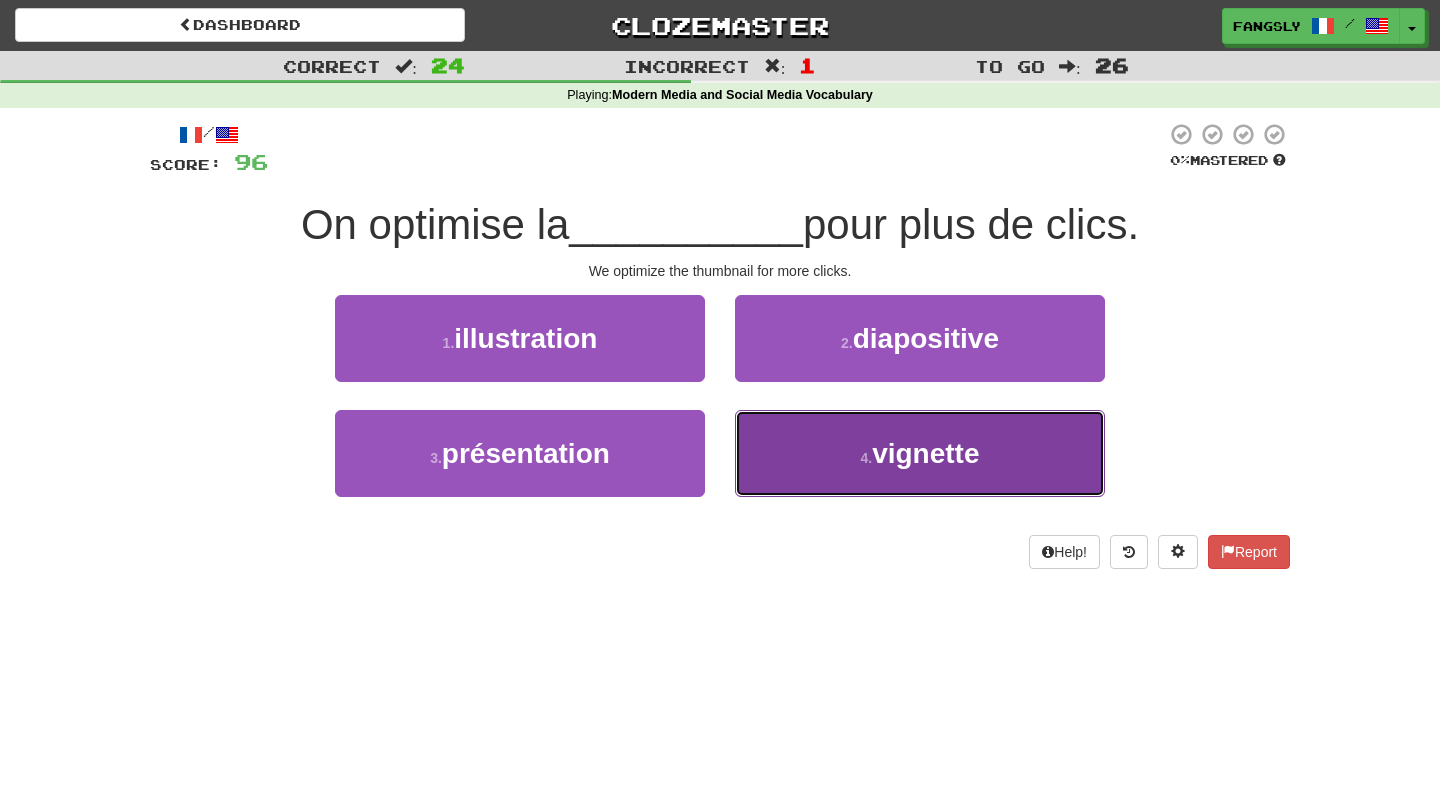 click on "4 .  vignette" at bounding box center [920, 453] 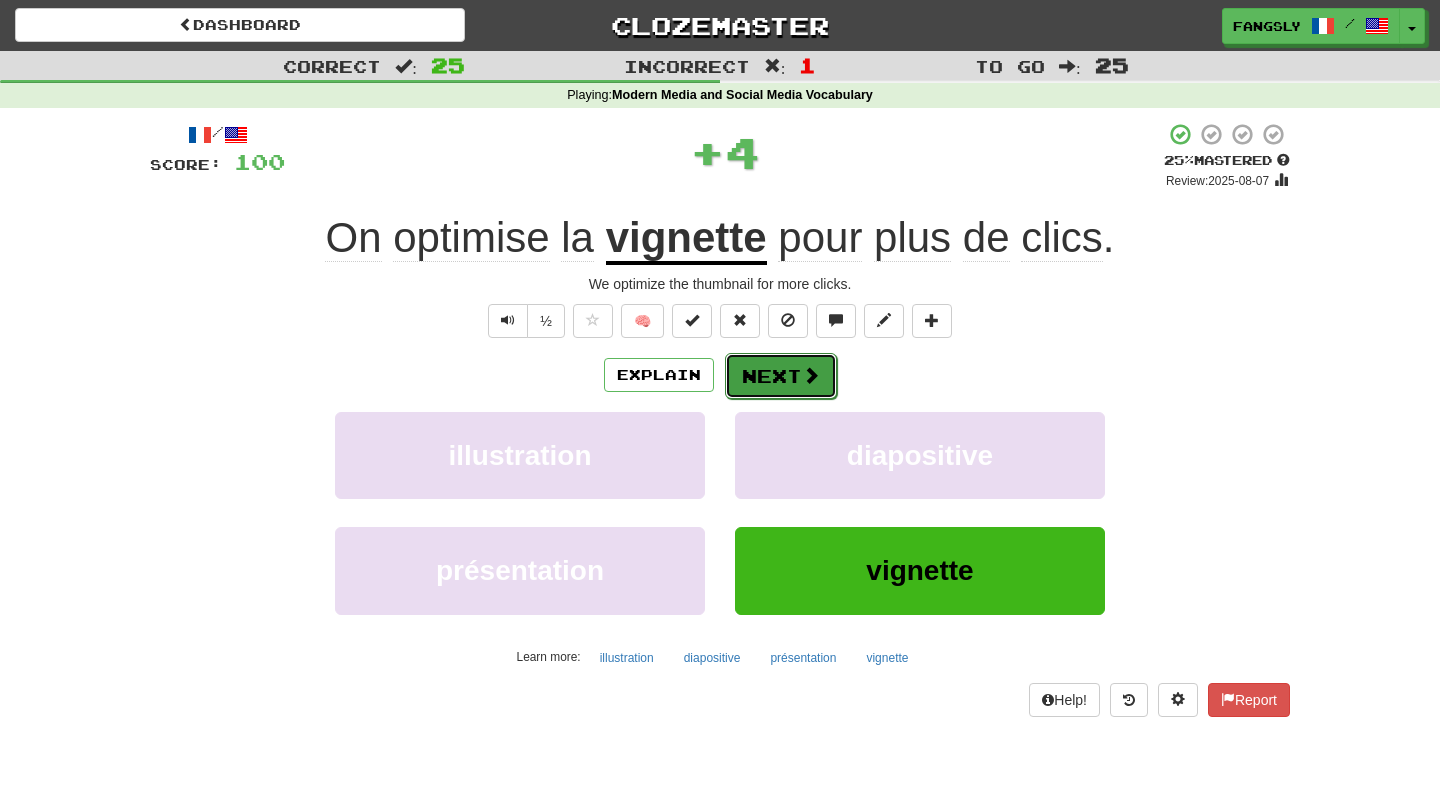 click on "Next" at bounding box center [781, 376] 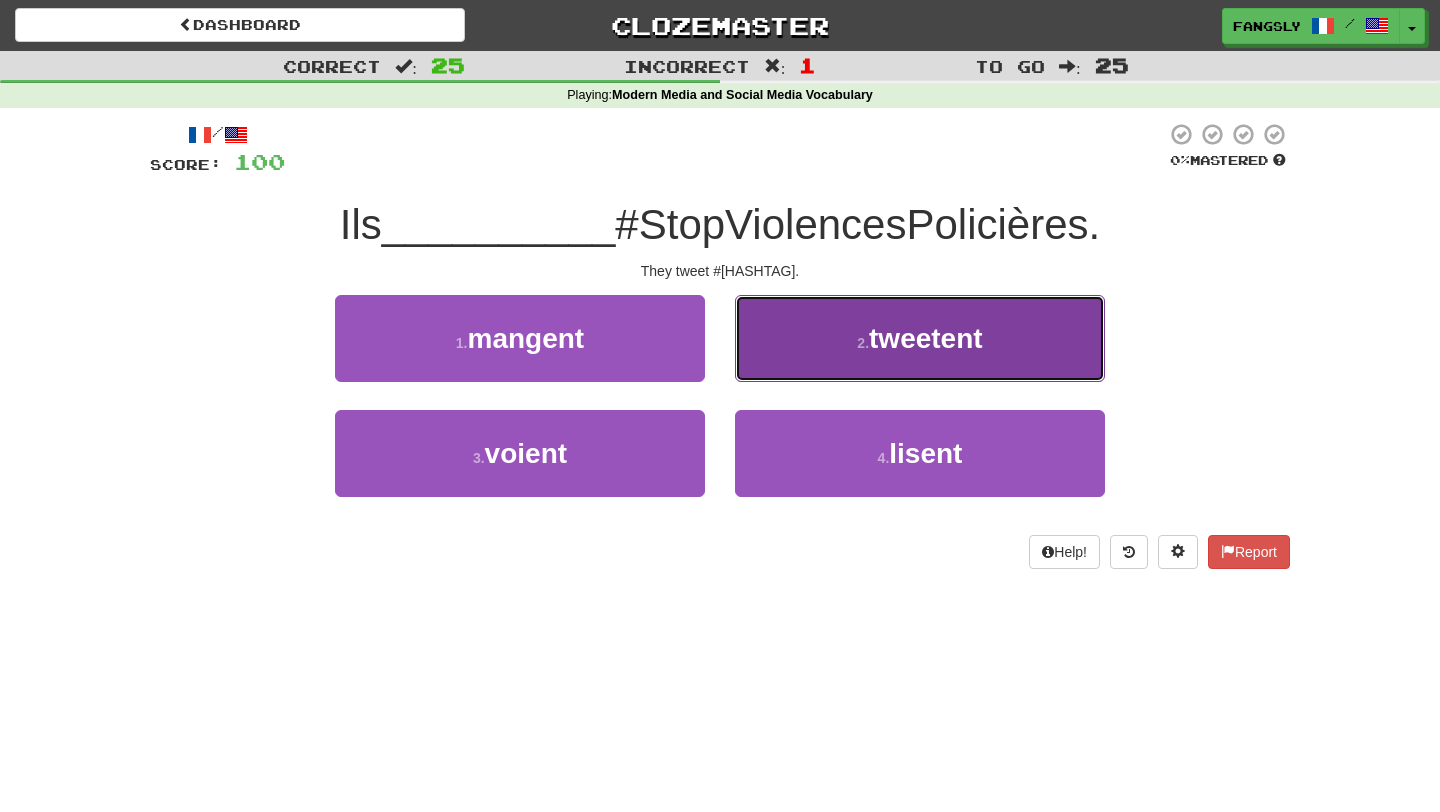 click on "2 .  tweetent" at bounding box center (920, 338) 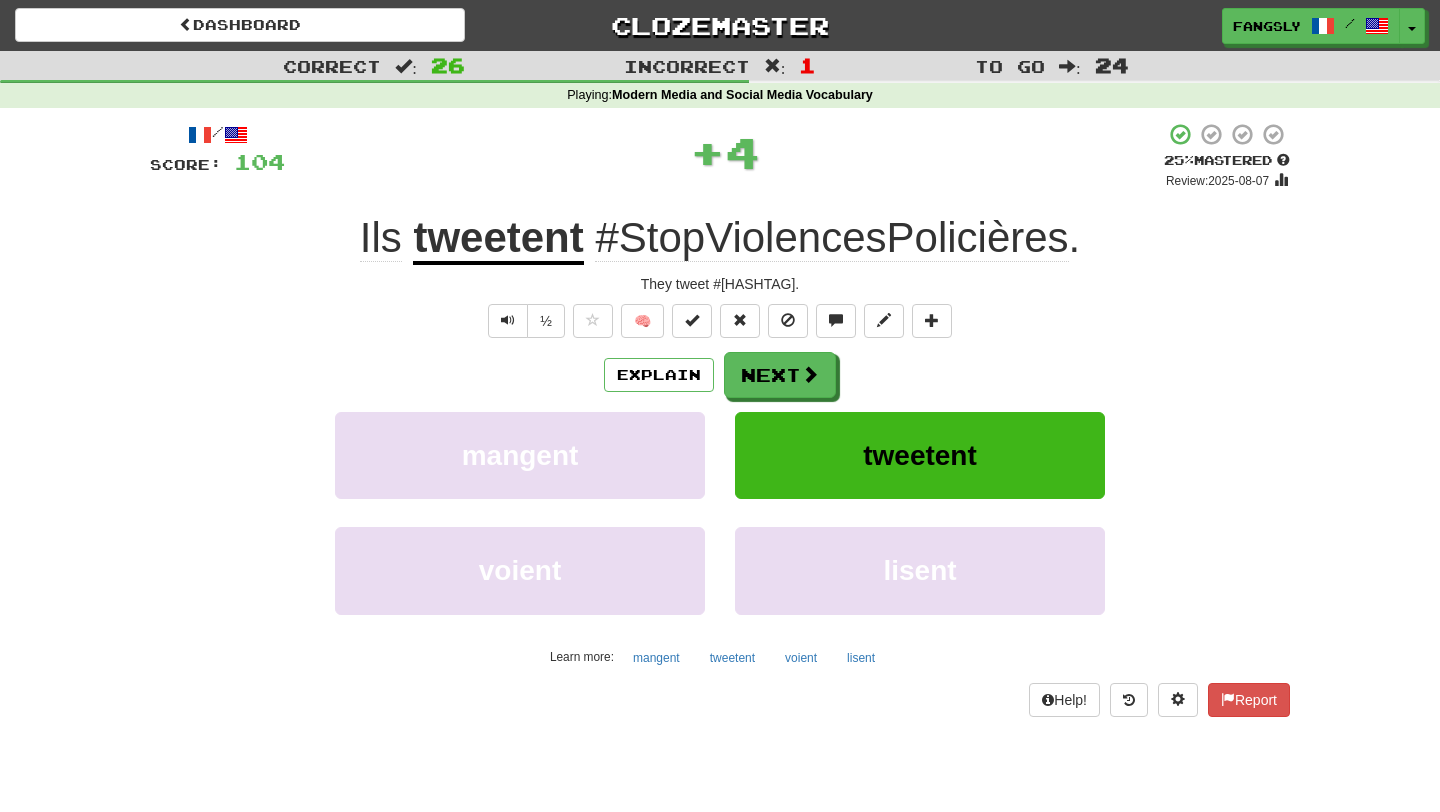 click on "Next" at bounding box center (780, 375) 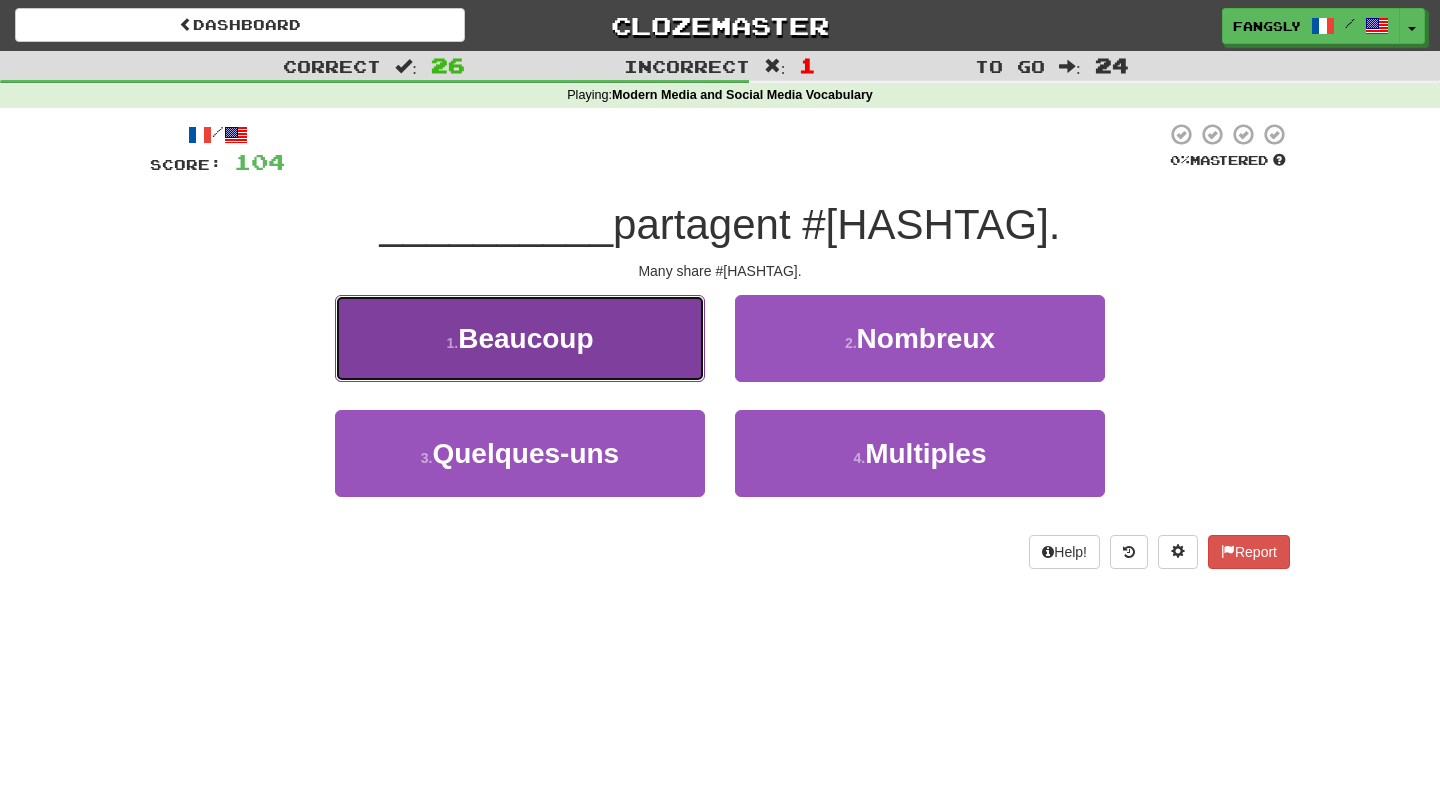 click on "1 .  Beaucoup" at bounding box center [520, 338] 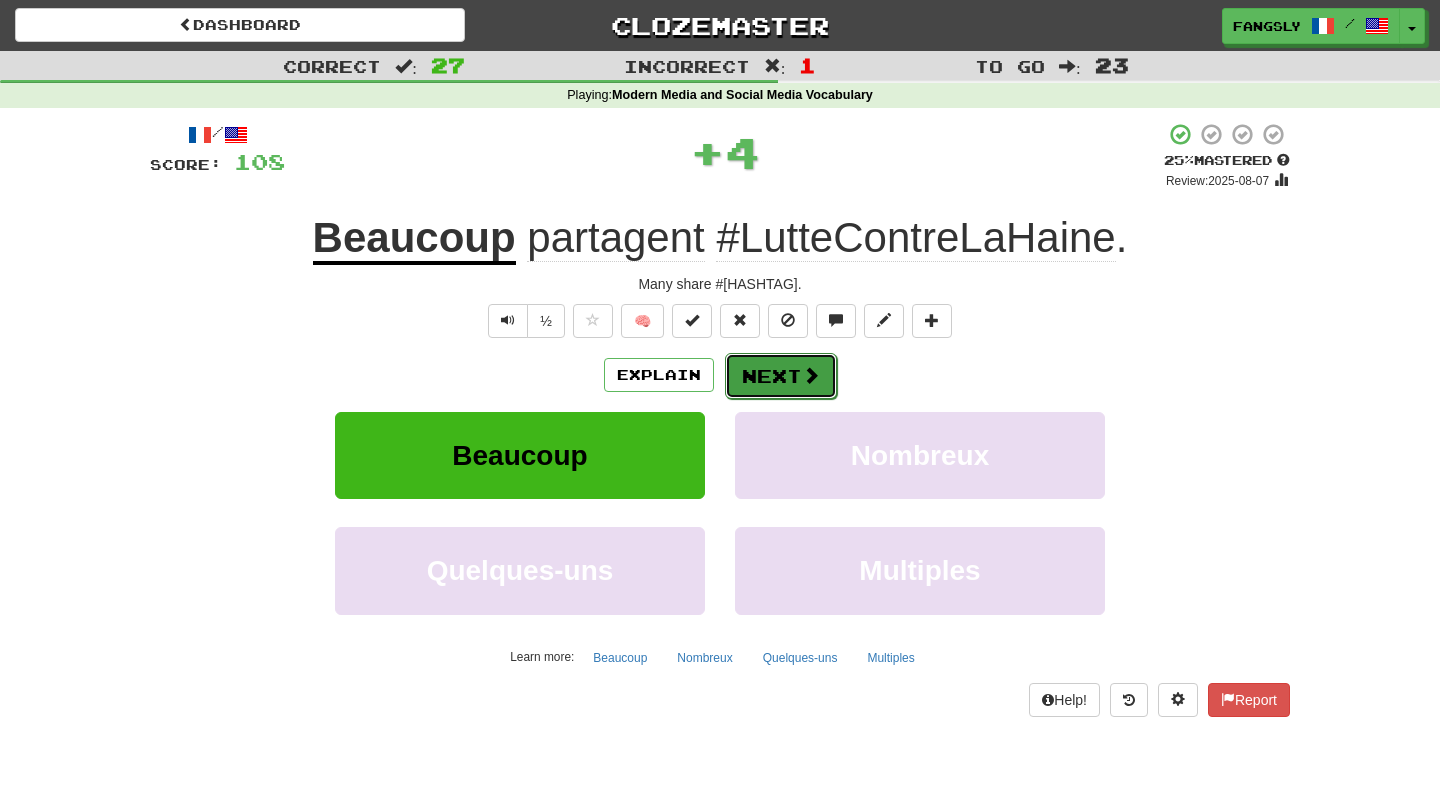 click on "Next" at bounding box center [781, 376] 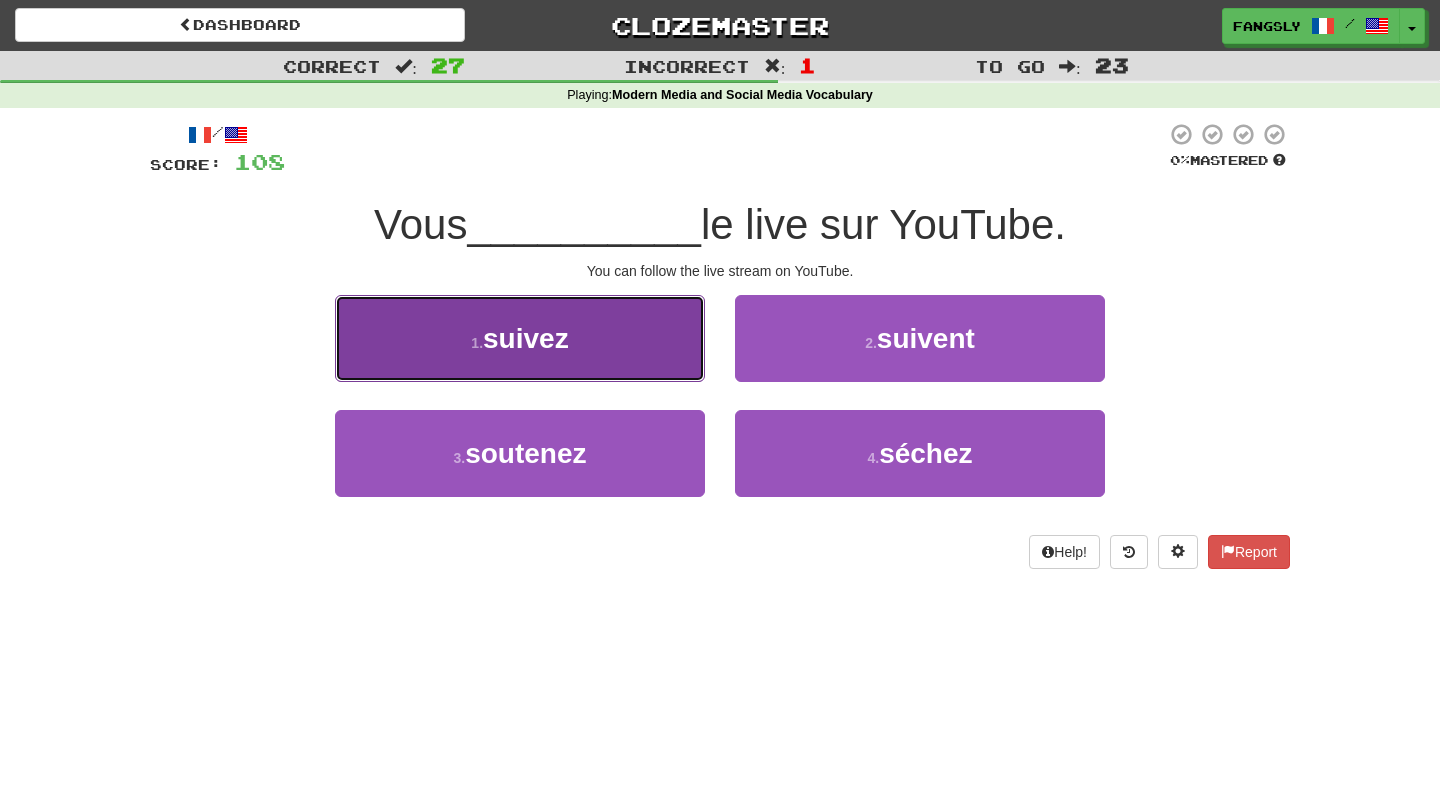 click on "1 .  suivez" at bounding box center [520, 338] 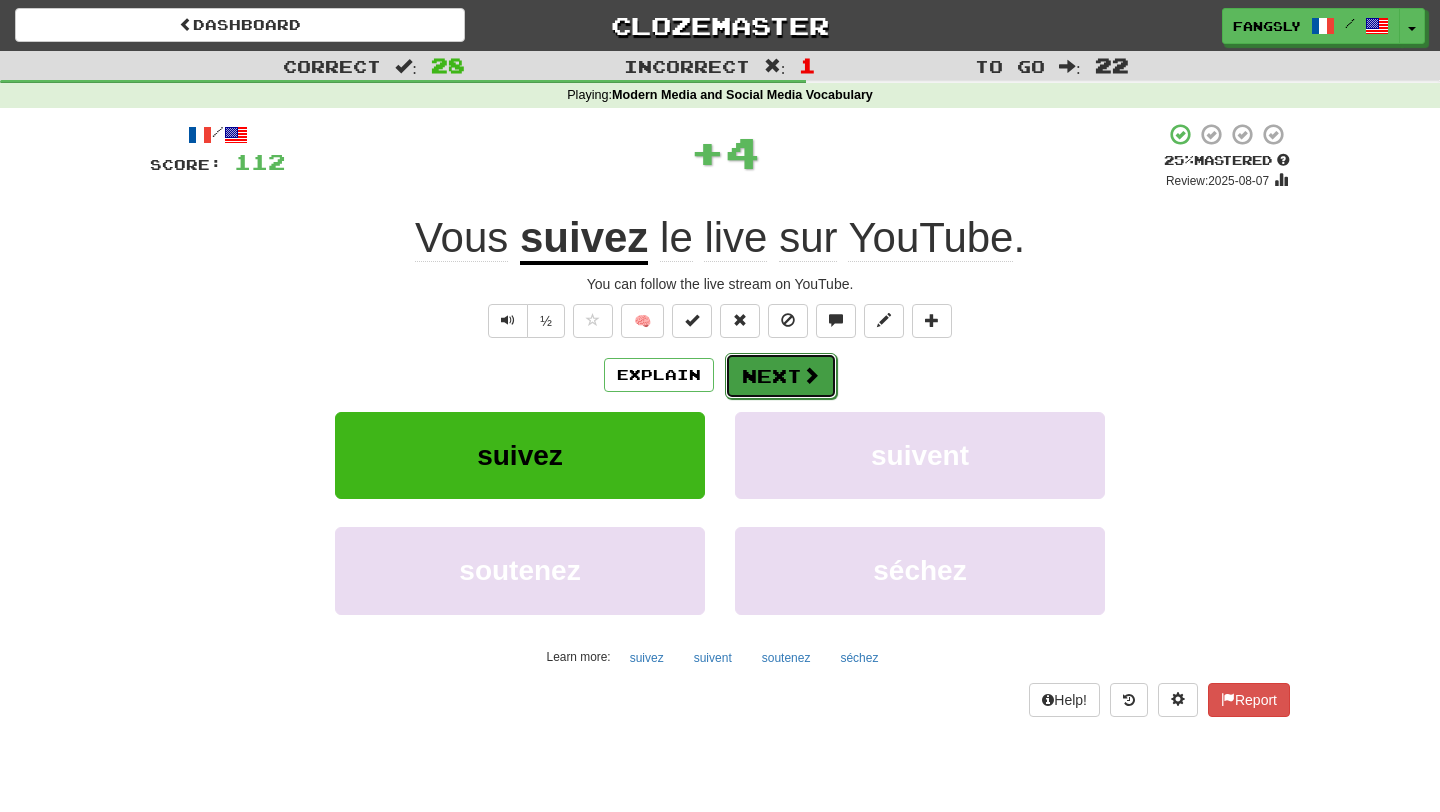 click on "Next" at bounding box center [781, 376] 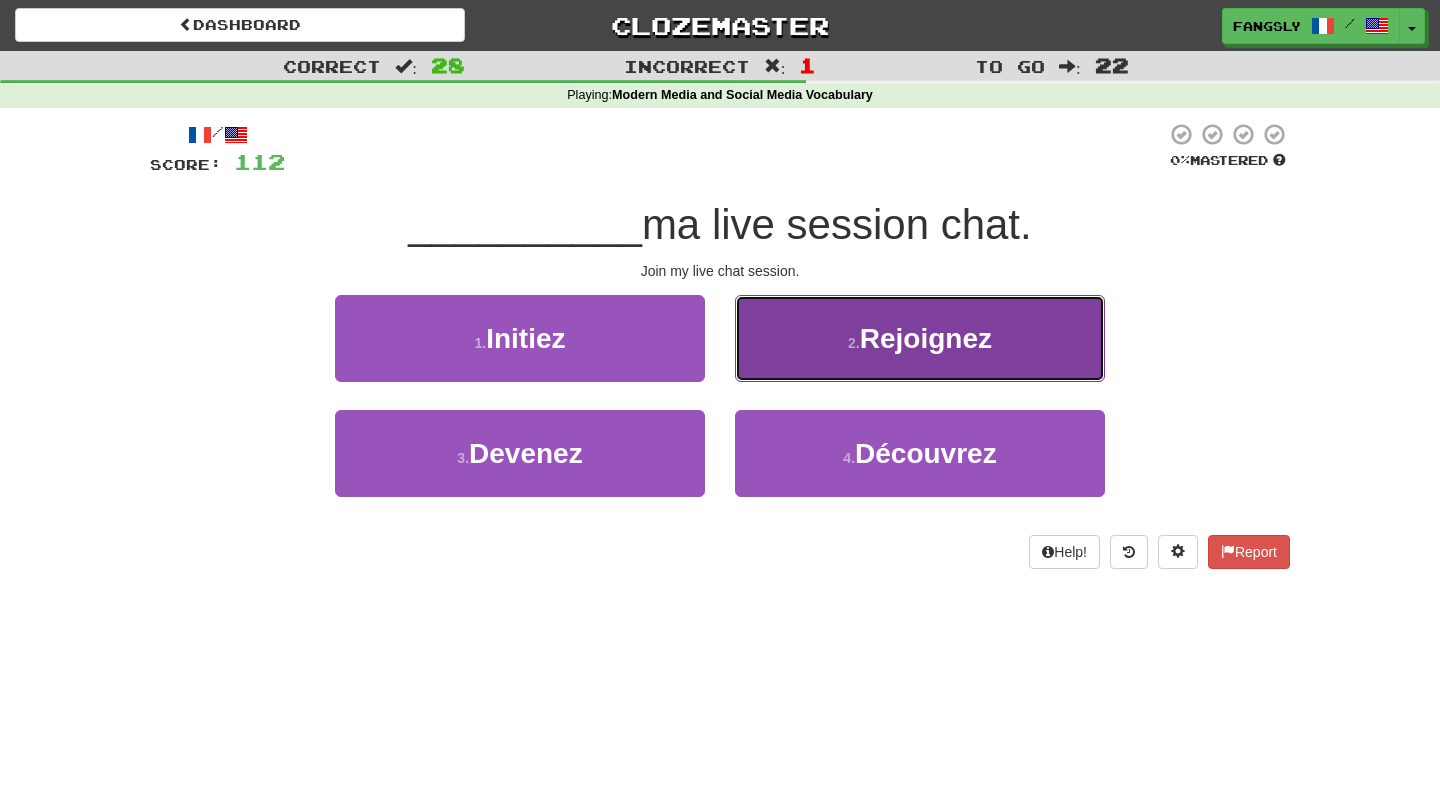 click on "2 .  Rejoignez" at bounding box center (920, 338) 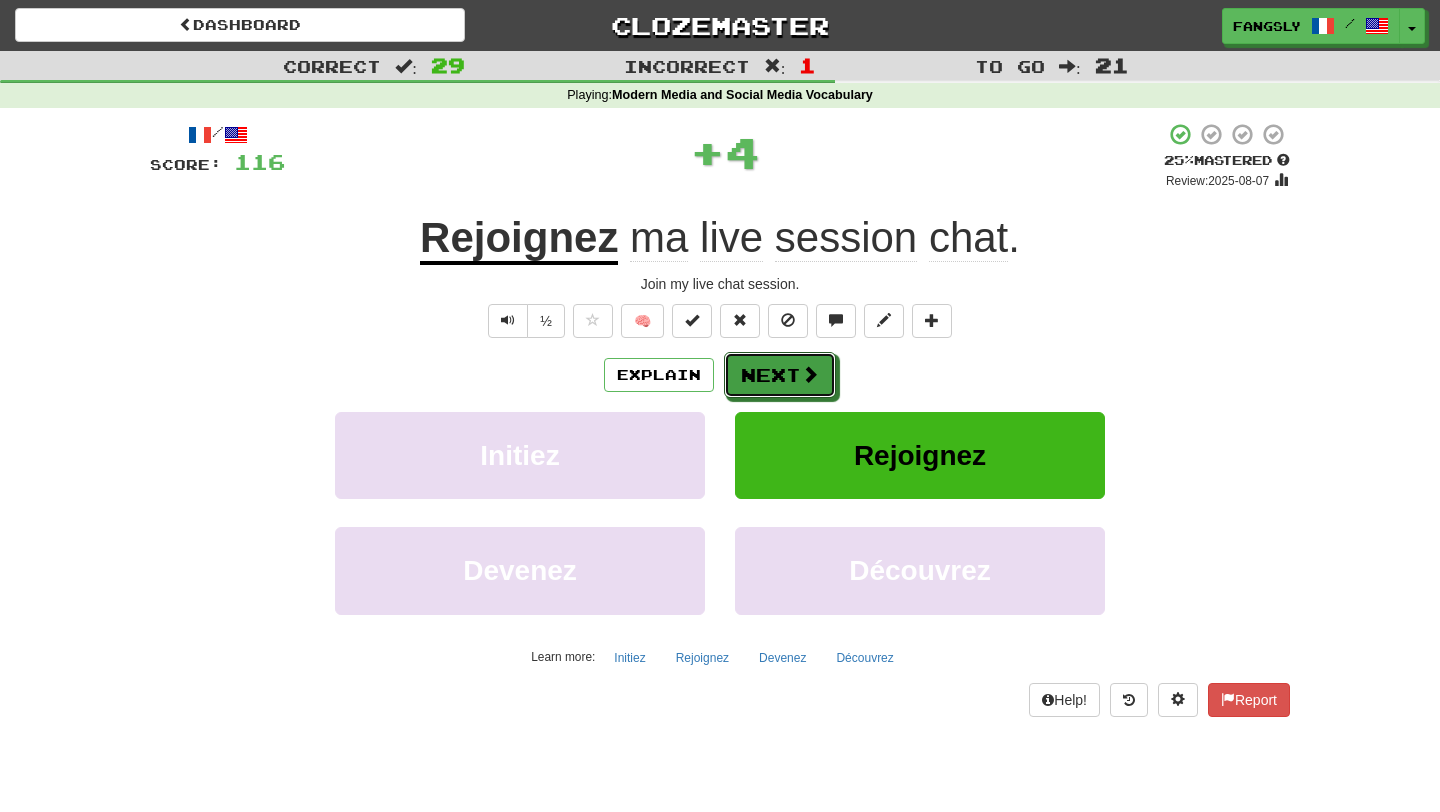 click on "Next" at bounding box center [780, 375] 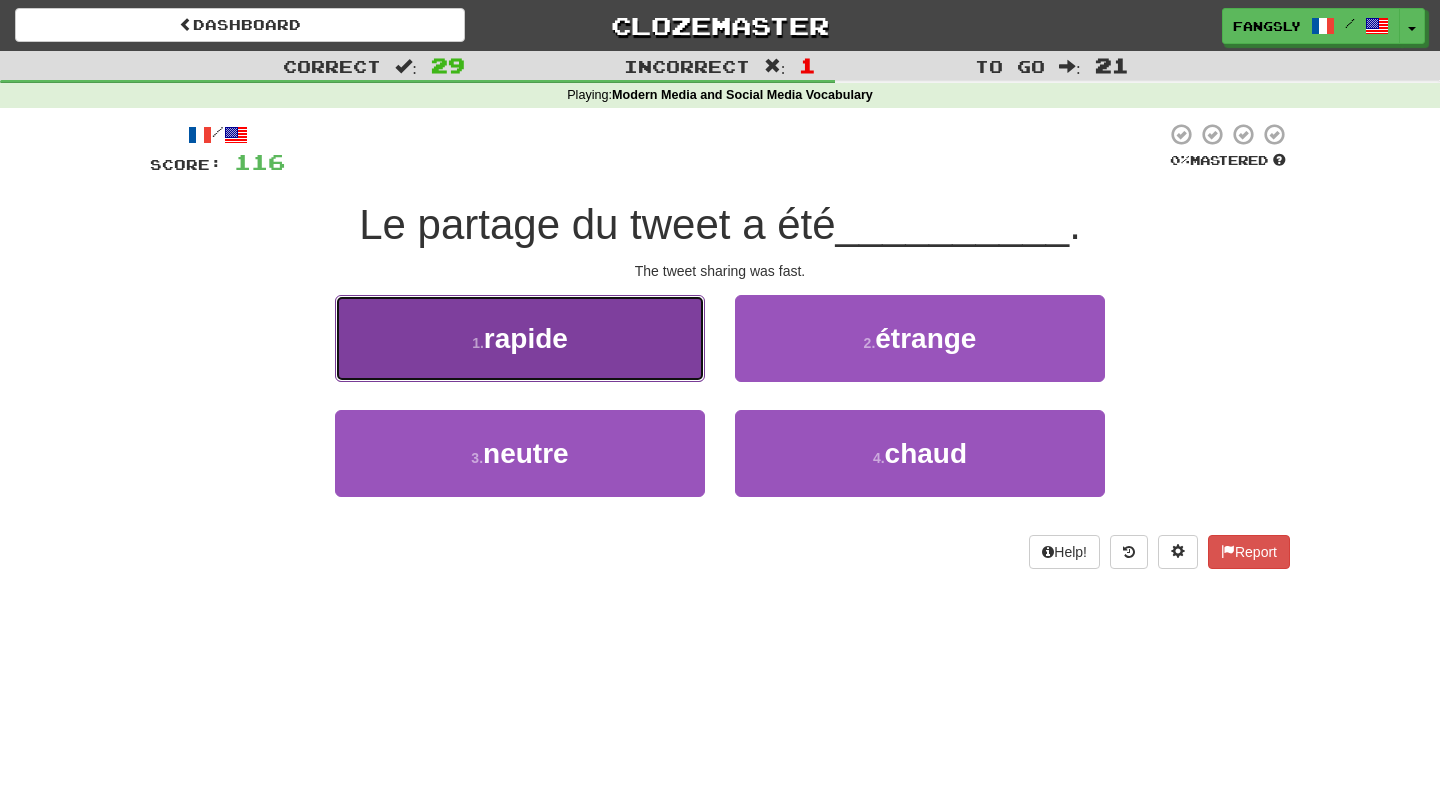 click on "1 .  rapide" at bounding box center (520, 338) 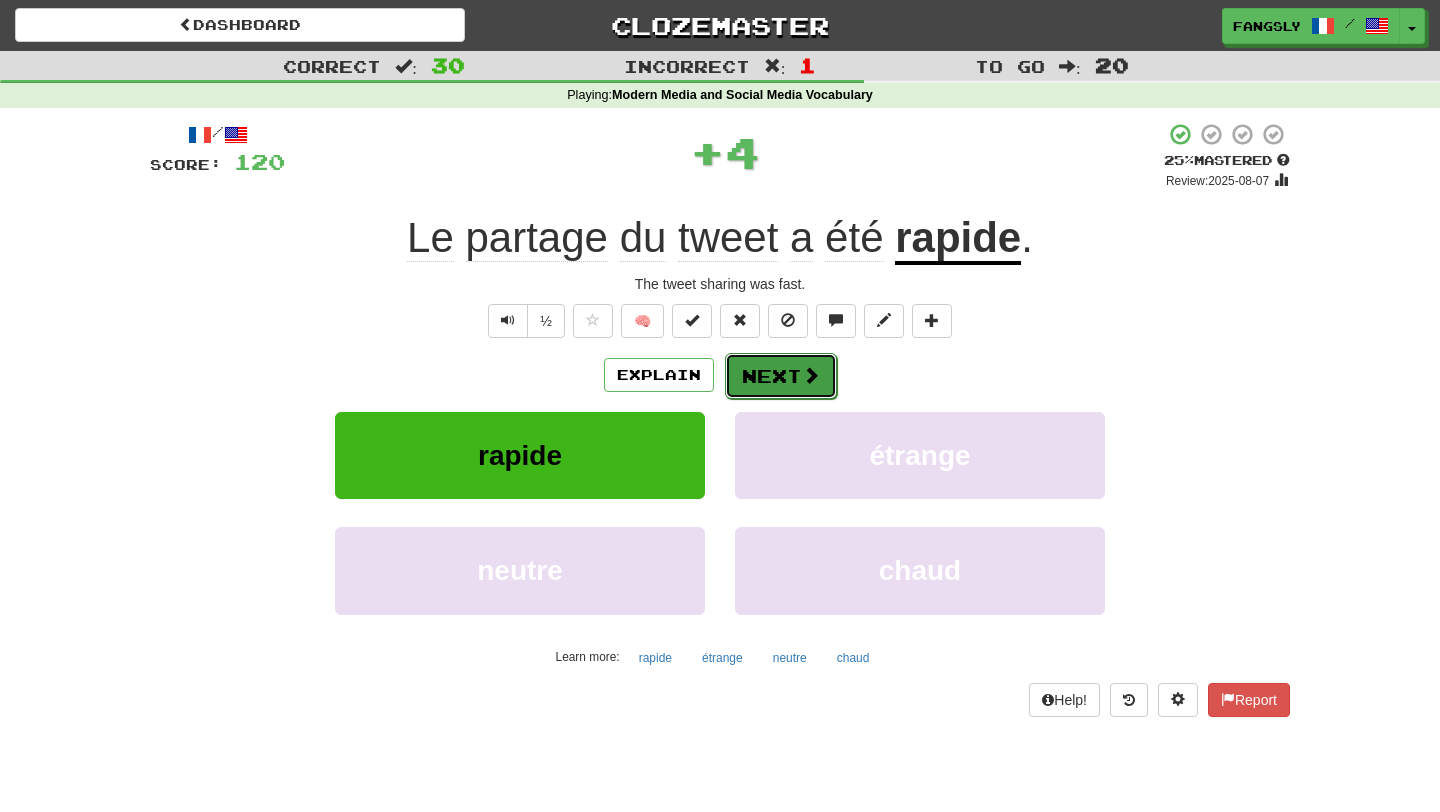 click on "Next" at bounding box center (781, 376) 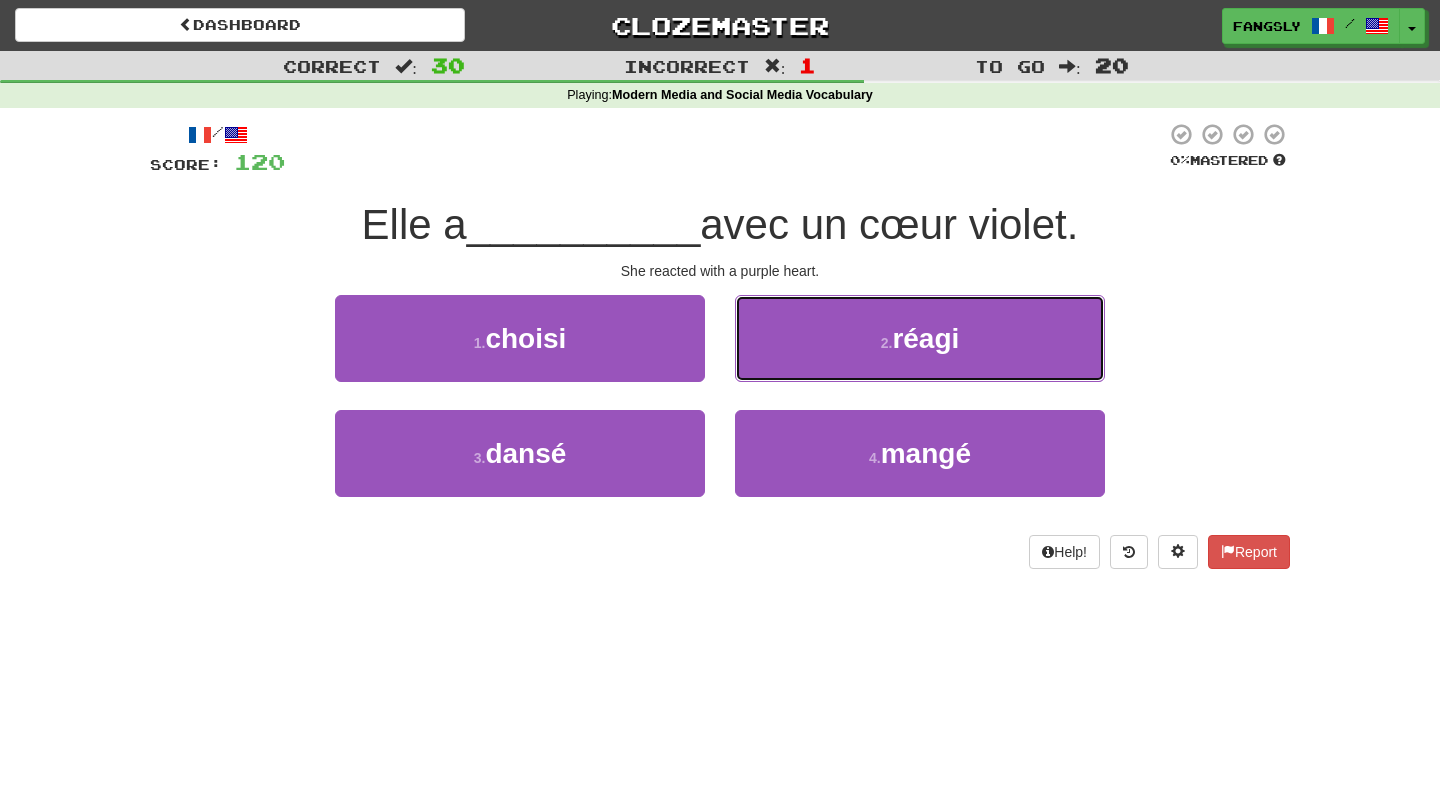 click on "2 .  réagi" at bounding box center [920, 338] 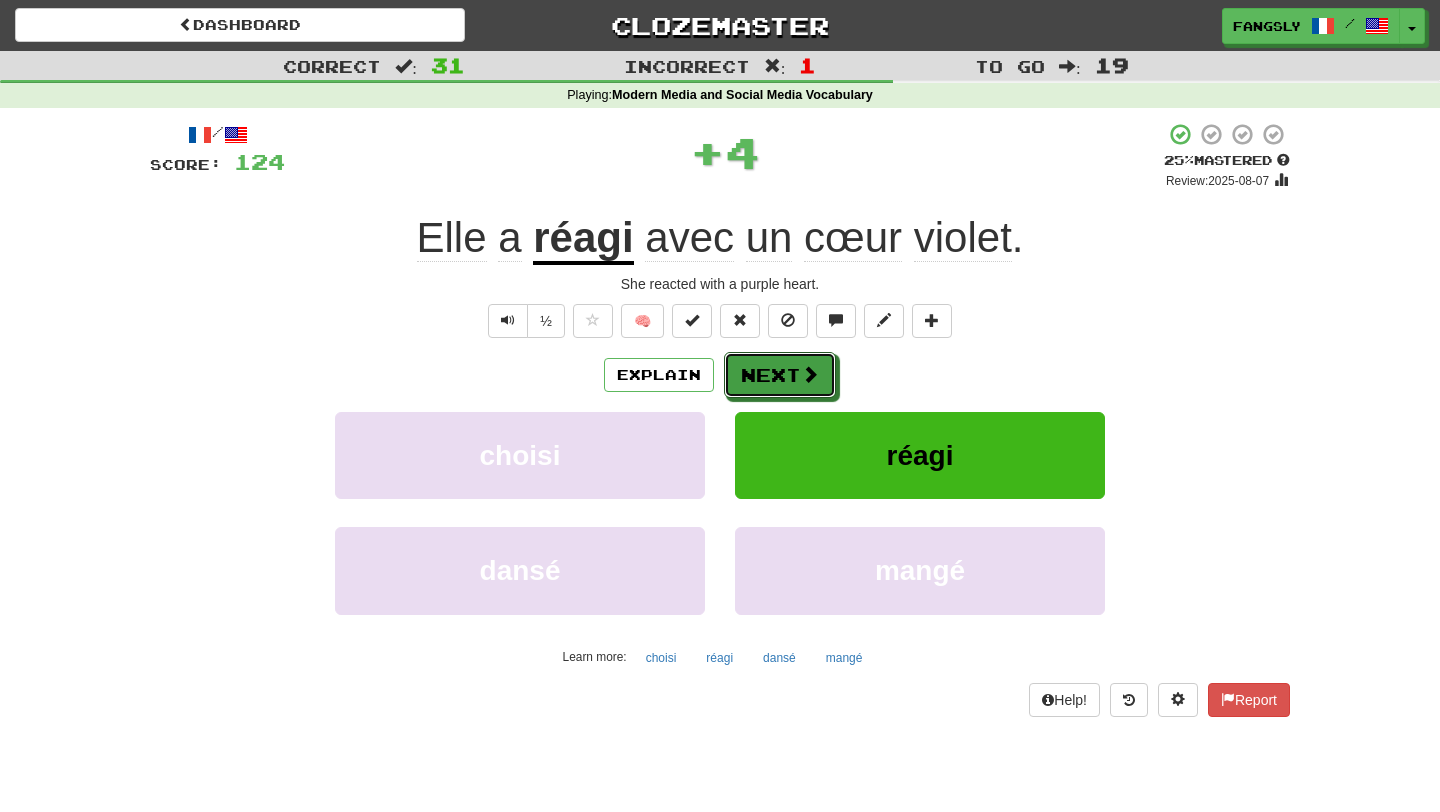click on "Next" at bounding box center [780, 375] 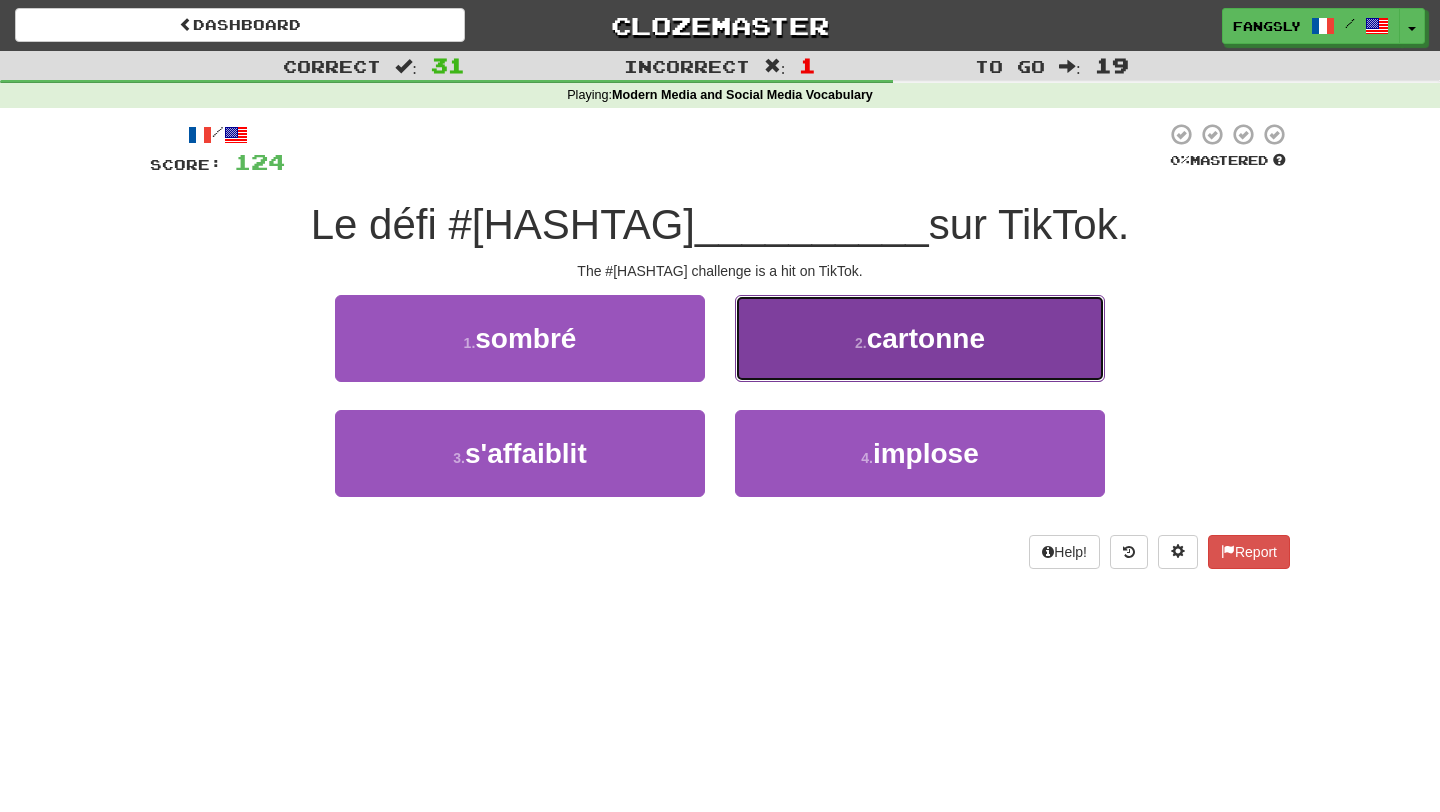 click on "2 .  cartonne" at bounding box center [920, 338] 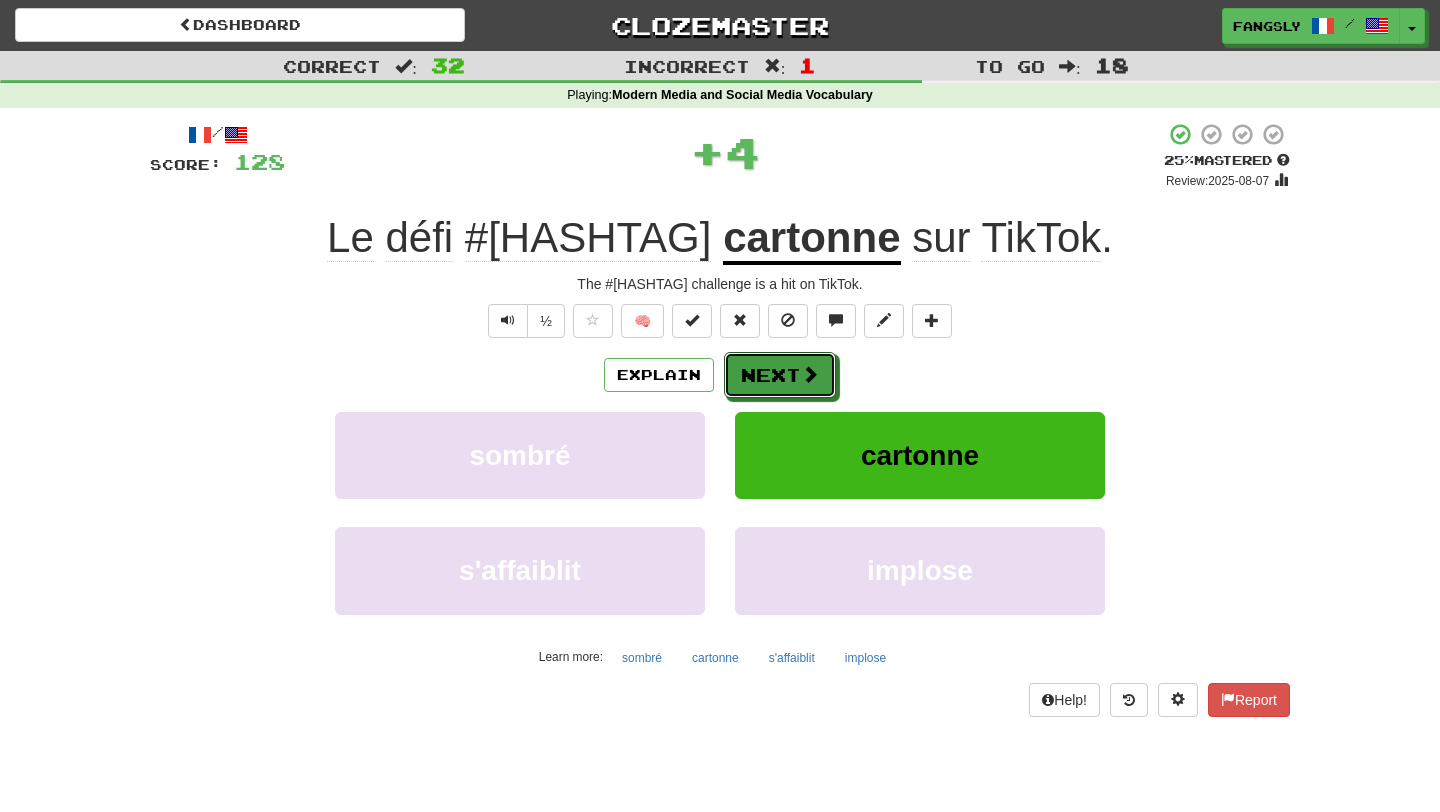 click on "Next" at bounding box center [780, 375] 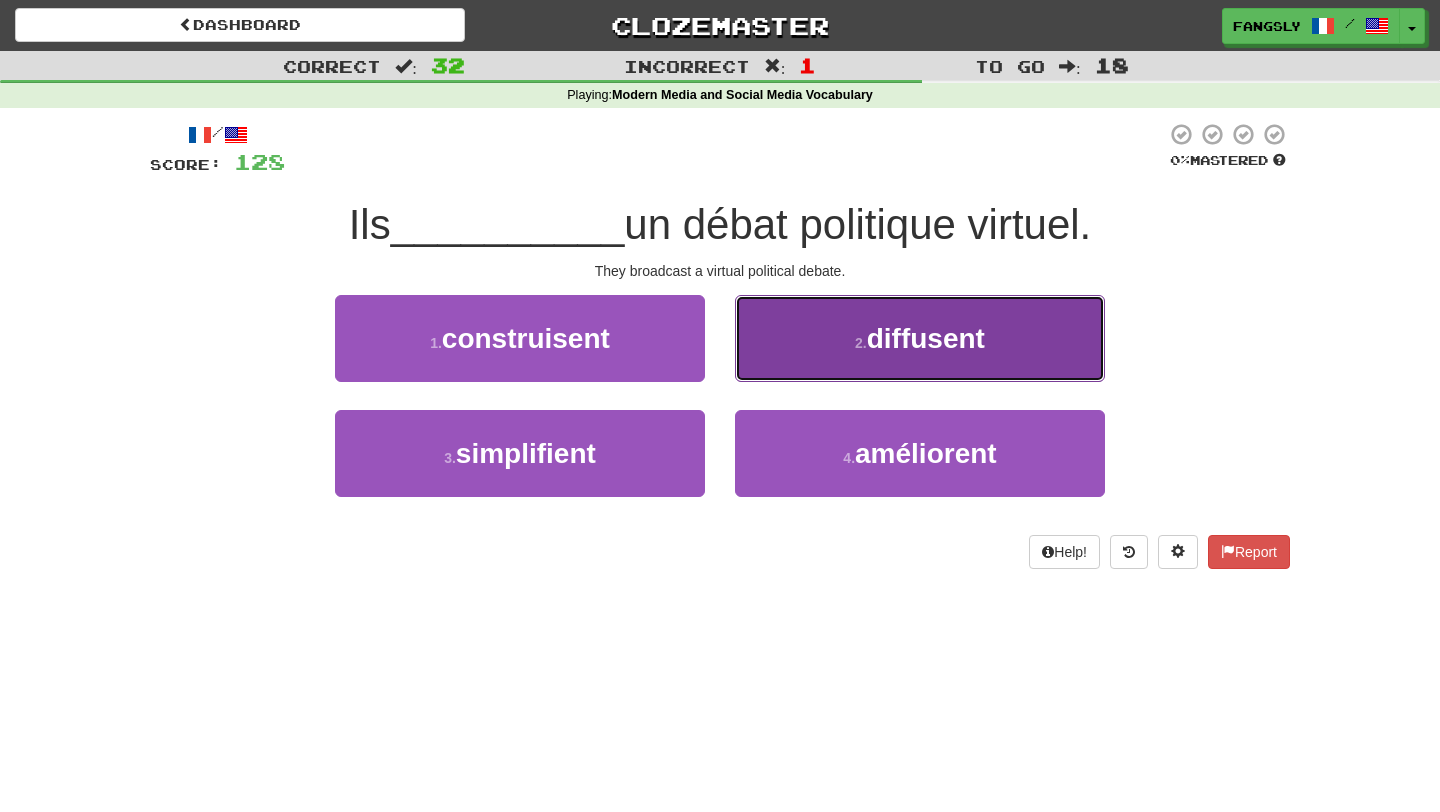 click on "2 .  diffusent" at bounding box center [920, 338] 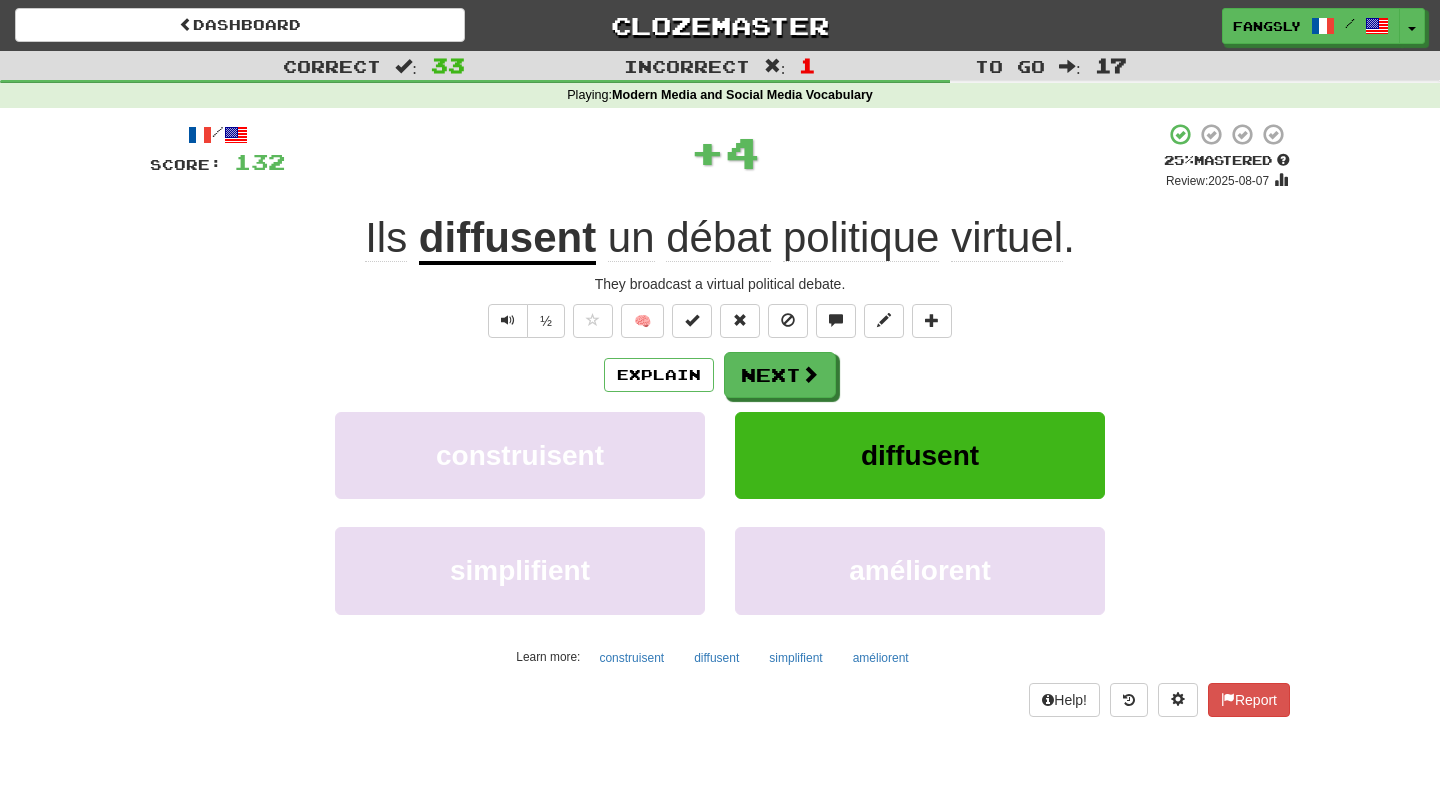 click on "Next" at bounding box center [780, 375] 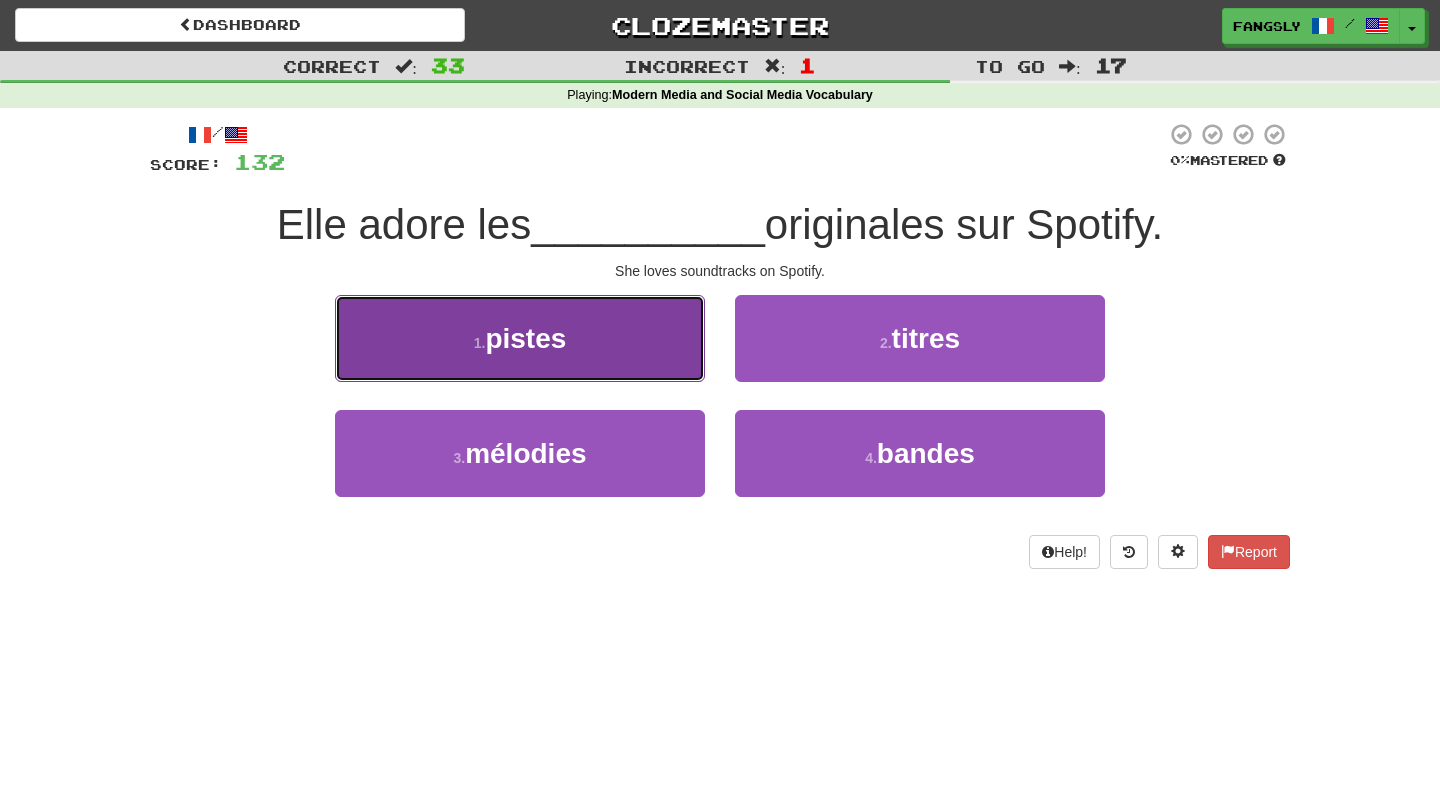 click on "1 .  pistes" at bounding box center [520, 338] 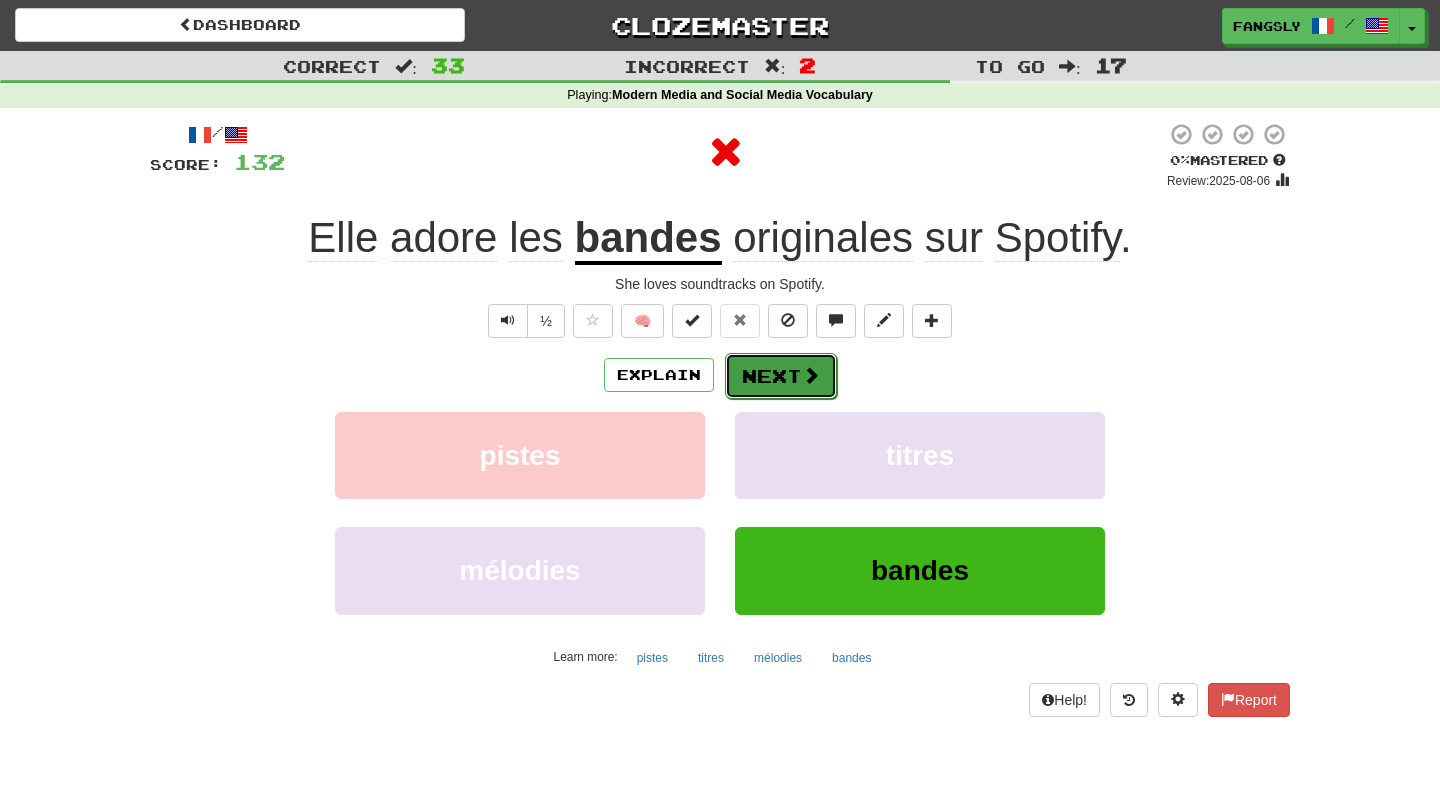 click on "Next" at bounding box center [781, 376] 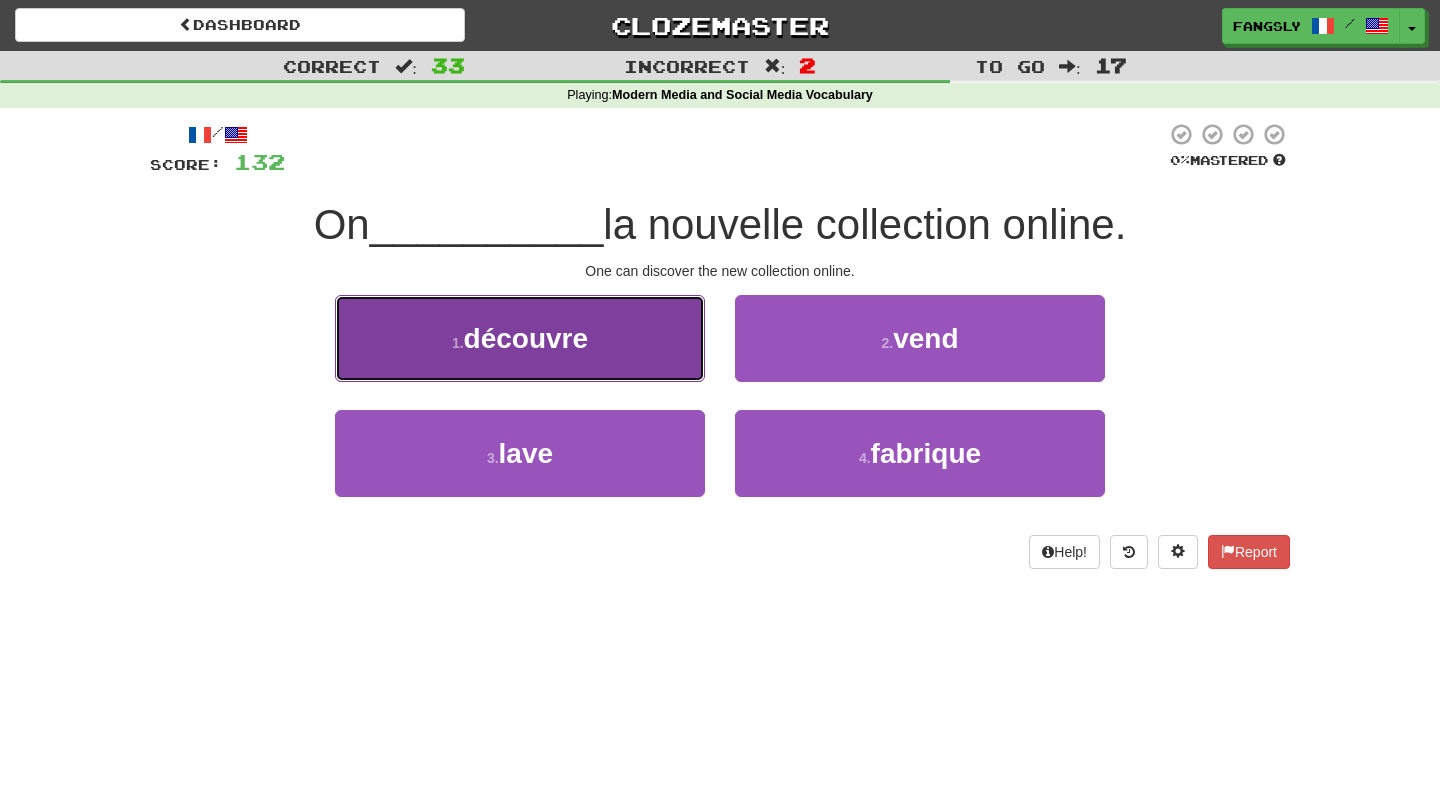 click on "1 .  découvre" at bounding box center (520, 338) 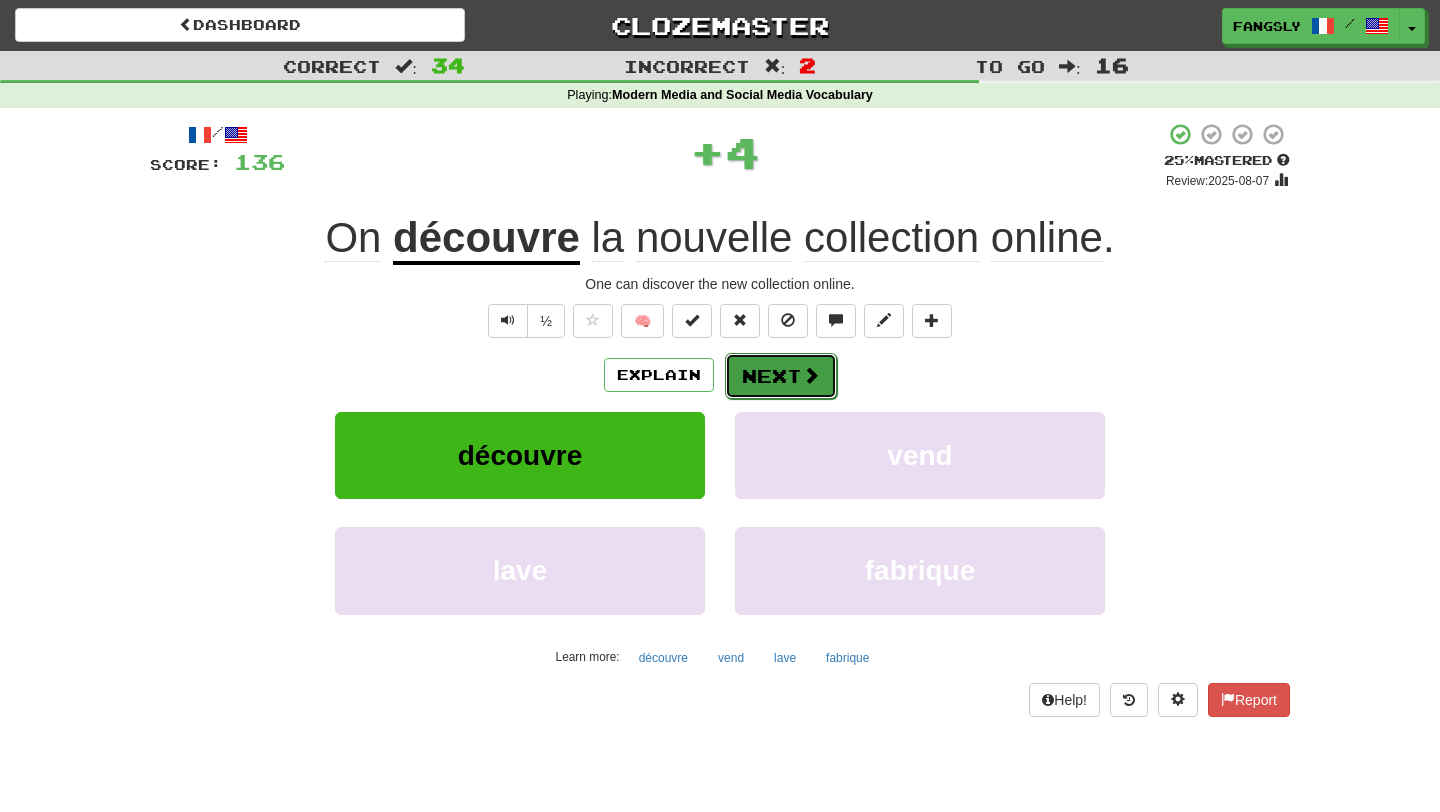 click on "Next" at bounding box center [781, 376] 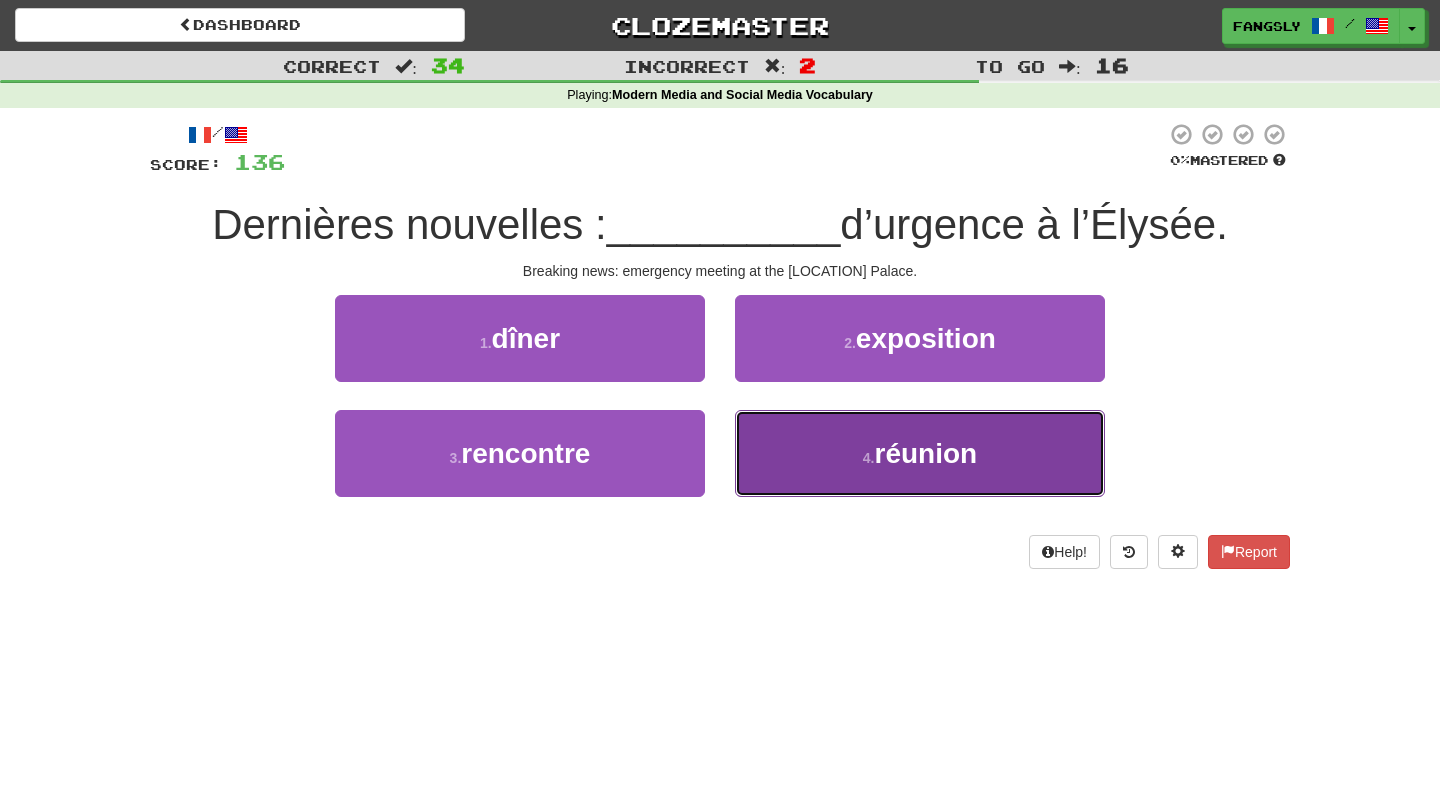 click on "4 .  réunion" at bounding box center (920, 453) 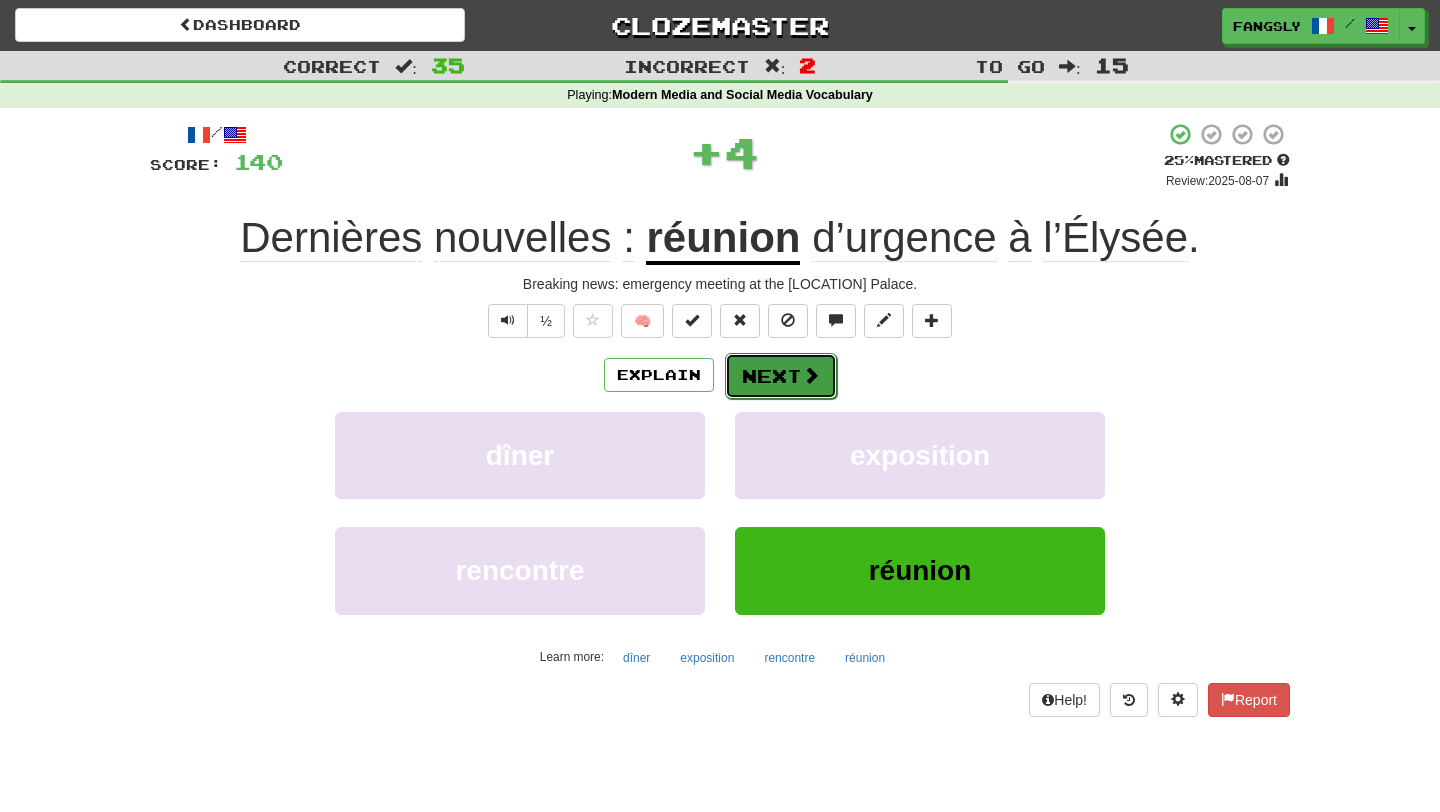 click on "Next" at bounding box center (781, 376) 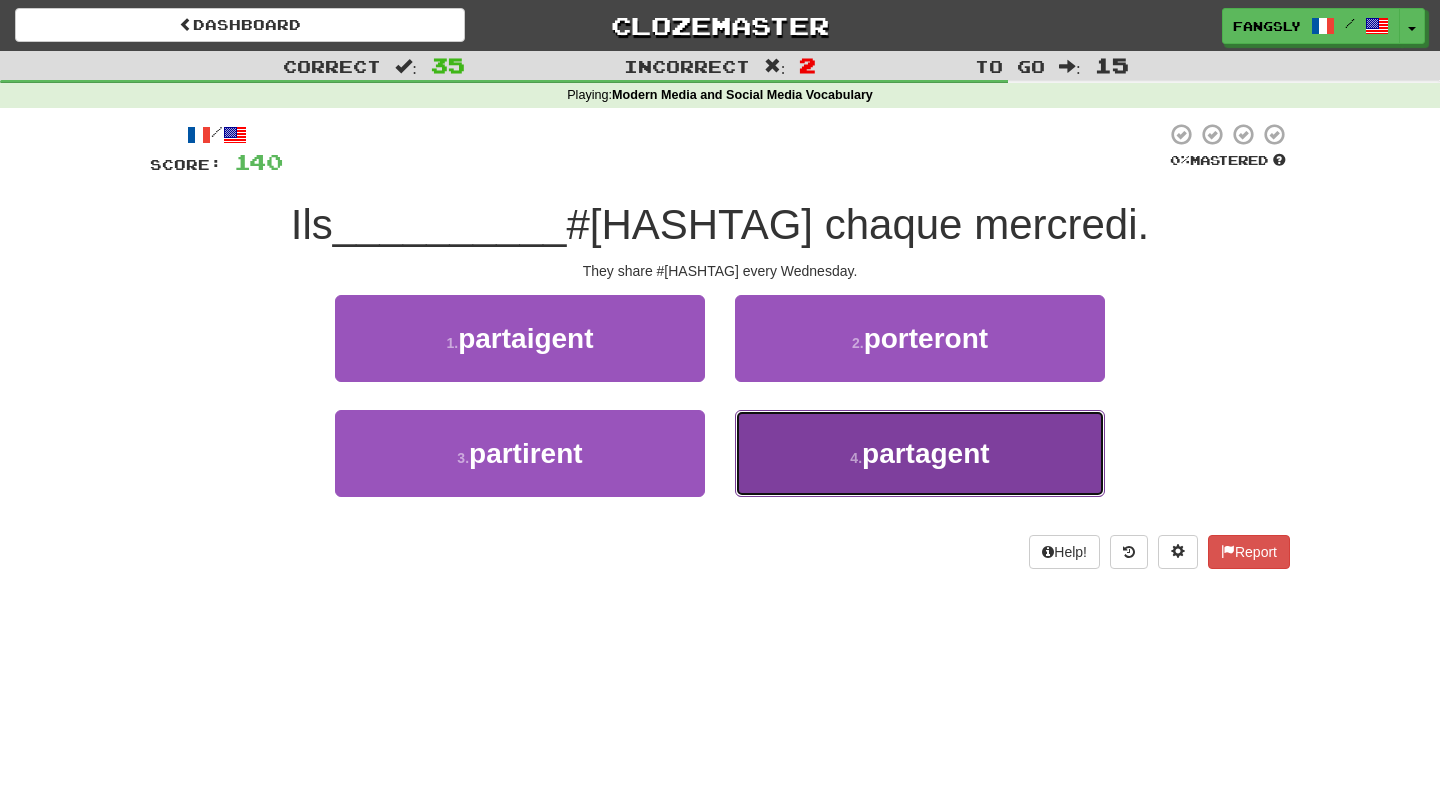 click on "4 .  partagent" at bounding box center [920, 453] 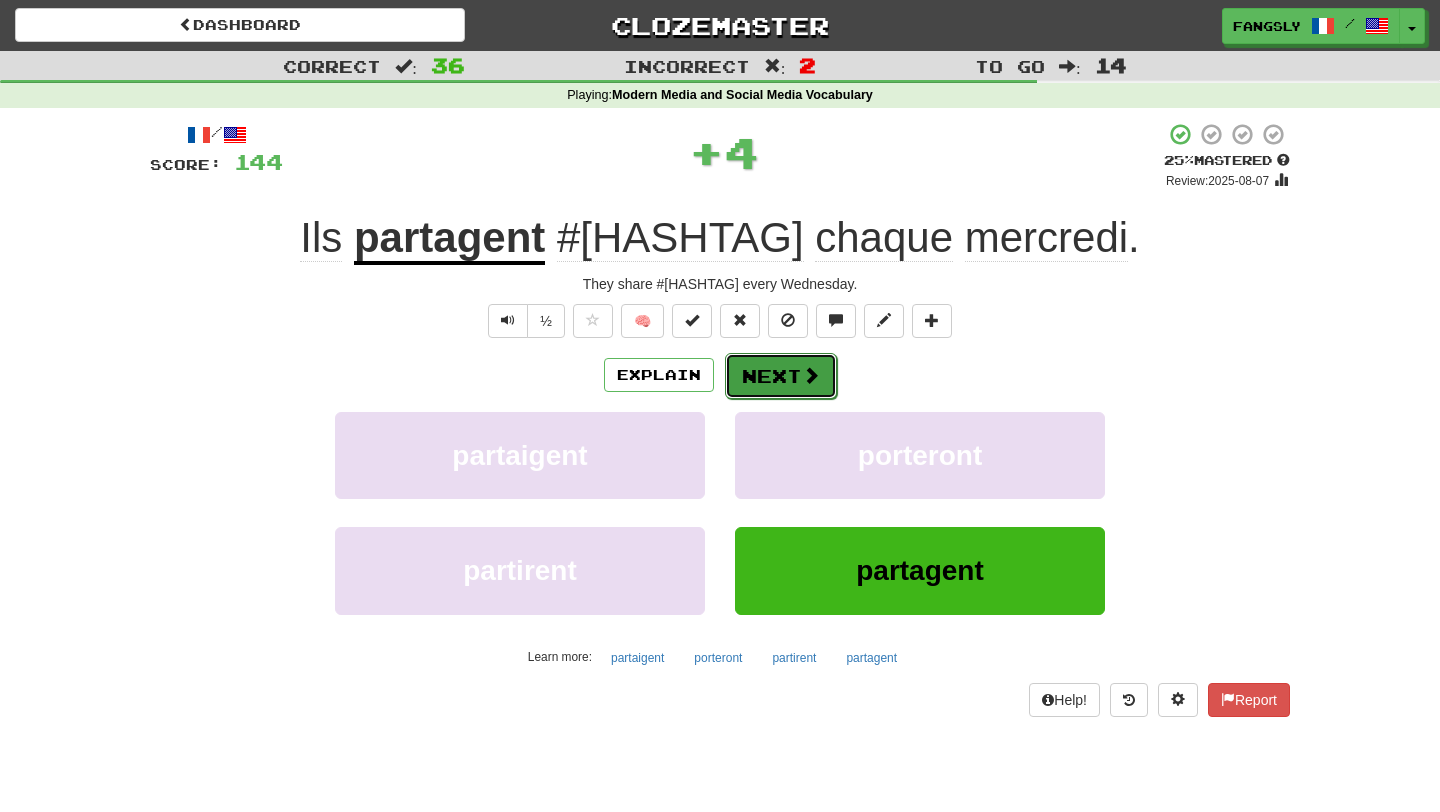 click on "Next" at bounding box center (781, 376) 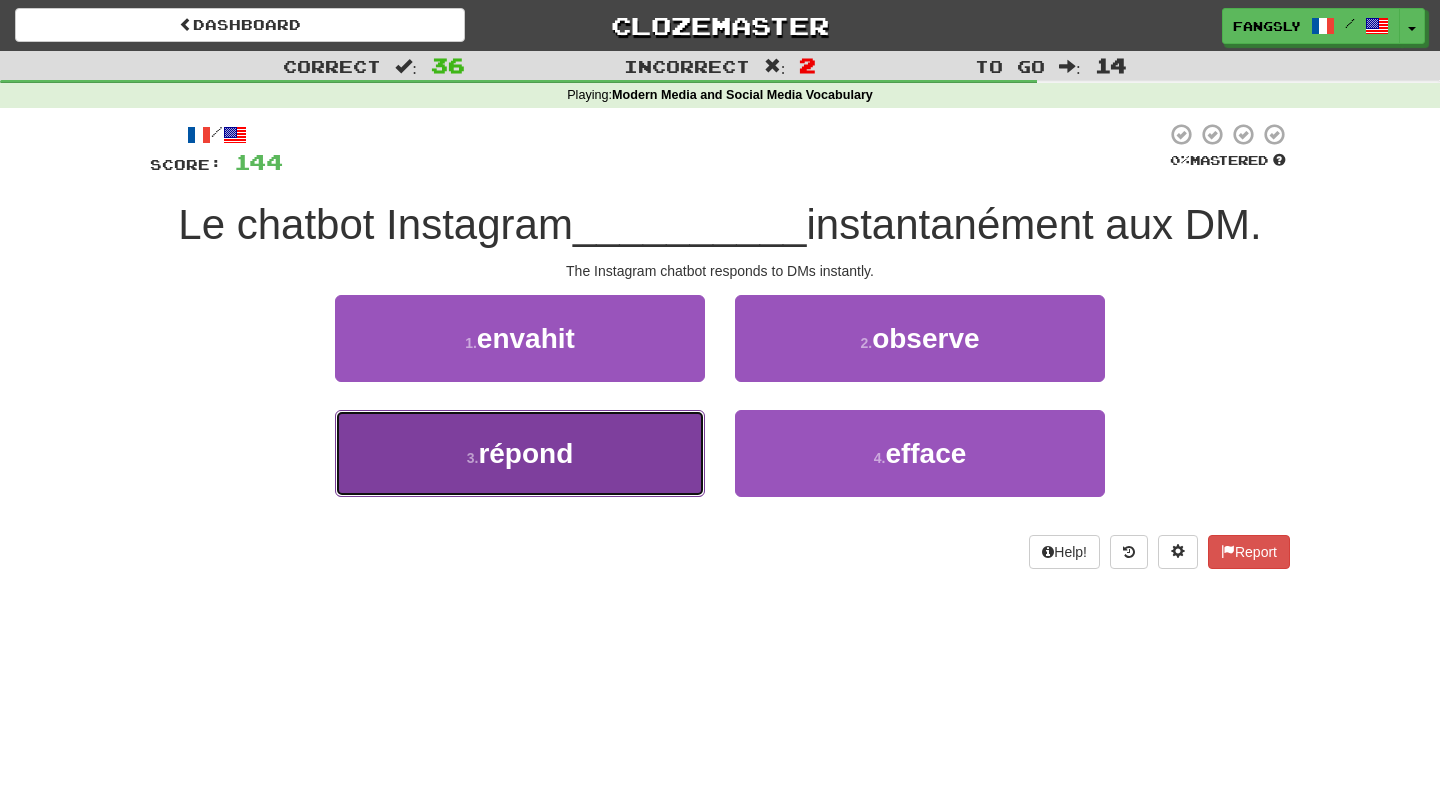 click on "3 .  répond" at bounding box center (520, 453) 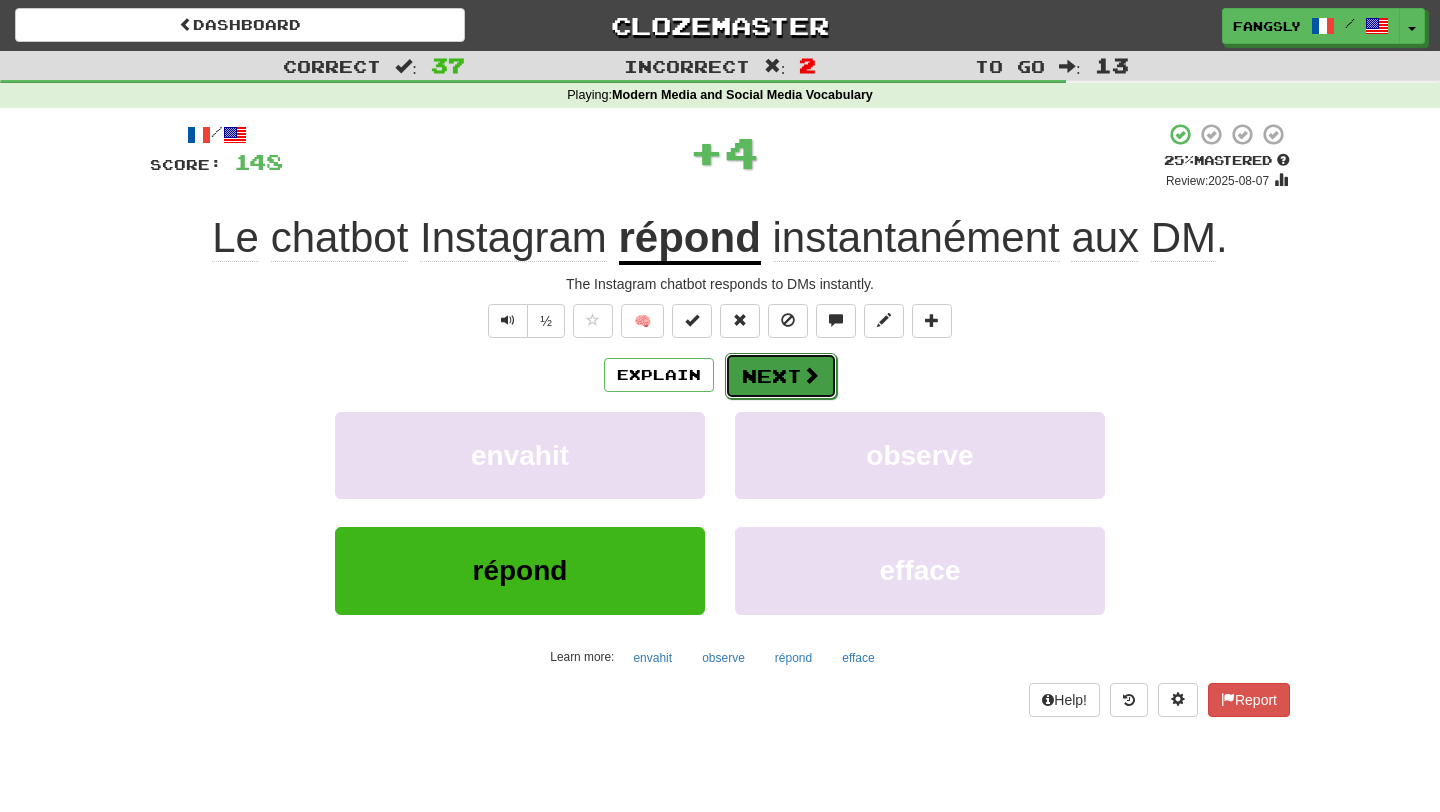 click on "Next" at bounding box center (781, 376) 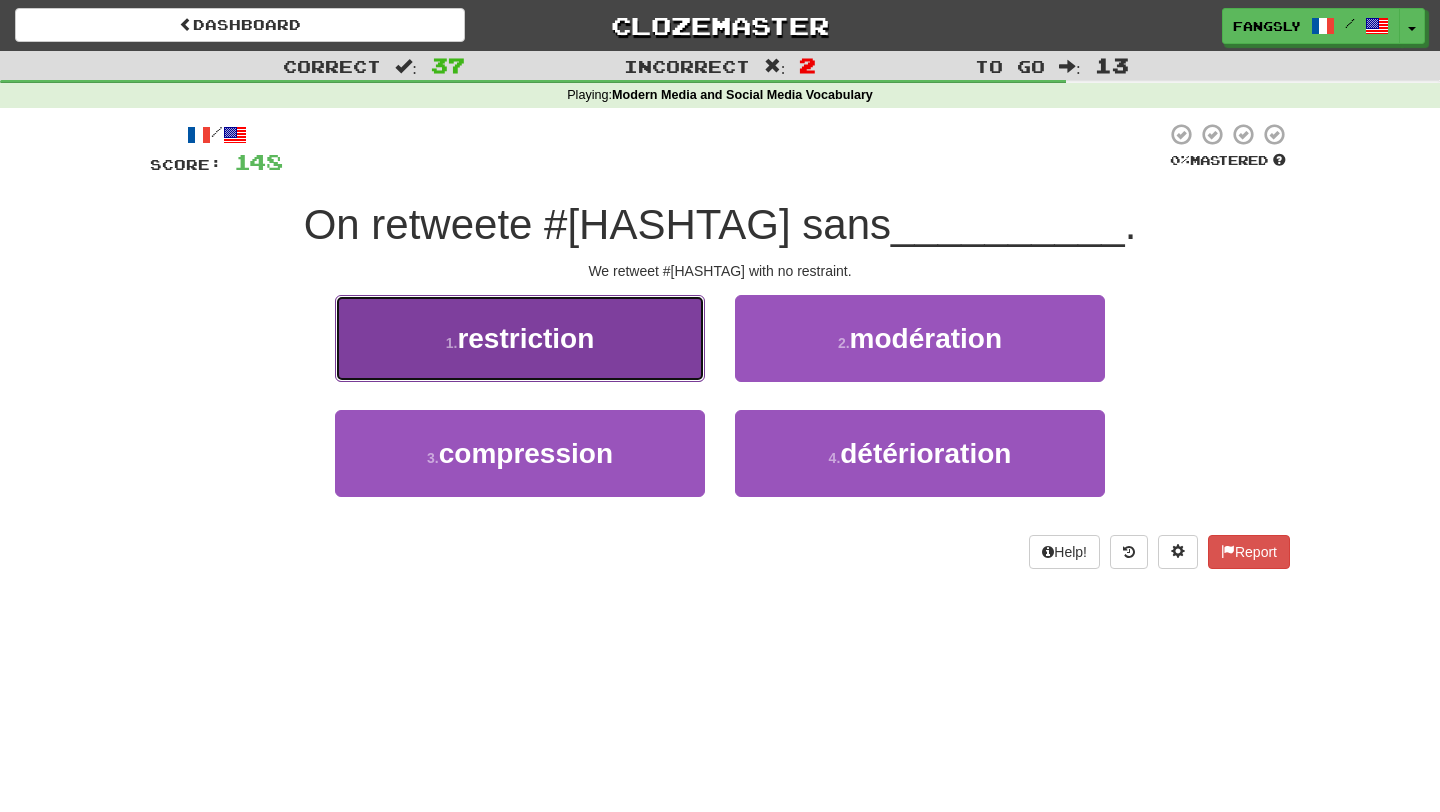 click on "1 .  restriction" at bounding box center [520, 338] 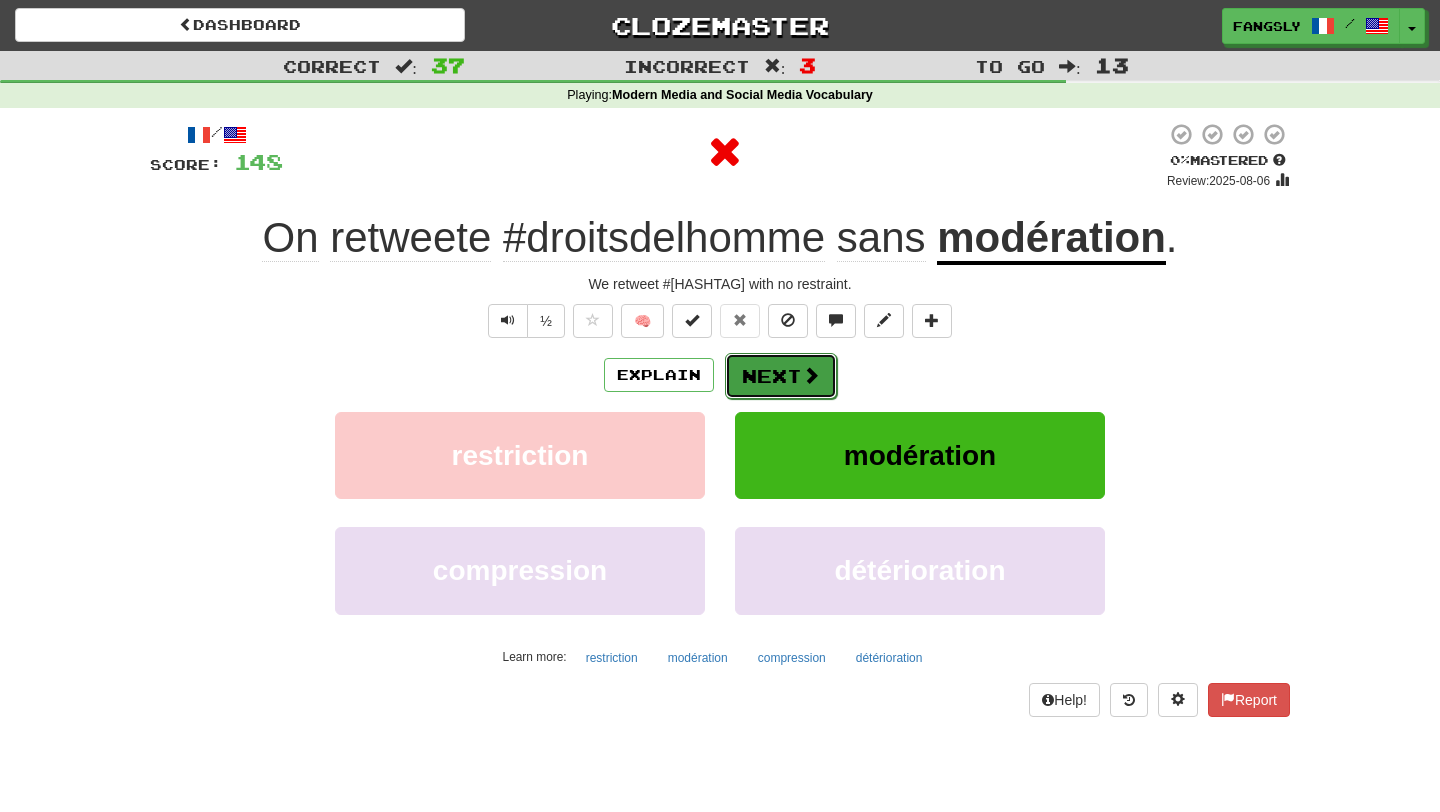 click on "Next" at bounding box center (781, 376) 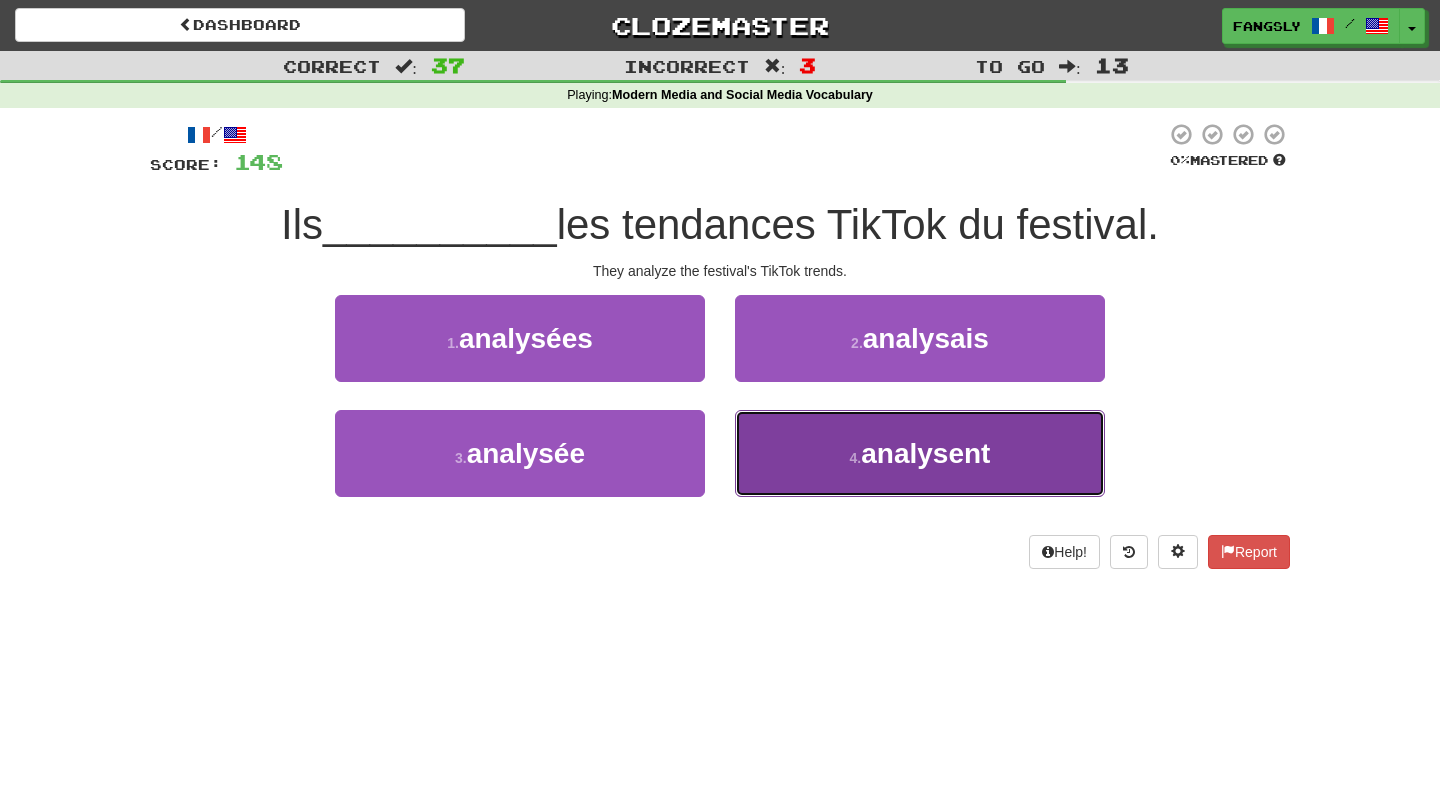 click on "4 .  analysent" at bounding box center (920, 453) 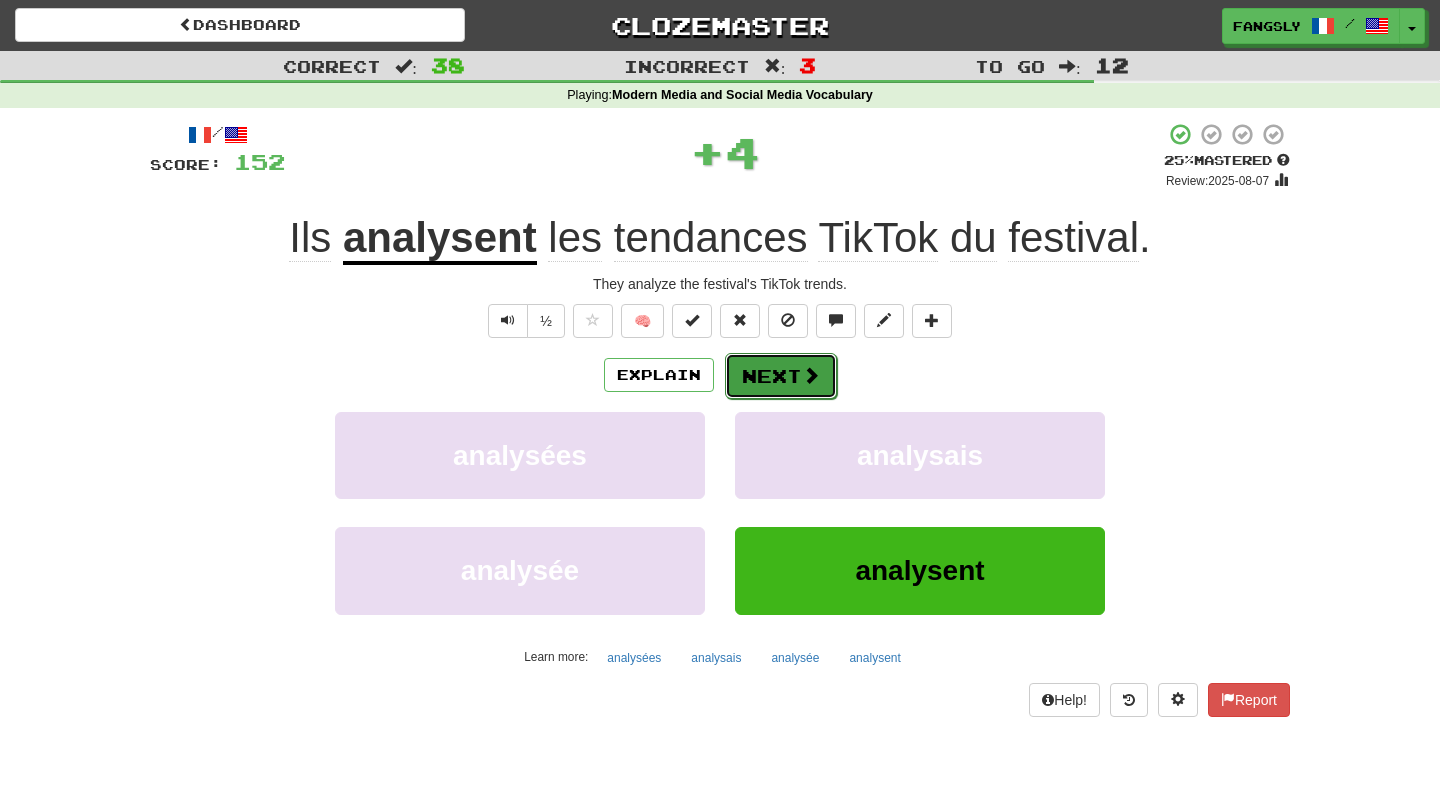 click on "Next" at bounding box center (781, 376) 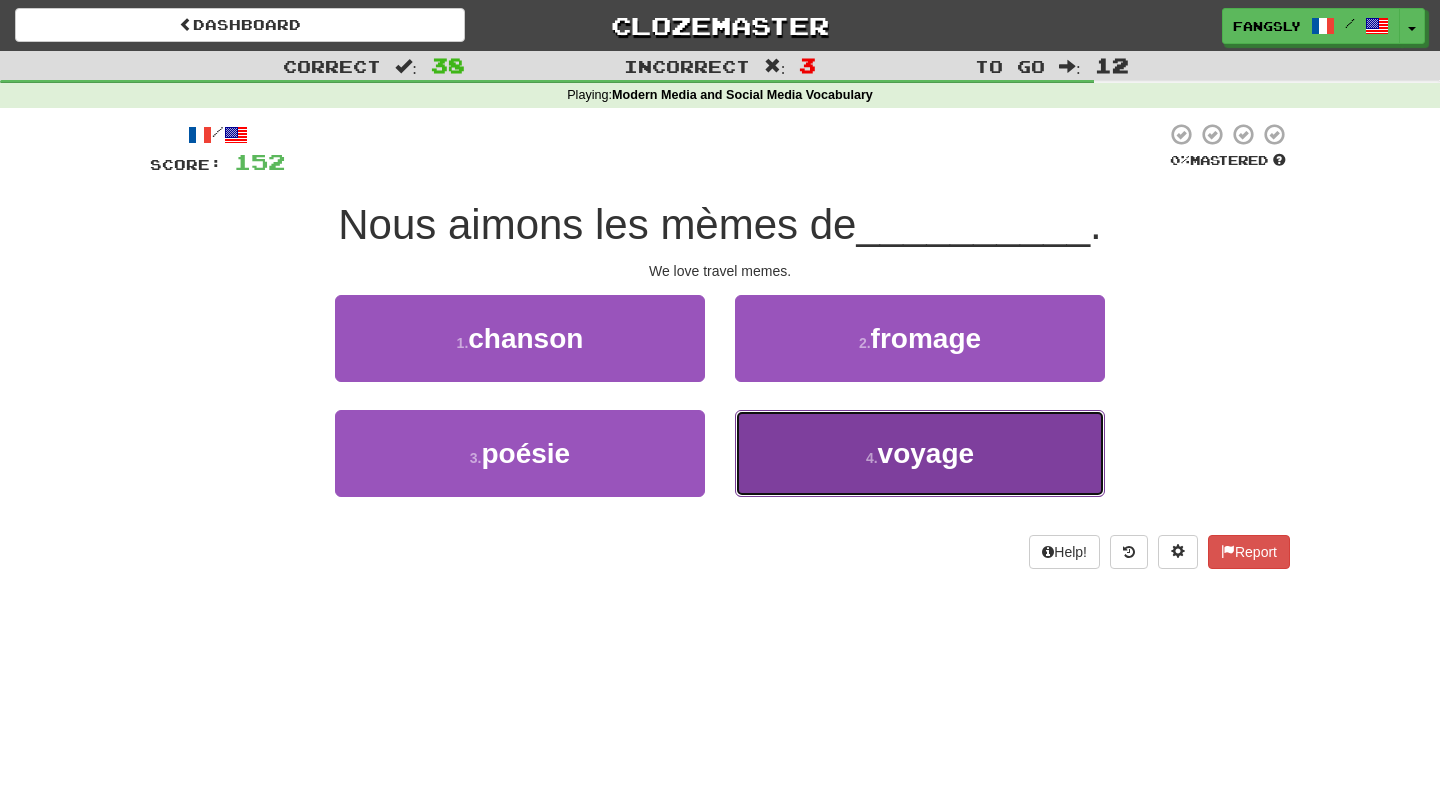 click on "4 .  voyage" at bounding box center [920, 453] 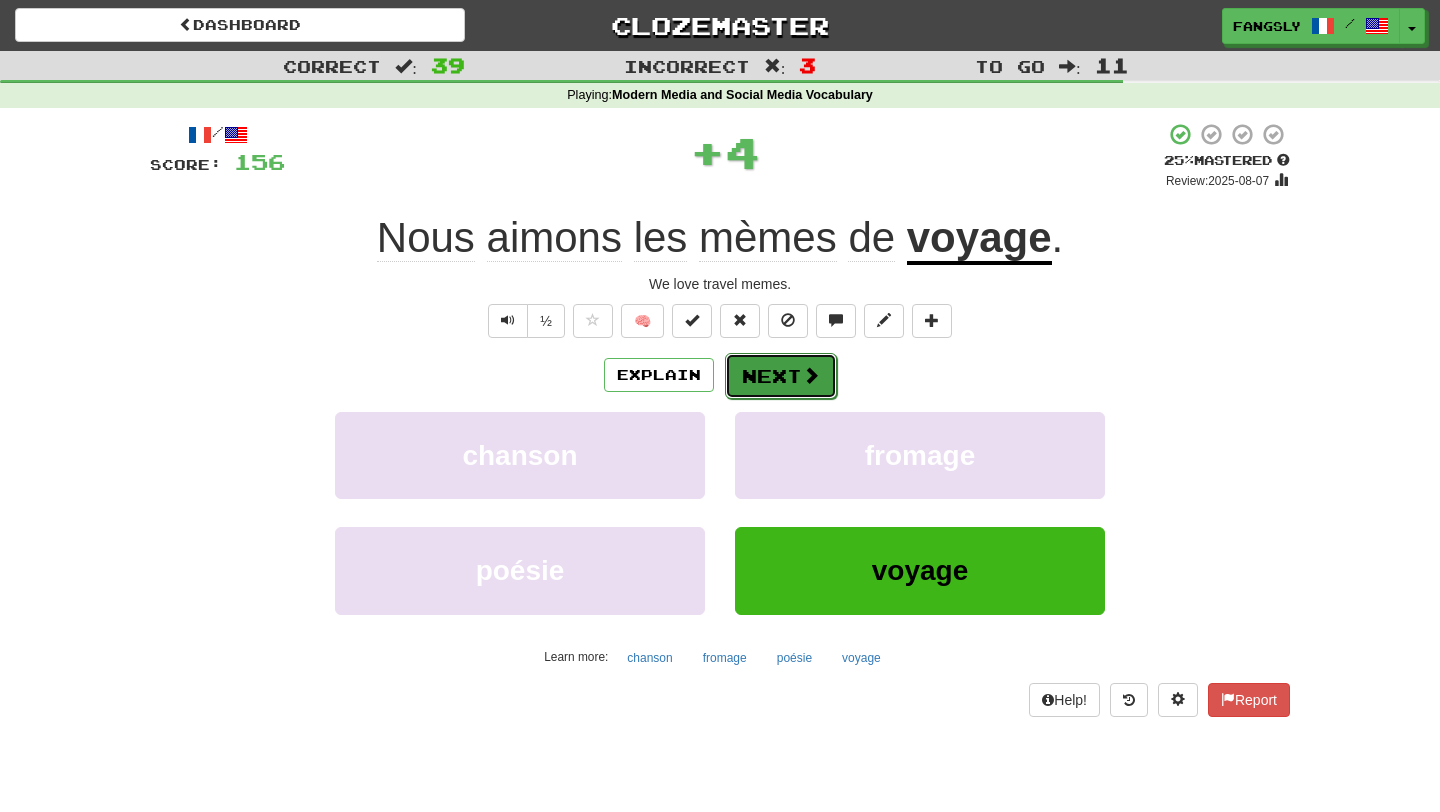 click on "Next" at bounding box center [781, 376] 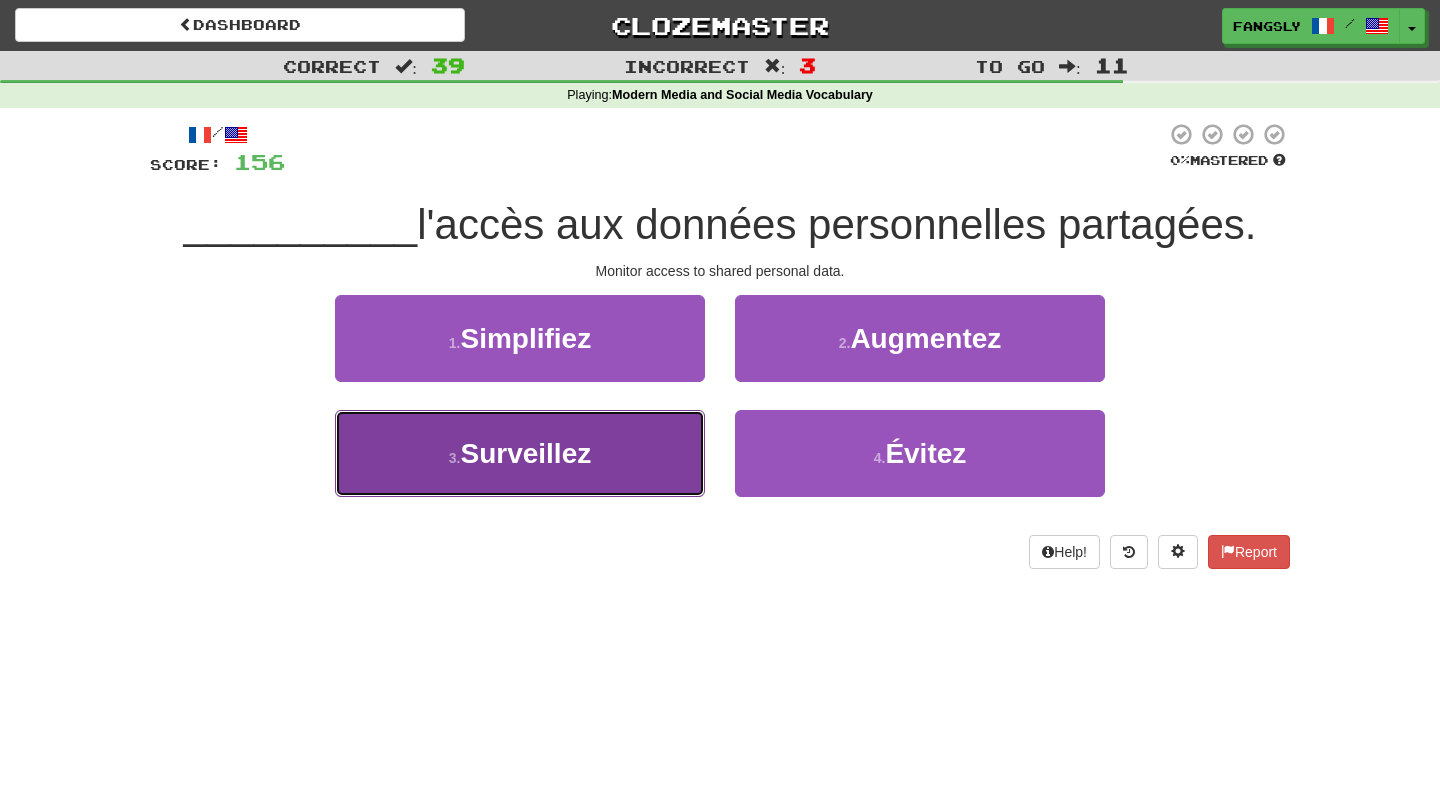 click on "3 .  Surveillez" at bounding box center (520, 453) 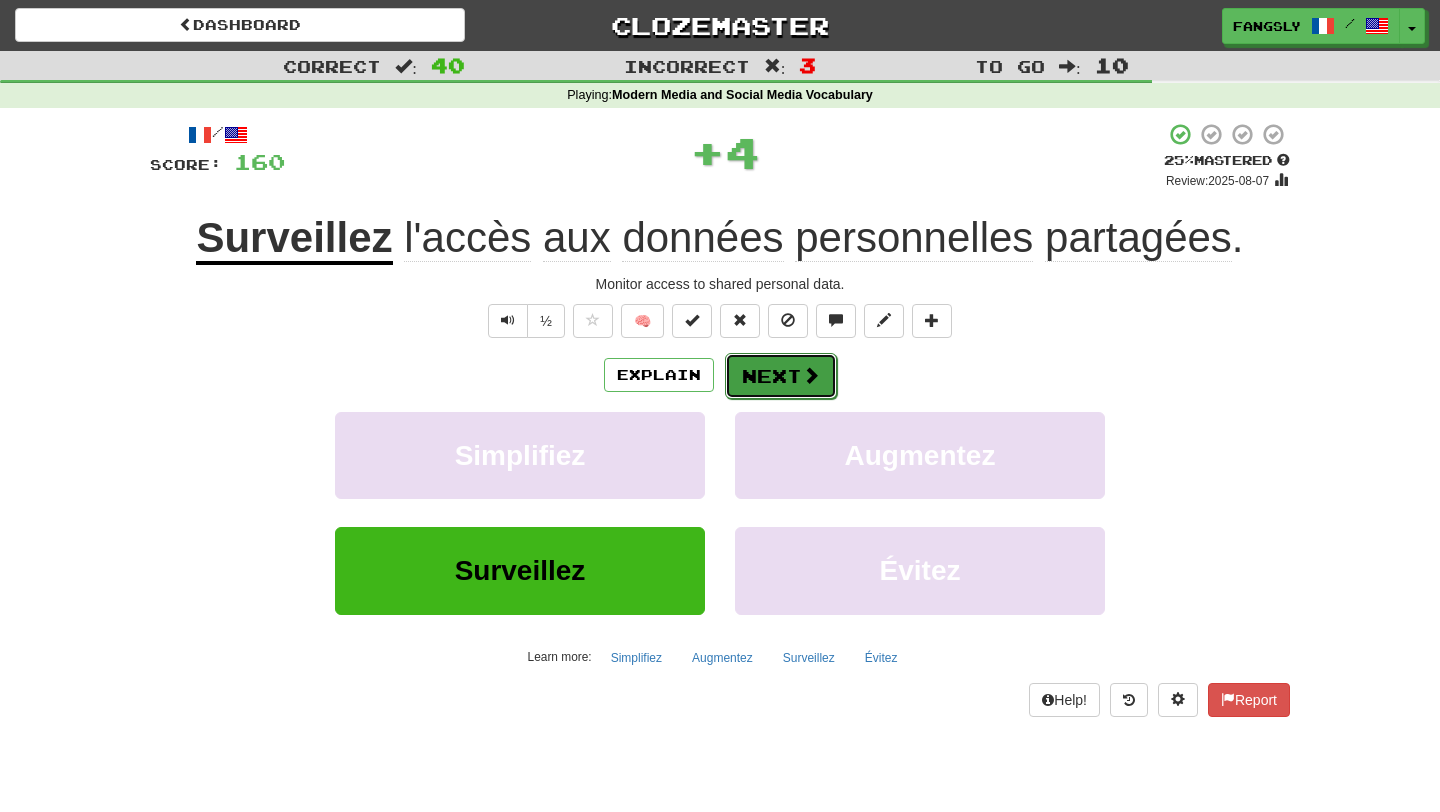 click on "Next" at bounding box center [781, 376] 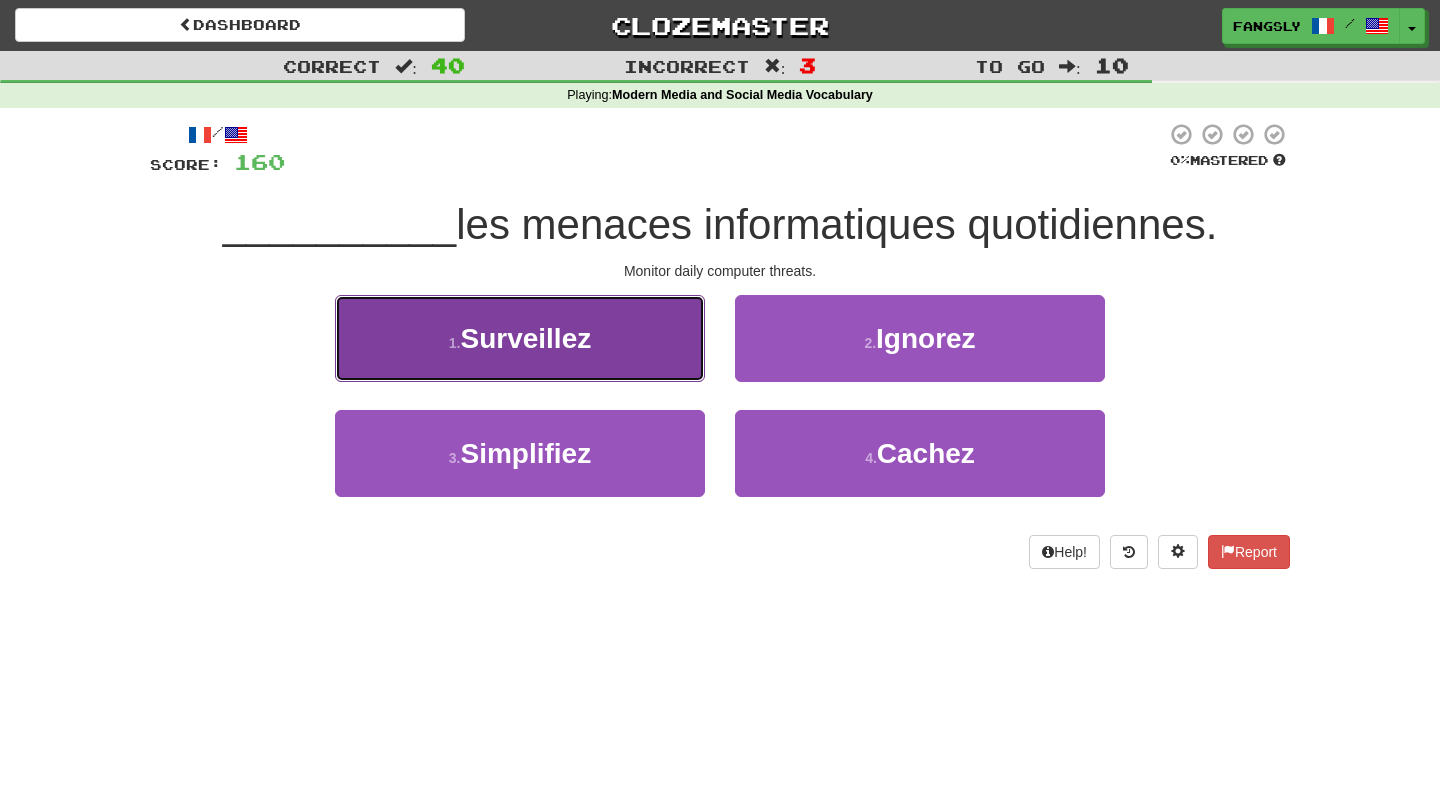 click on "1 .  Surveillez" at bounding box center [520, 338] 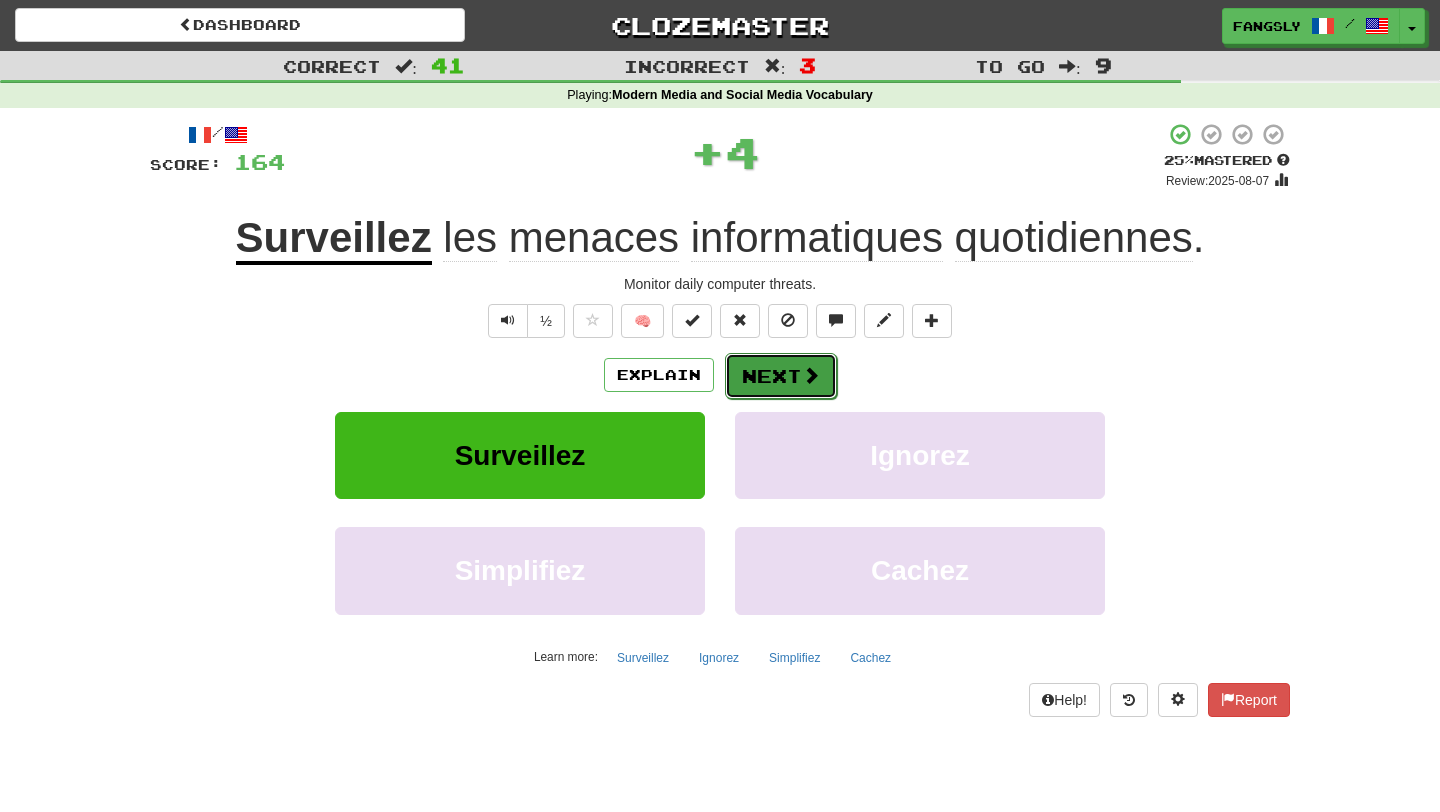 click on "Next" at bounding box center [781, 376] 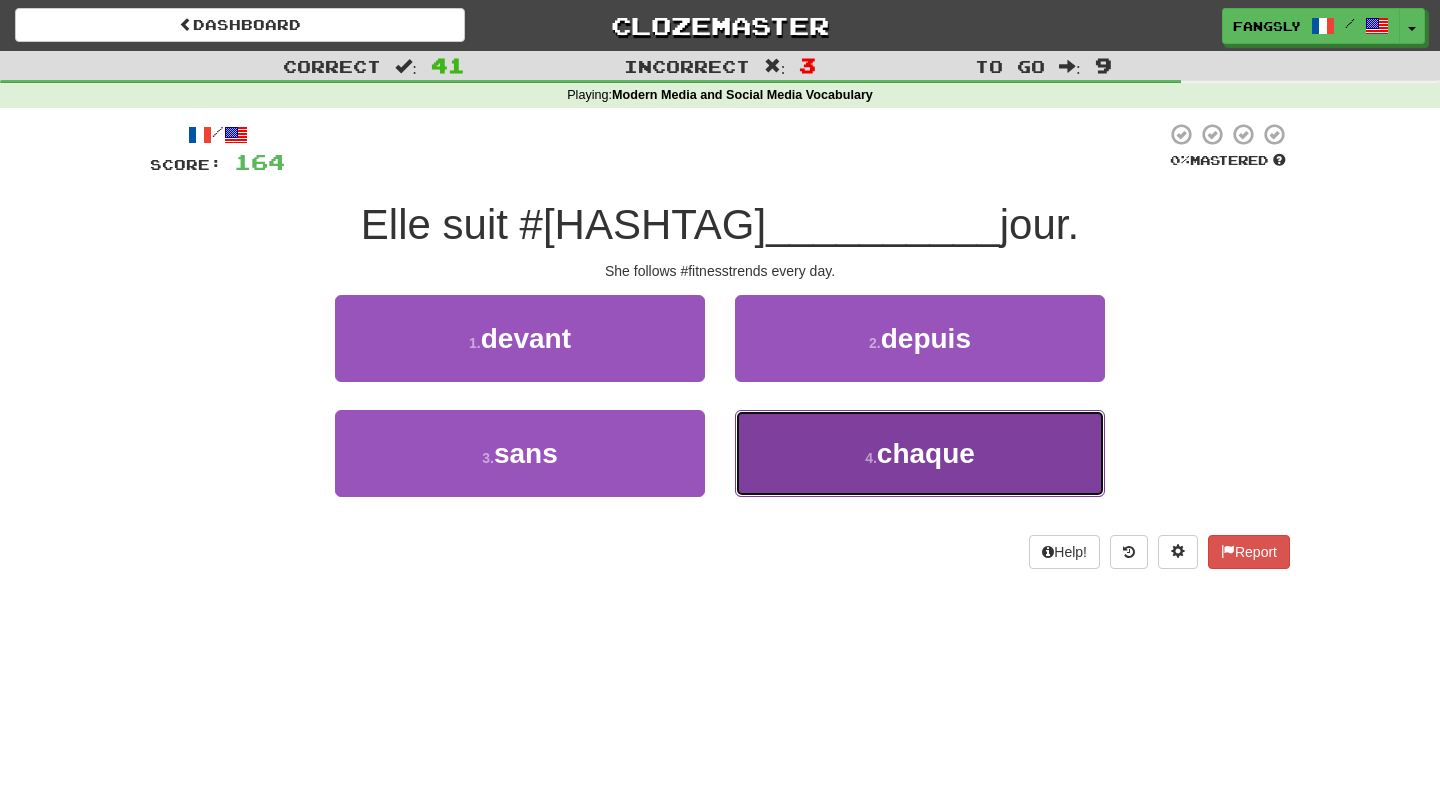 click on "4 .  chaque" at bounding box center (920, 453) 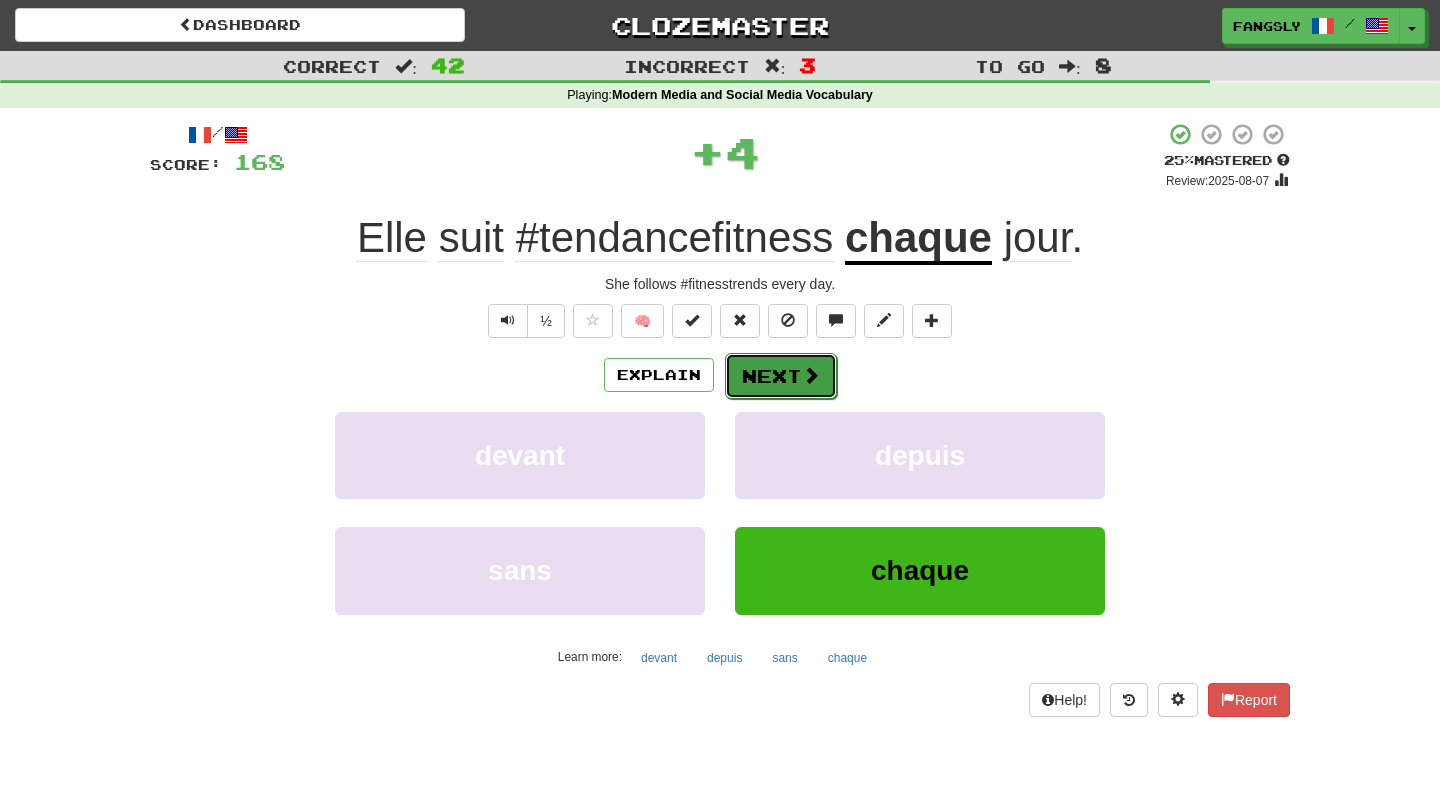 click on "Next" at bounding box center (781, 376) 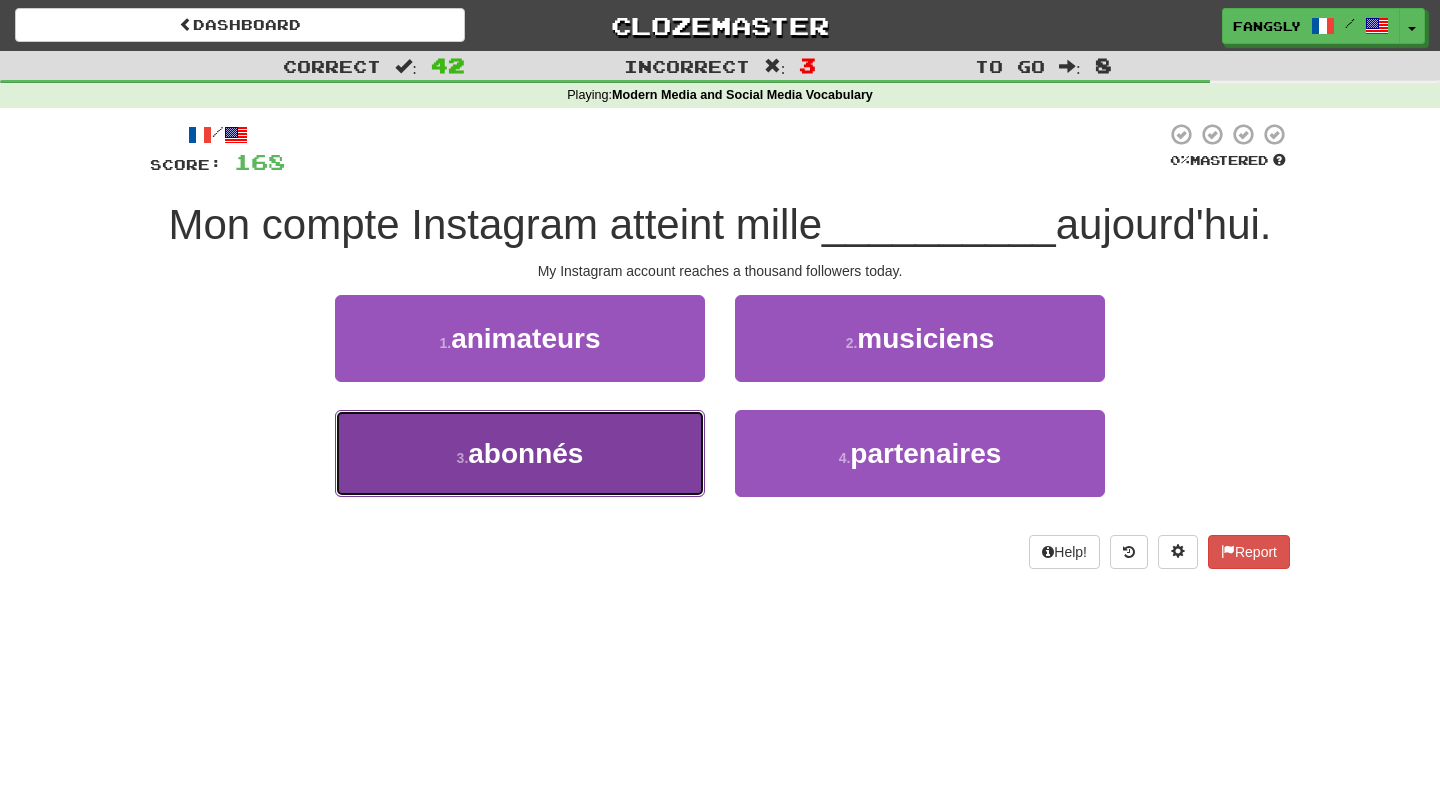 click on "3 .  abonnés" at bounding box center [520, 453] 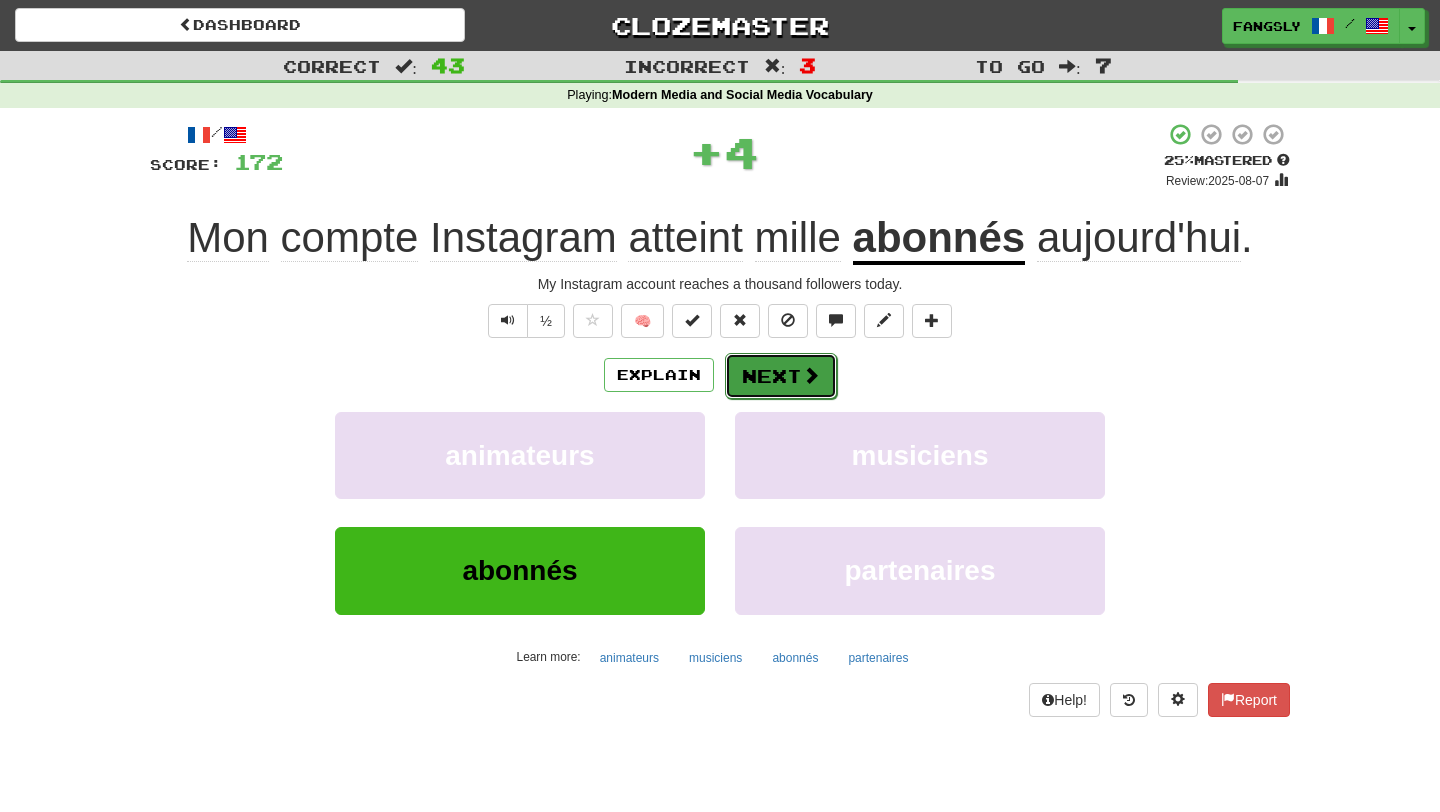 click on "Next" at bounding box center [781, 376] 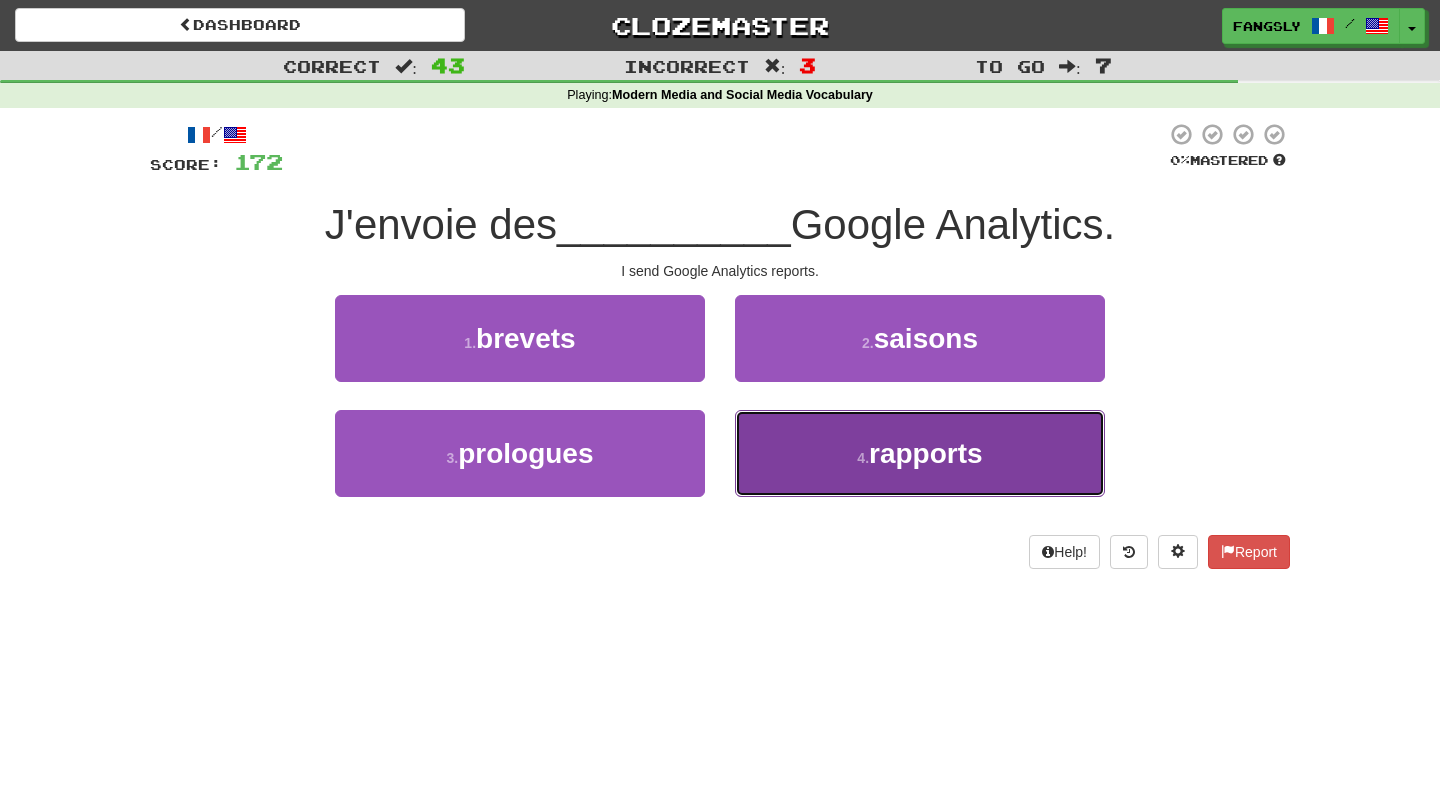 click on "4 .  rapports" at bounding box center [920, 453] 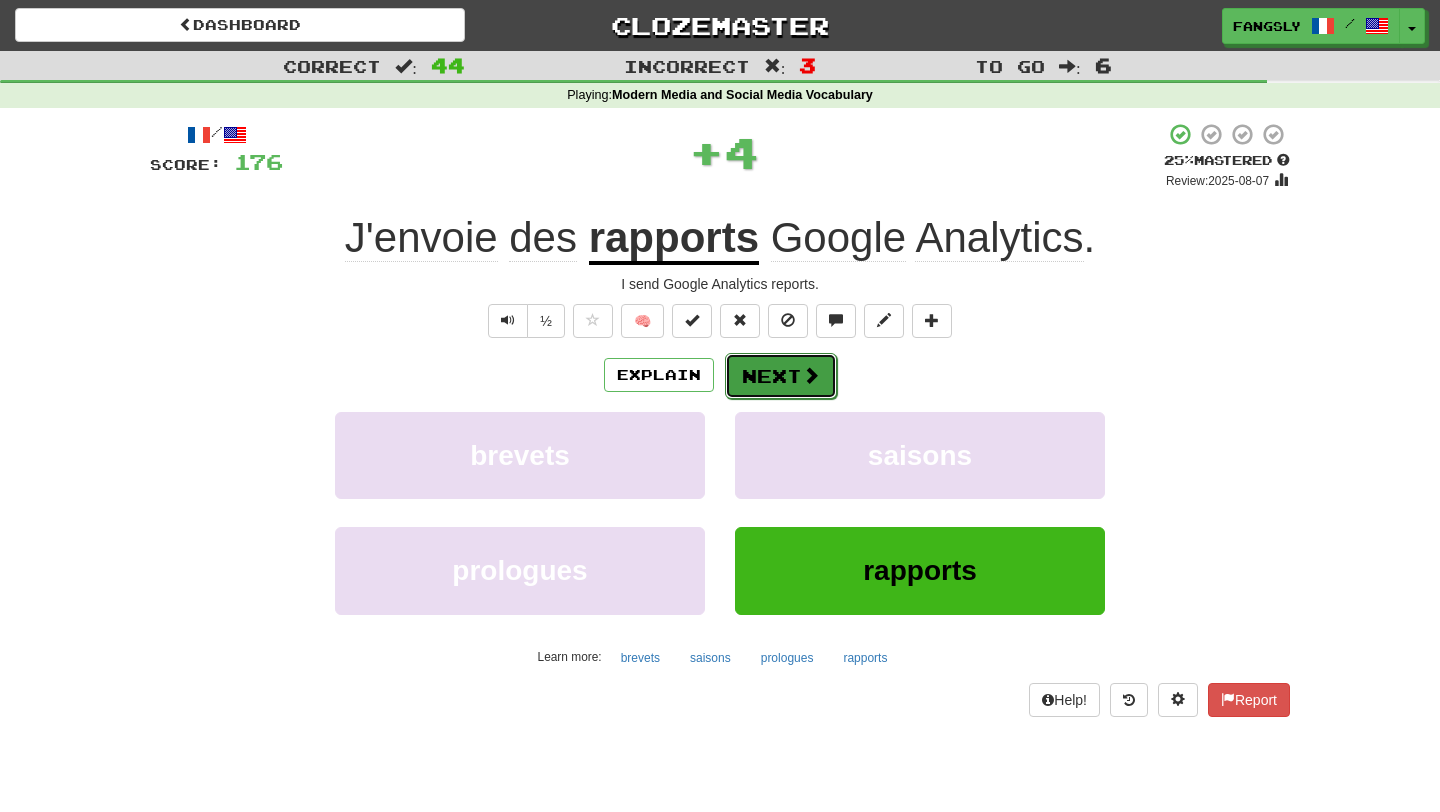 click on "Next" at bounding box center [781, 376] 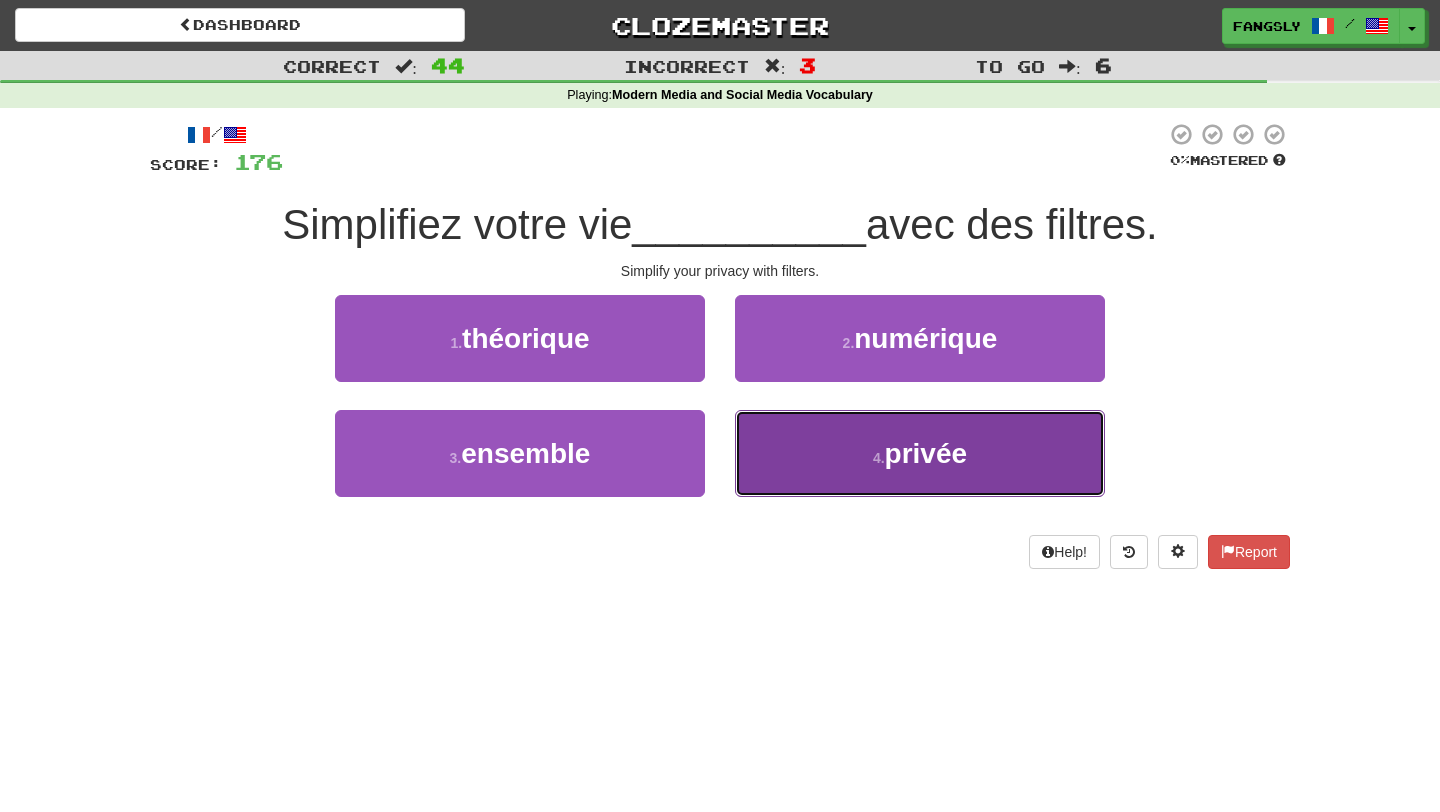 click on "4 .  privée" at bounding box center [920, 453] 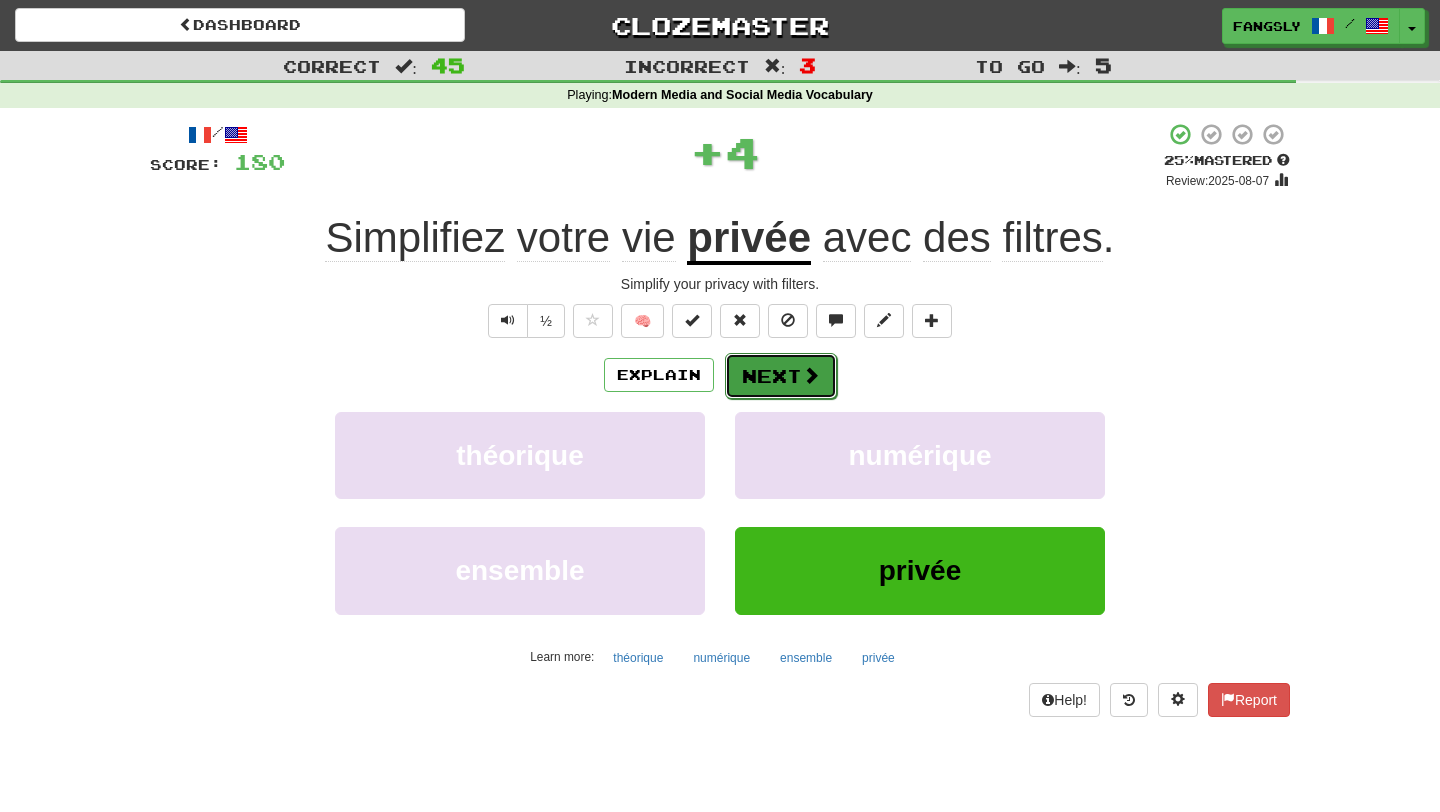 click on "Next" at bounding box center (781, 376) 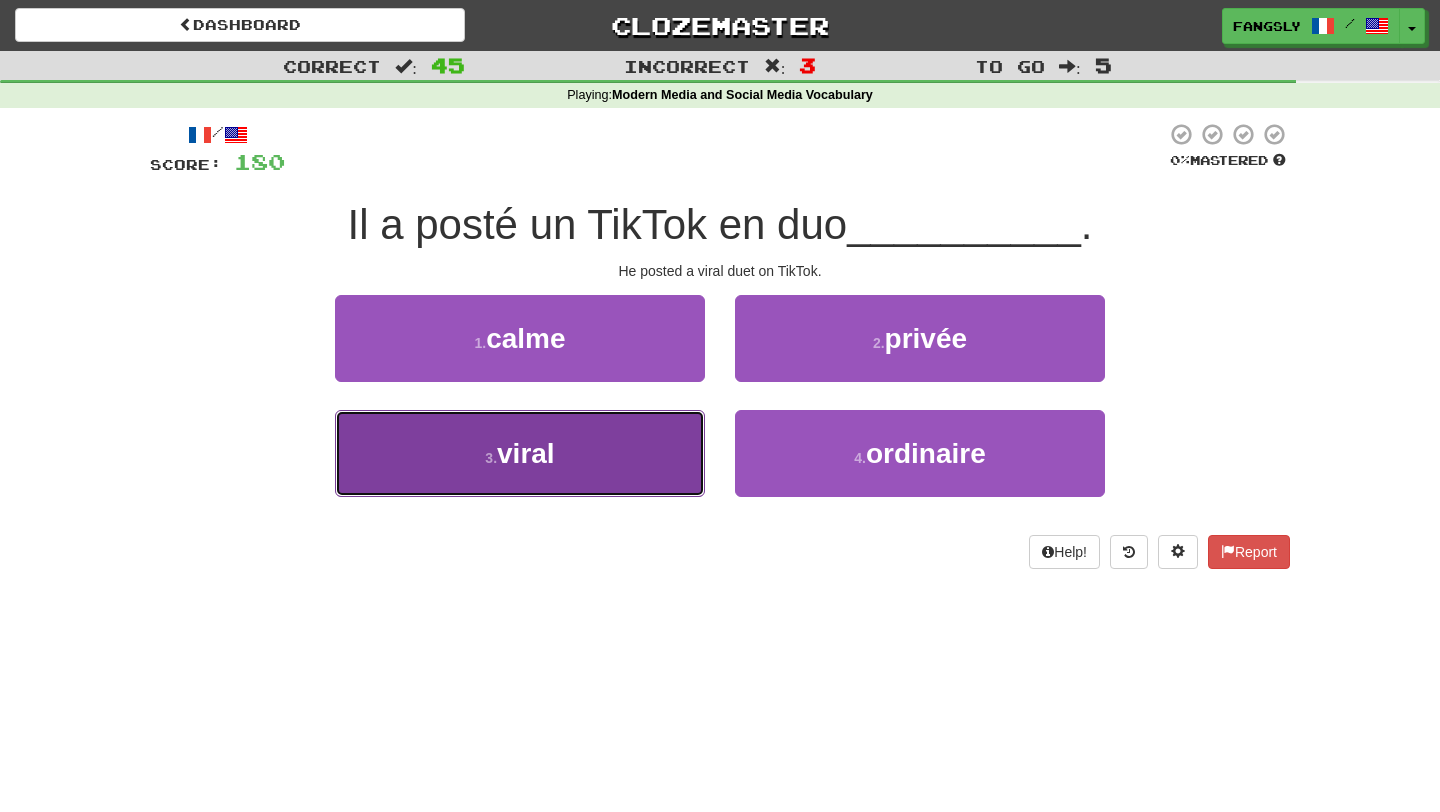 click on "3 .  viral" at bounding box center (520, 453) 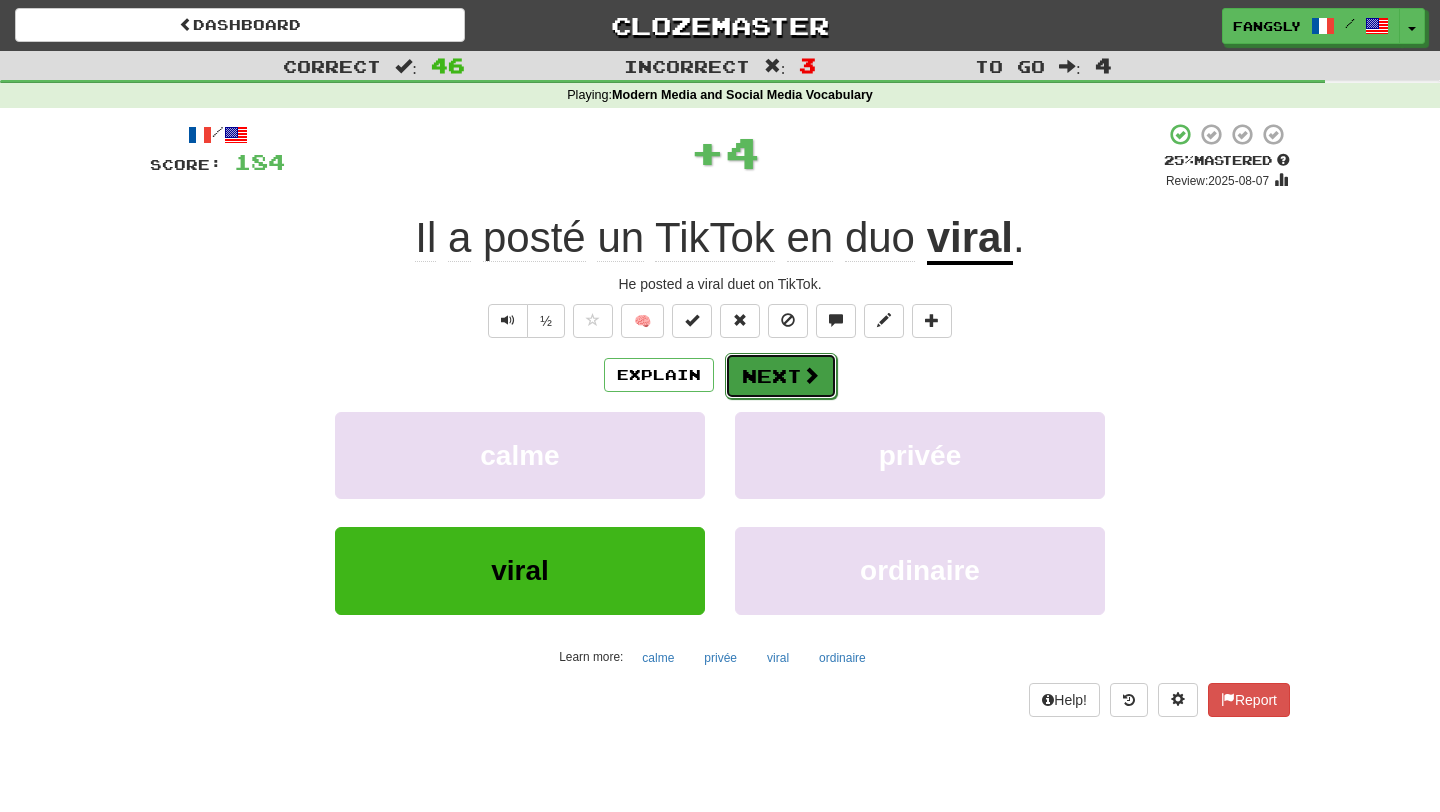 click on "Next" at bounding box center [781, 376] 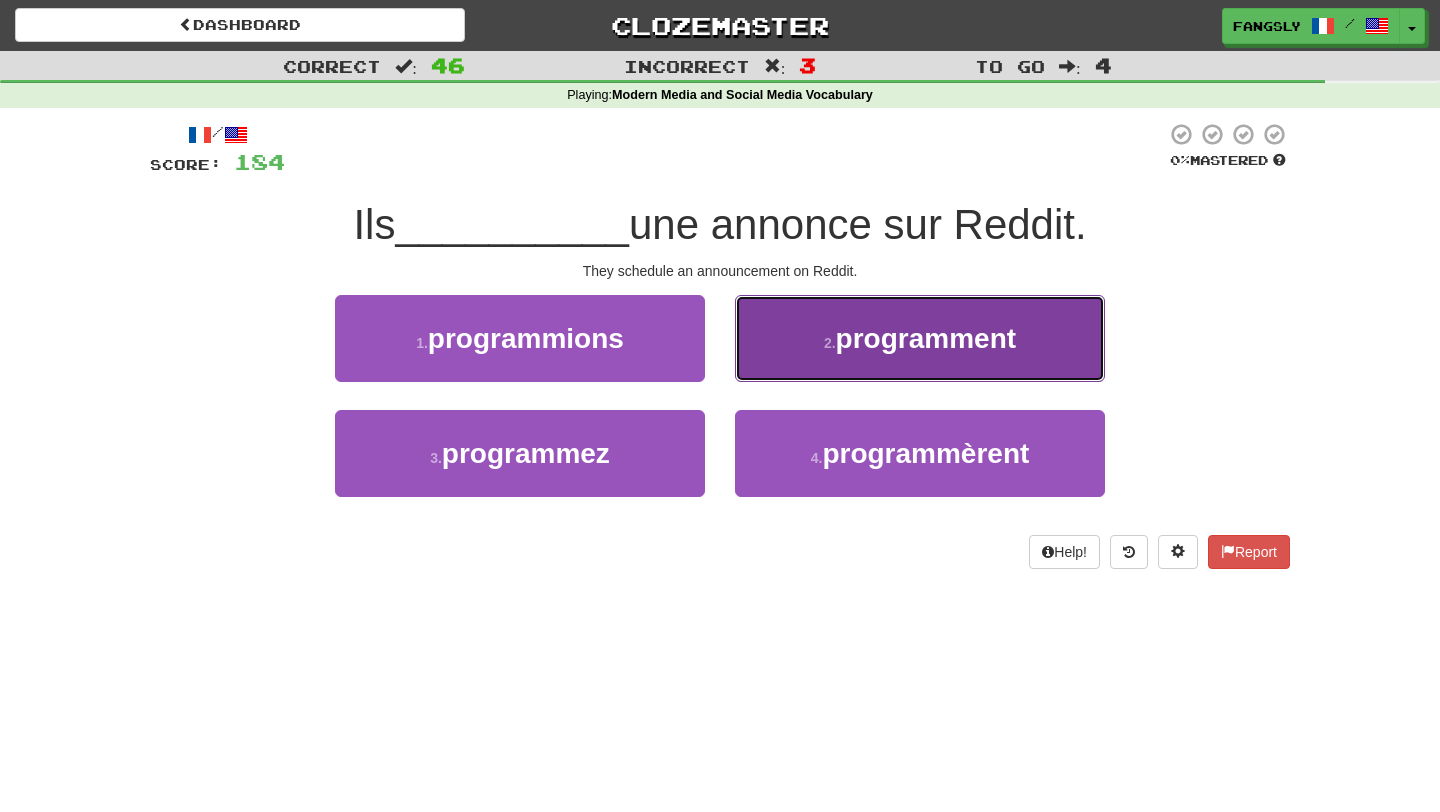 click on "2 .  programment" at bounding box center [920, 338] 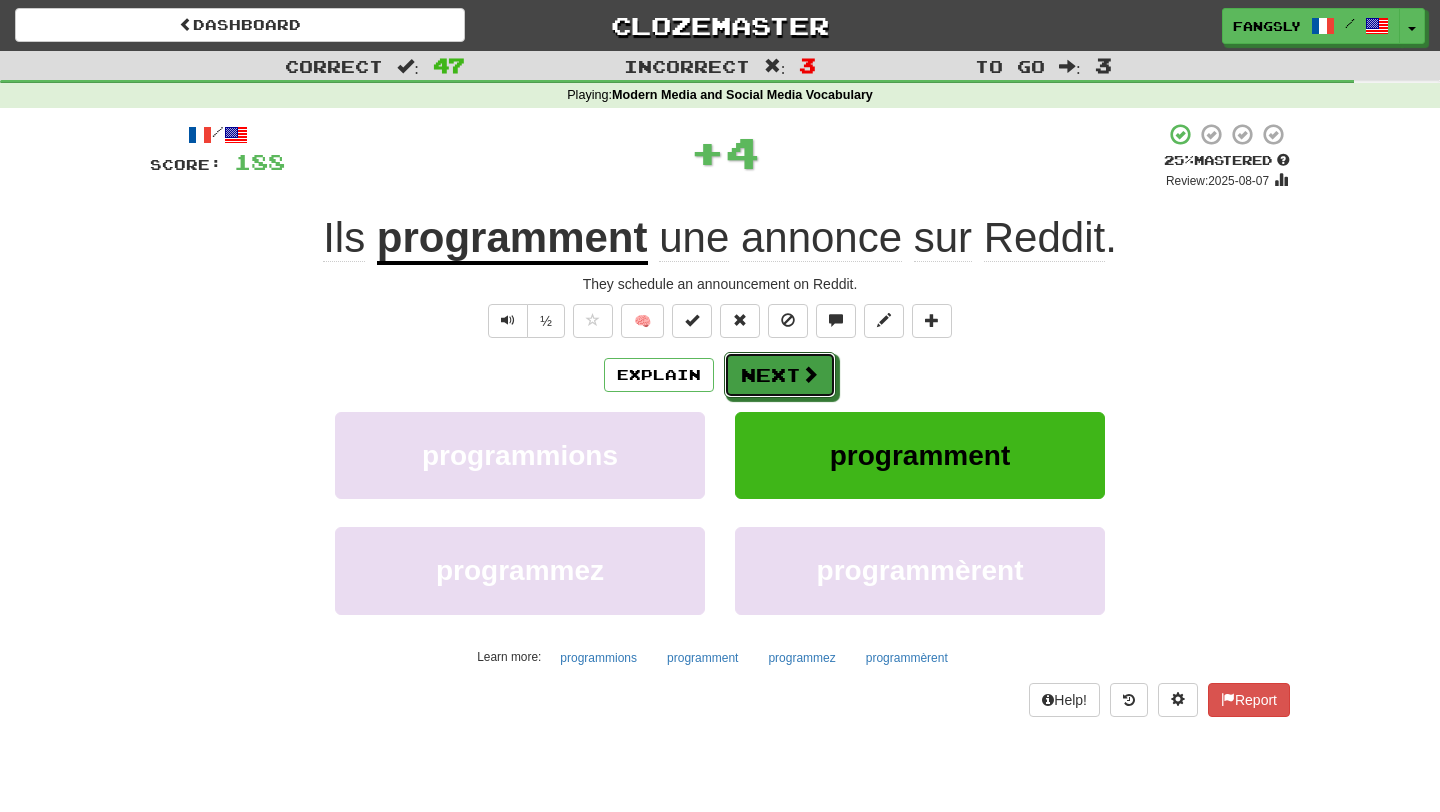 click on "Next" at bounding box center [780, 375] 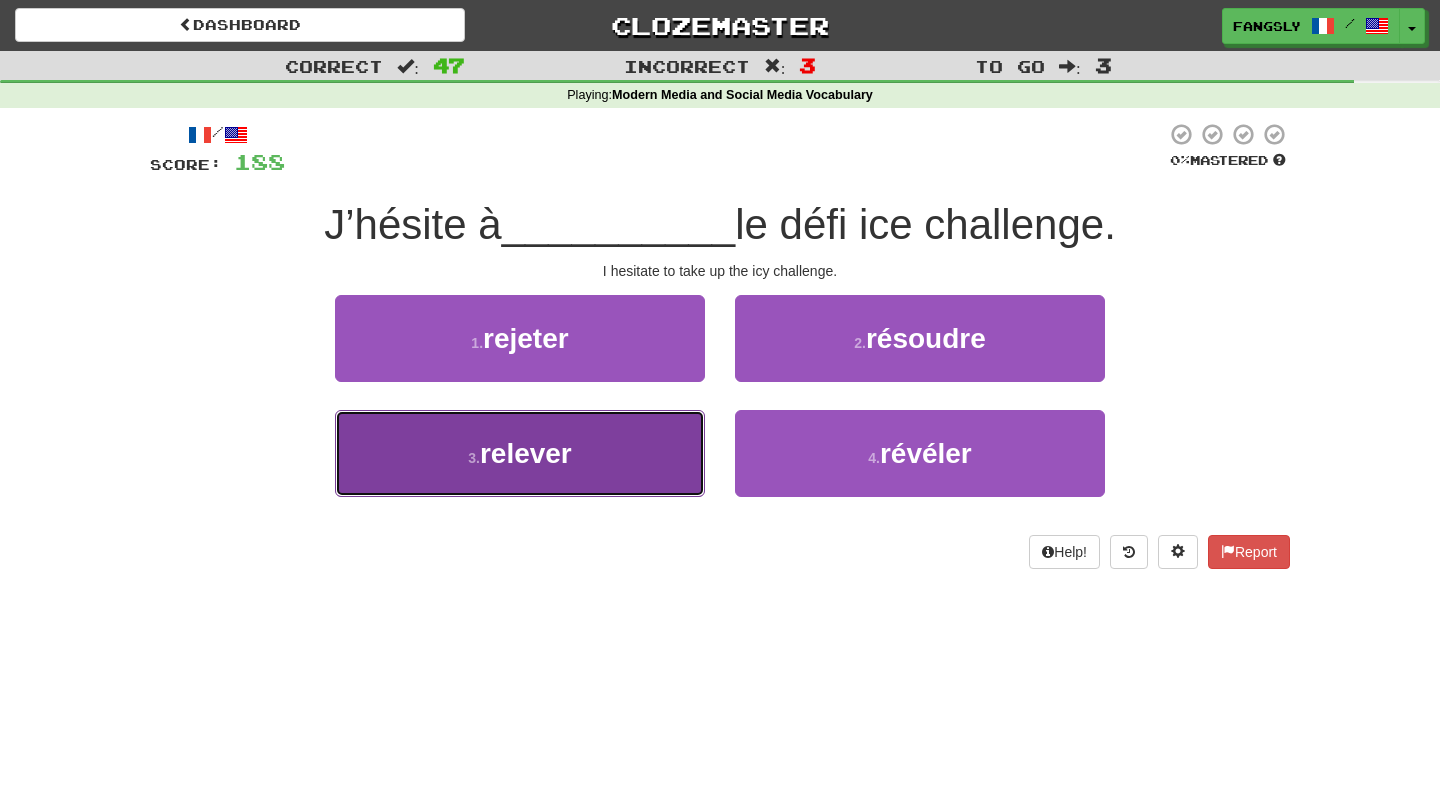 click on "3 .  relever" at bounding box center (520, 453) 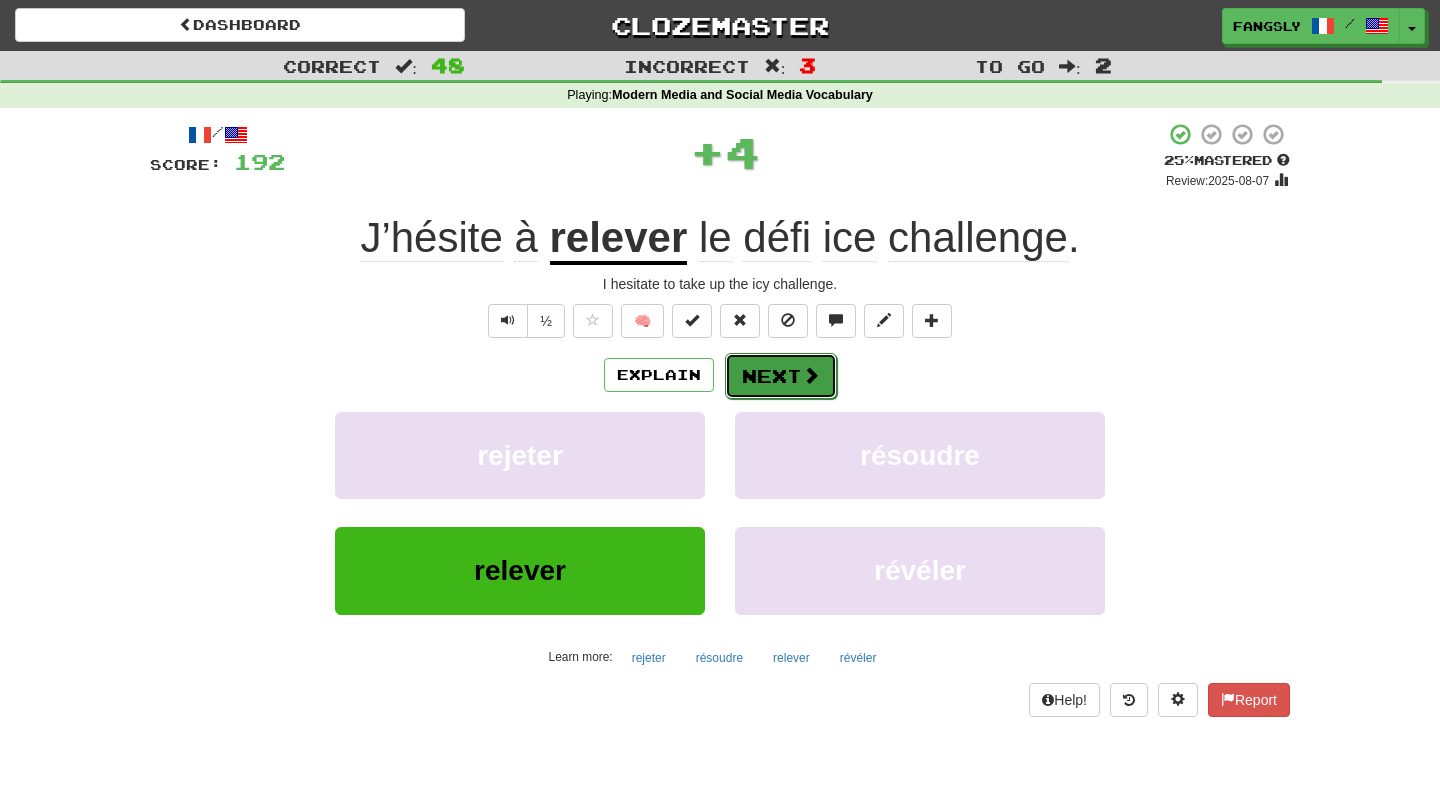 click at bounding box center [811, 375] 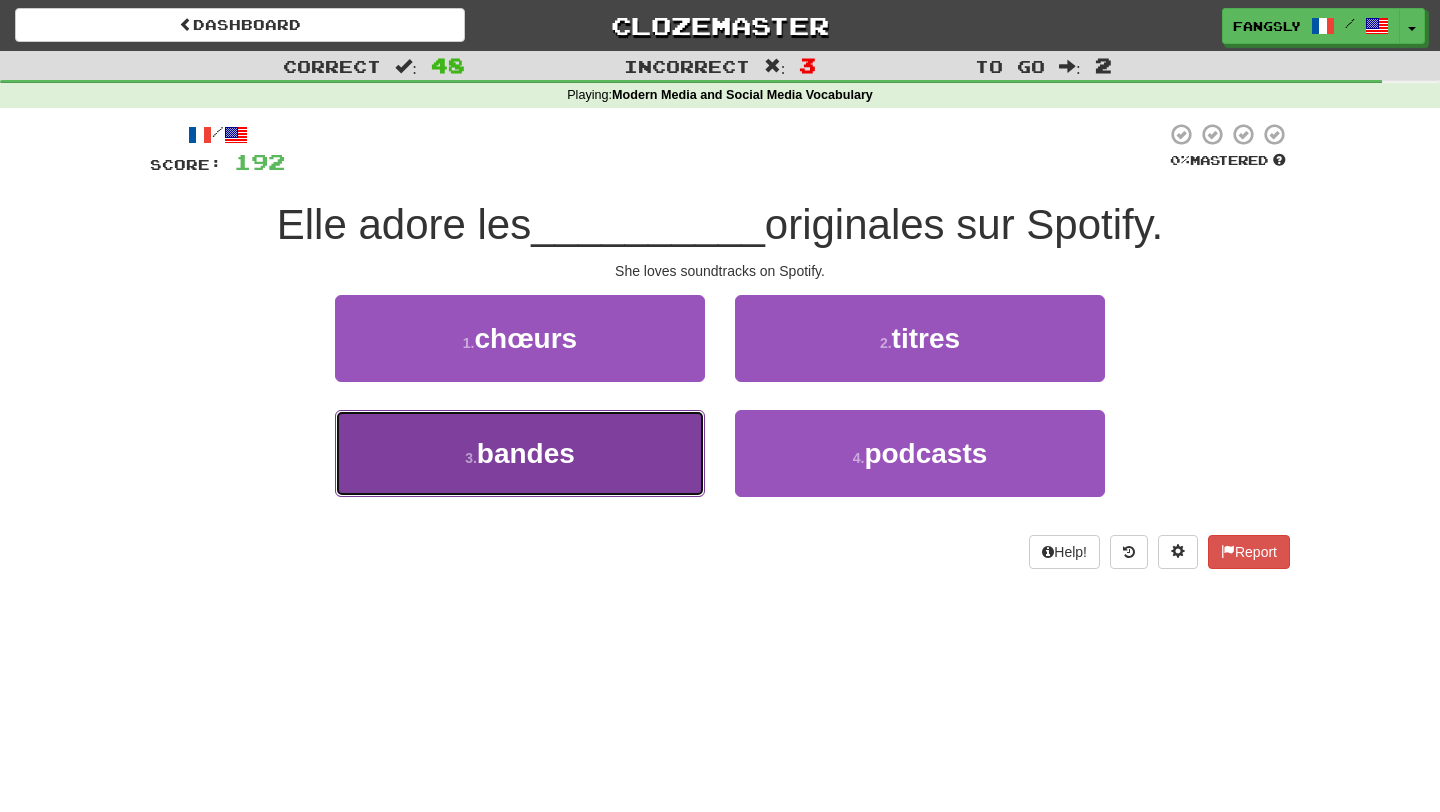 click on "3 .  bandes" at bounding box center [520, 453] 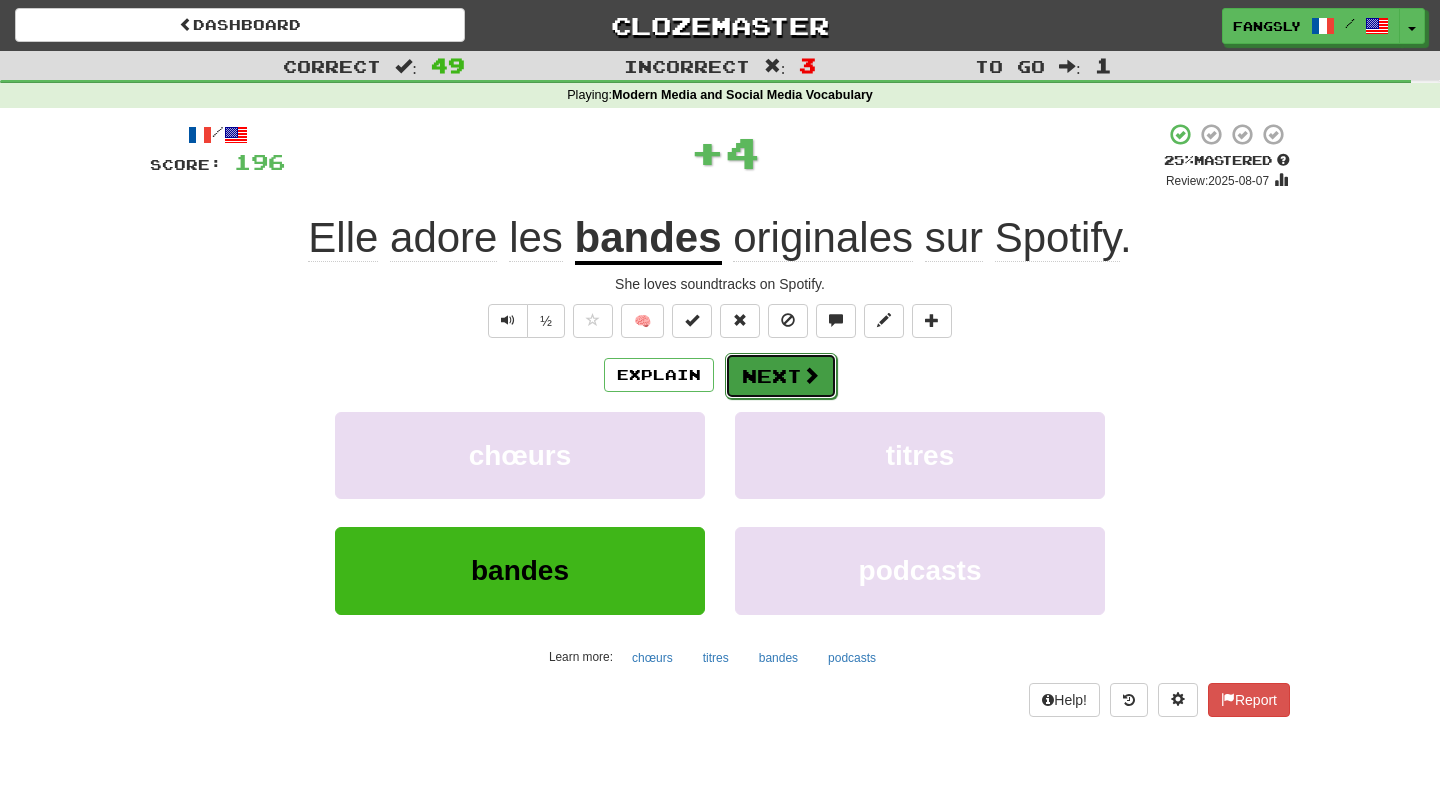 click at bounding box center [811, 375] 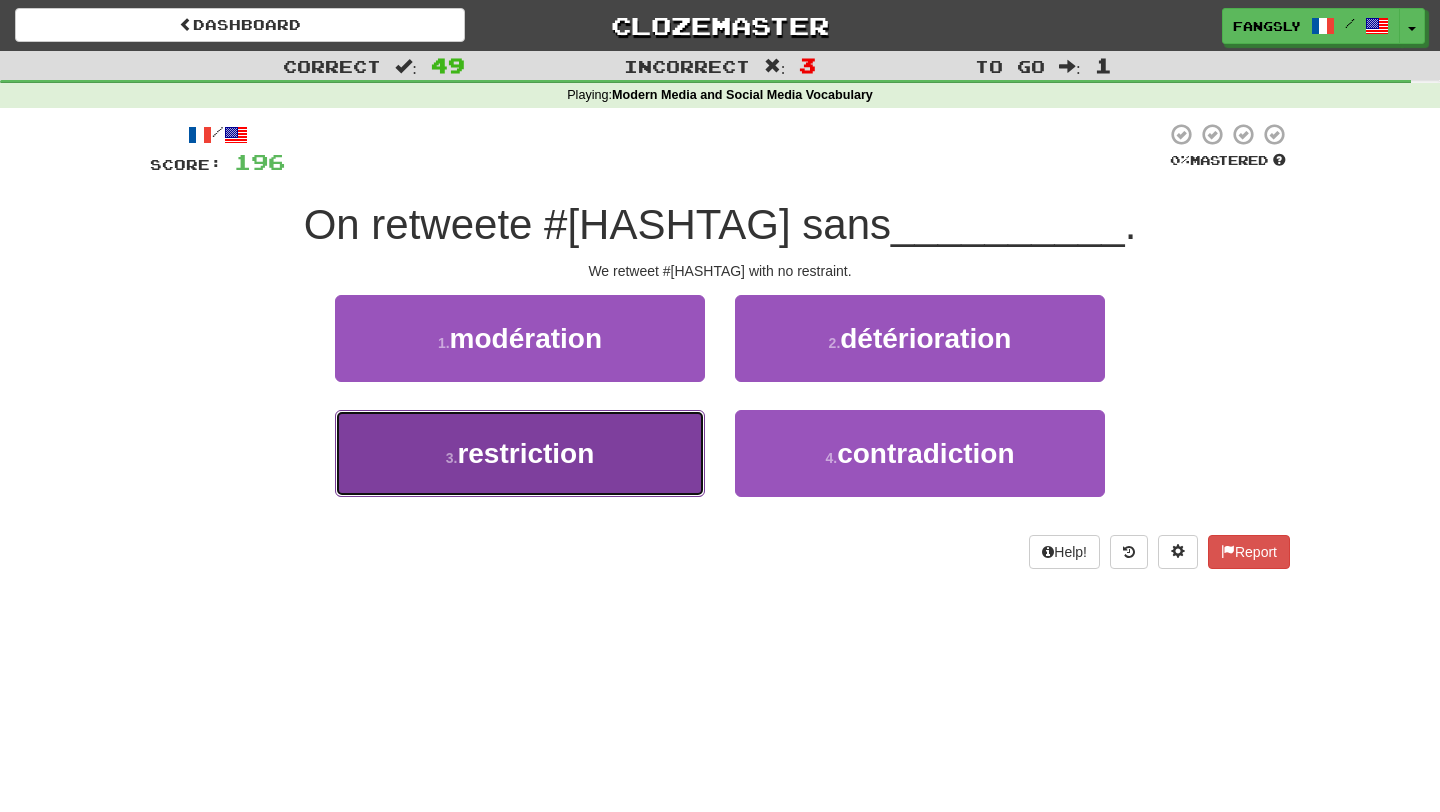 click on "3 .  restriction" at bounding box center [520, 453] 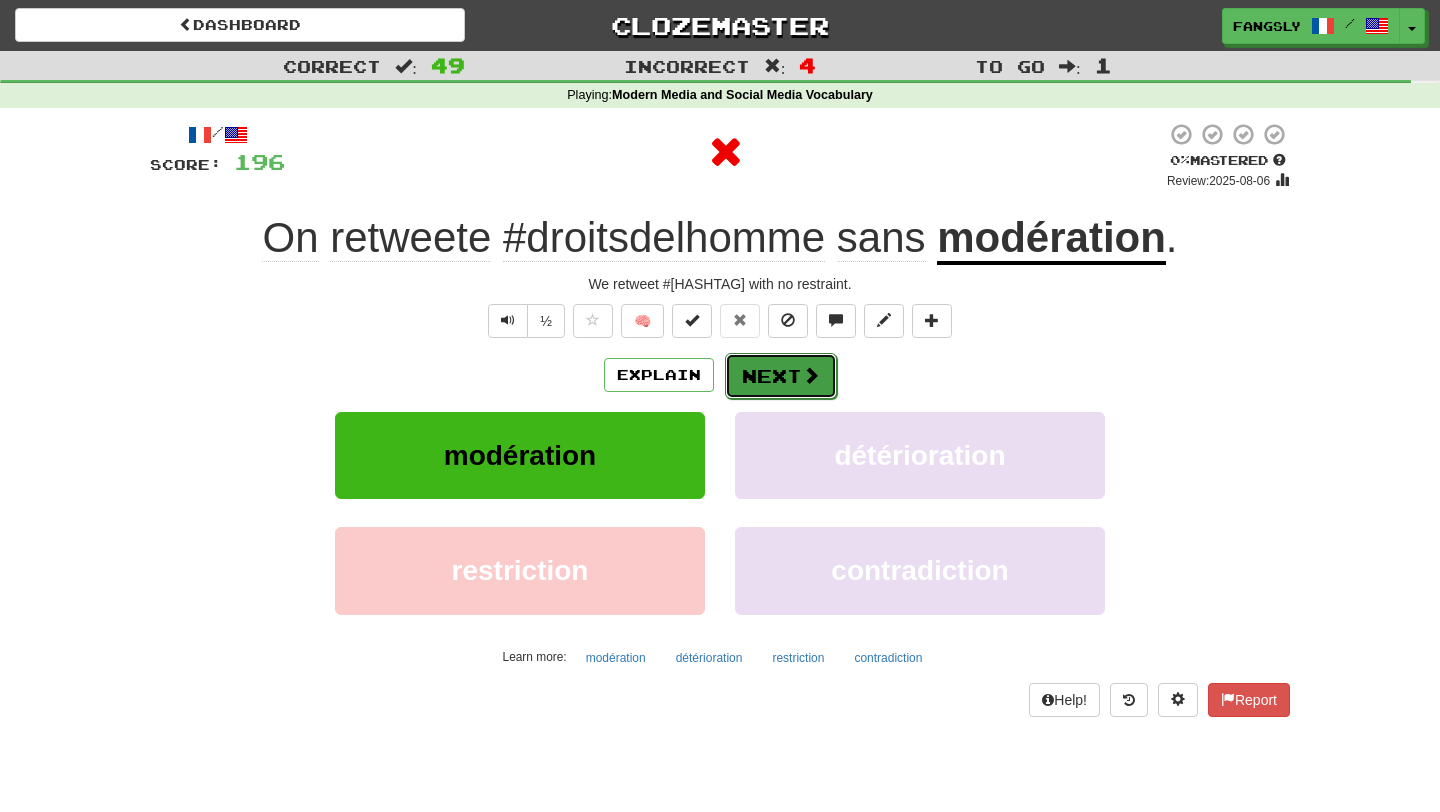 click on "Next" at bounding box center [781, 376] 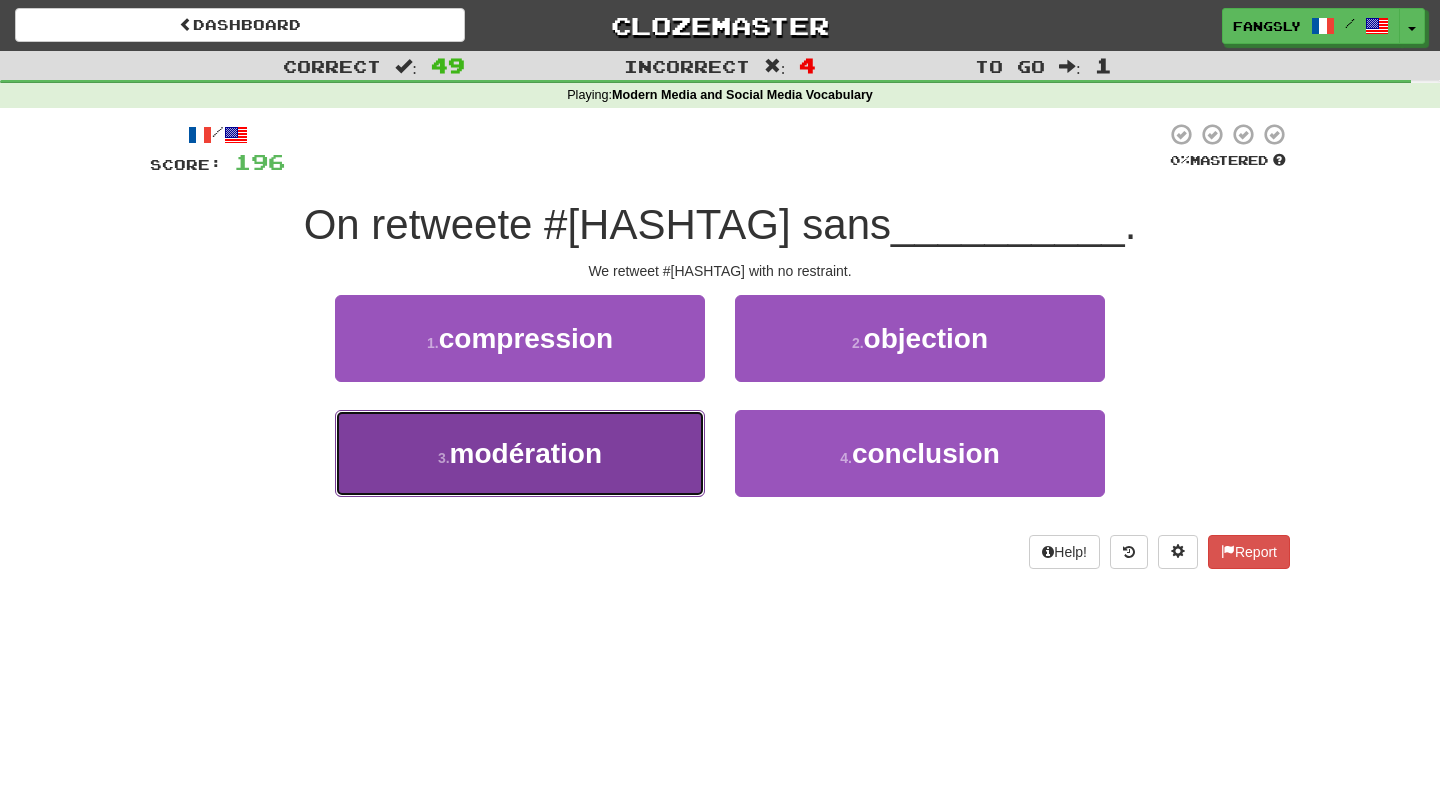 click on "3 .  modération" at bounding box center (520, 453) 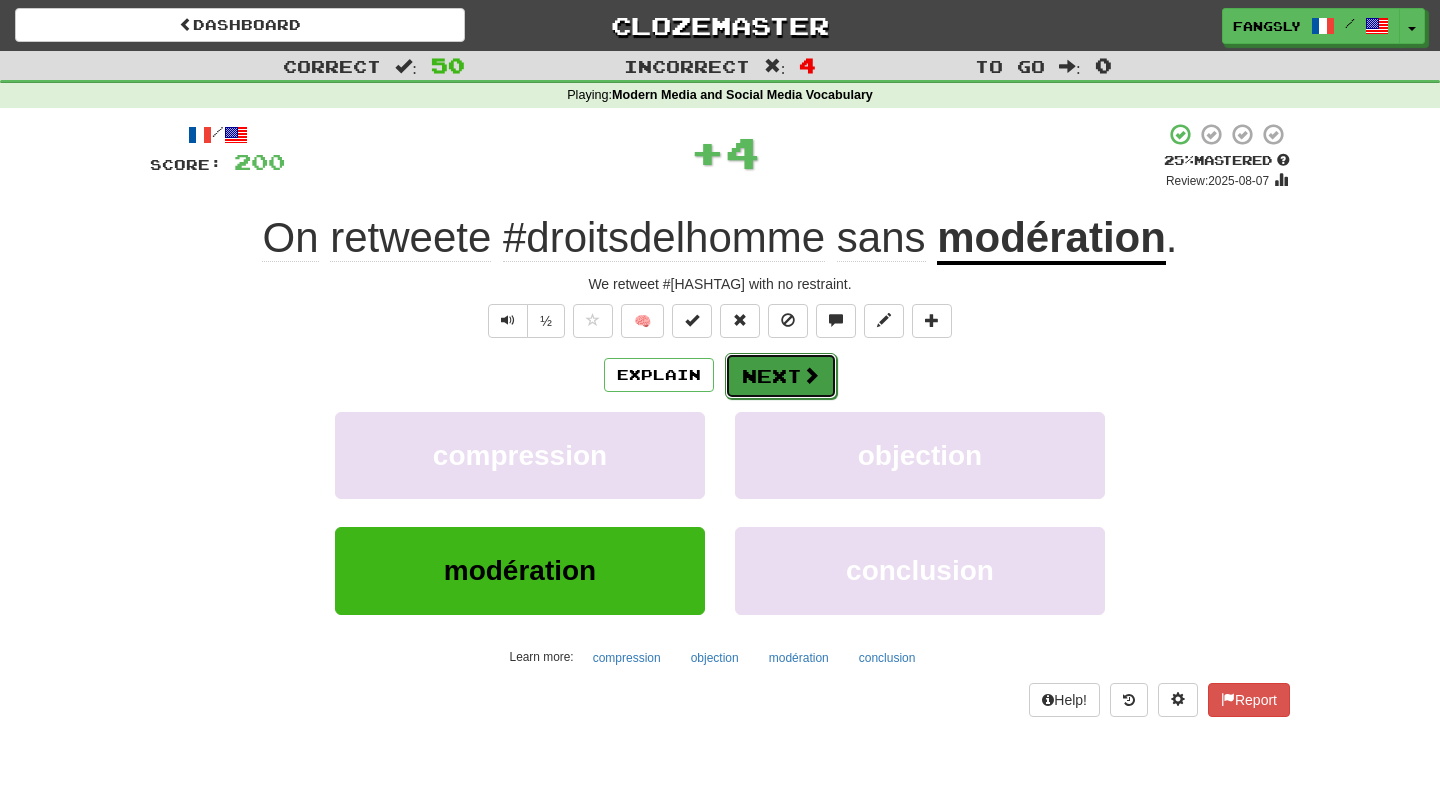 click on "Next" at bounding box center [781, 376] 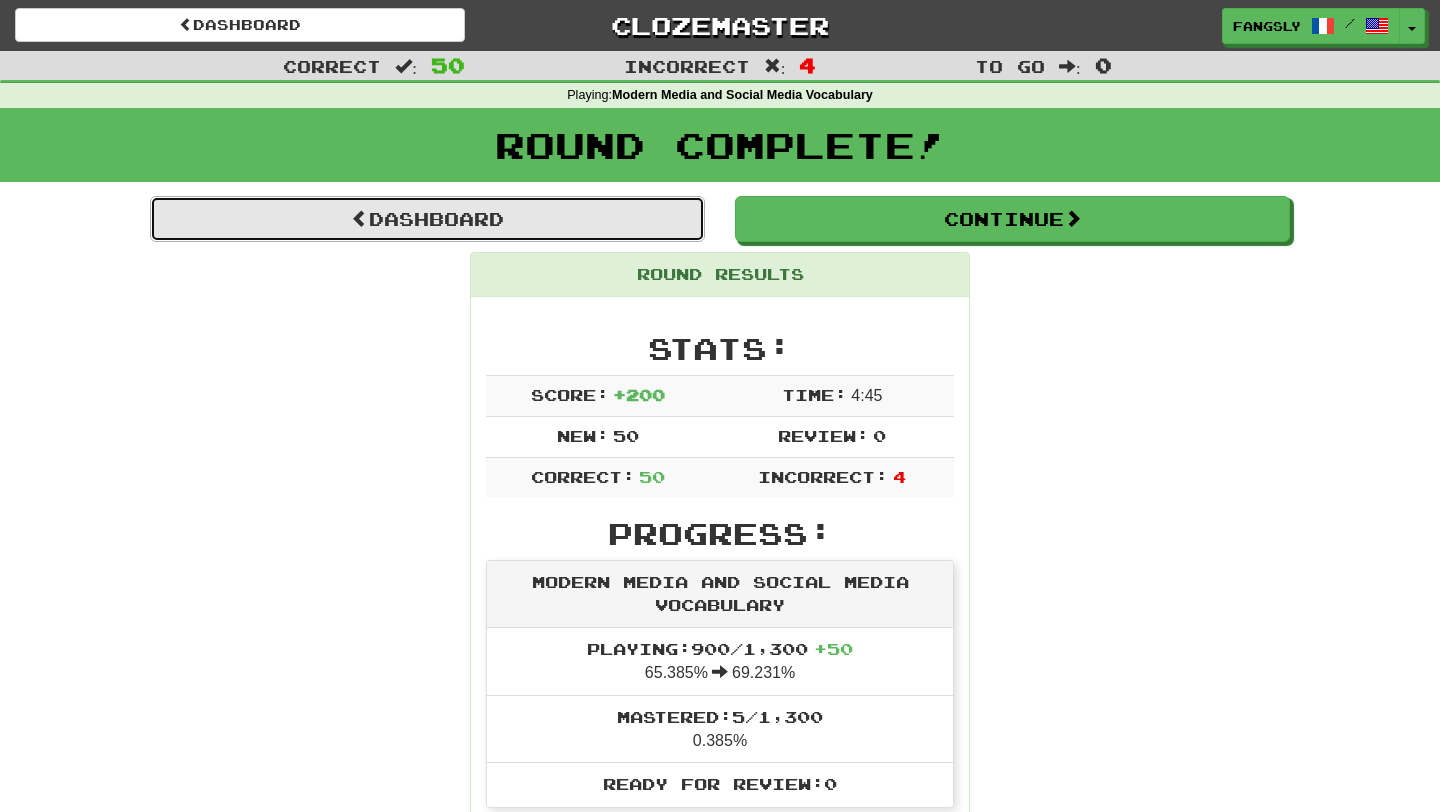 click on "Dashboard" at bounding box center [427, 219] 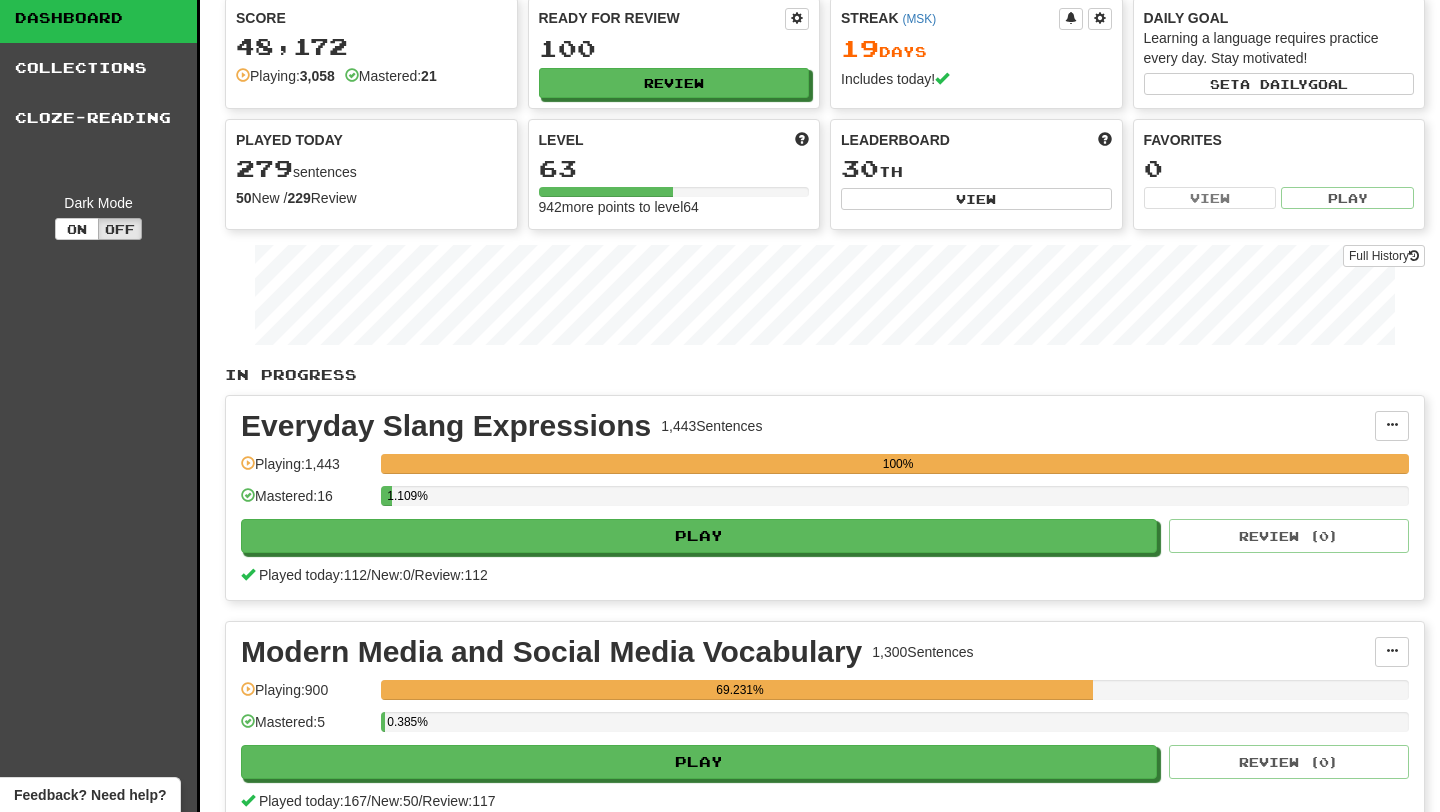 scroll, scrollTop: 0, scrollLeft: 0, axis: both 